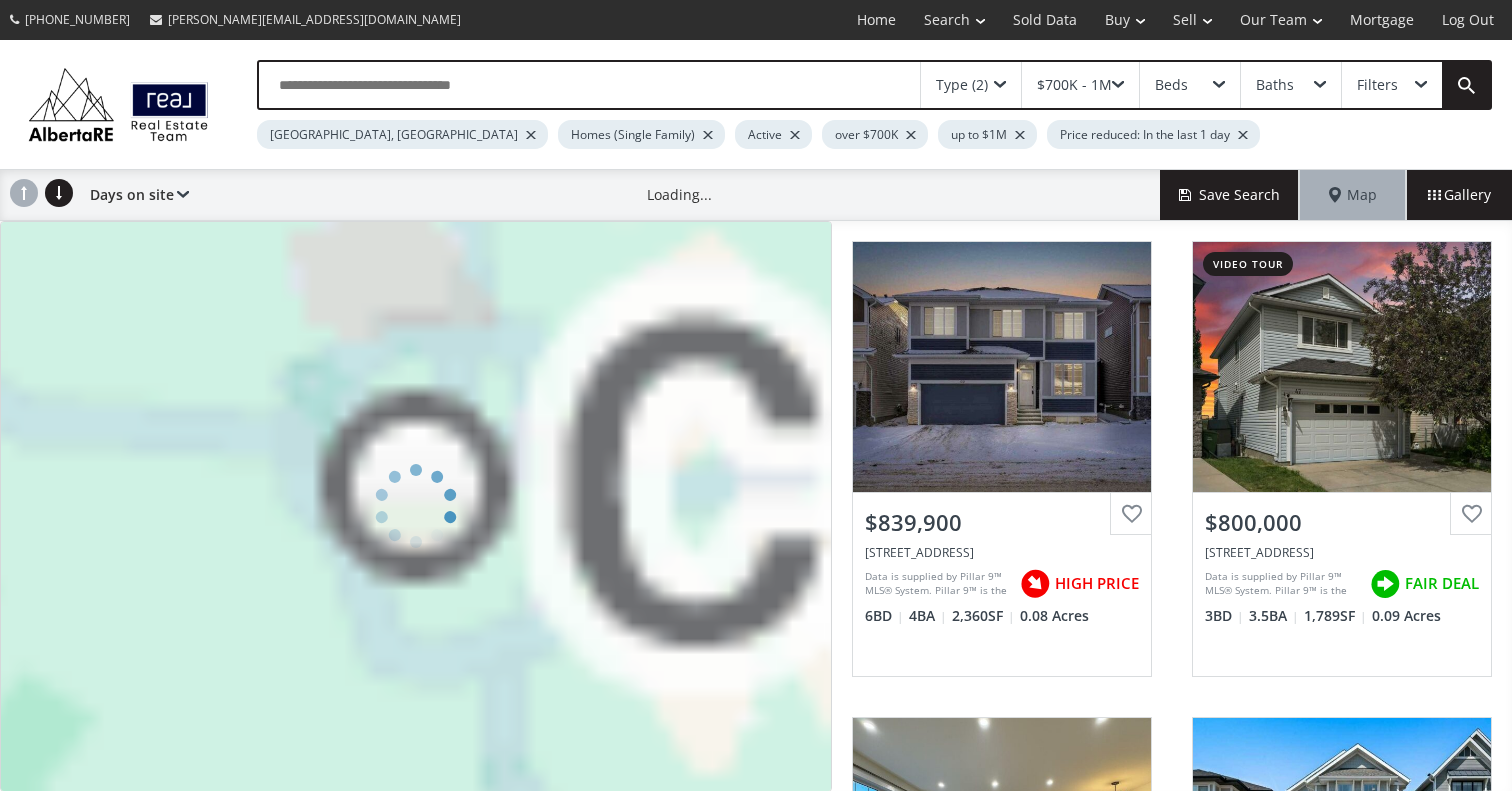 scroll, scrollTop: 0, scrollLeft: 0, axis: both 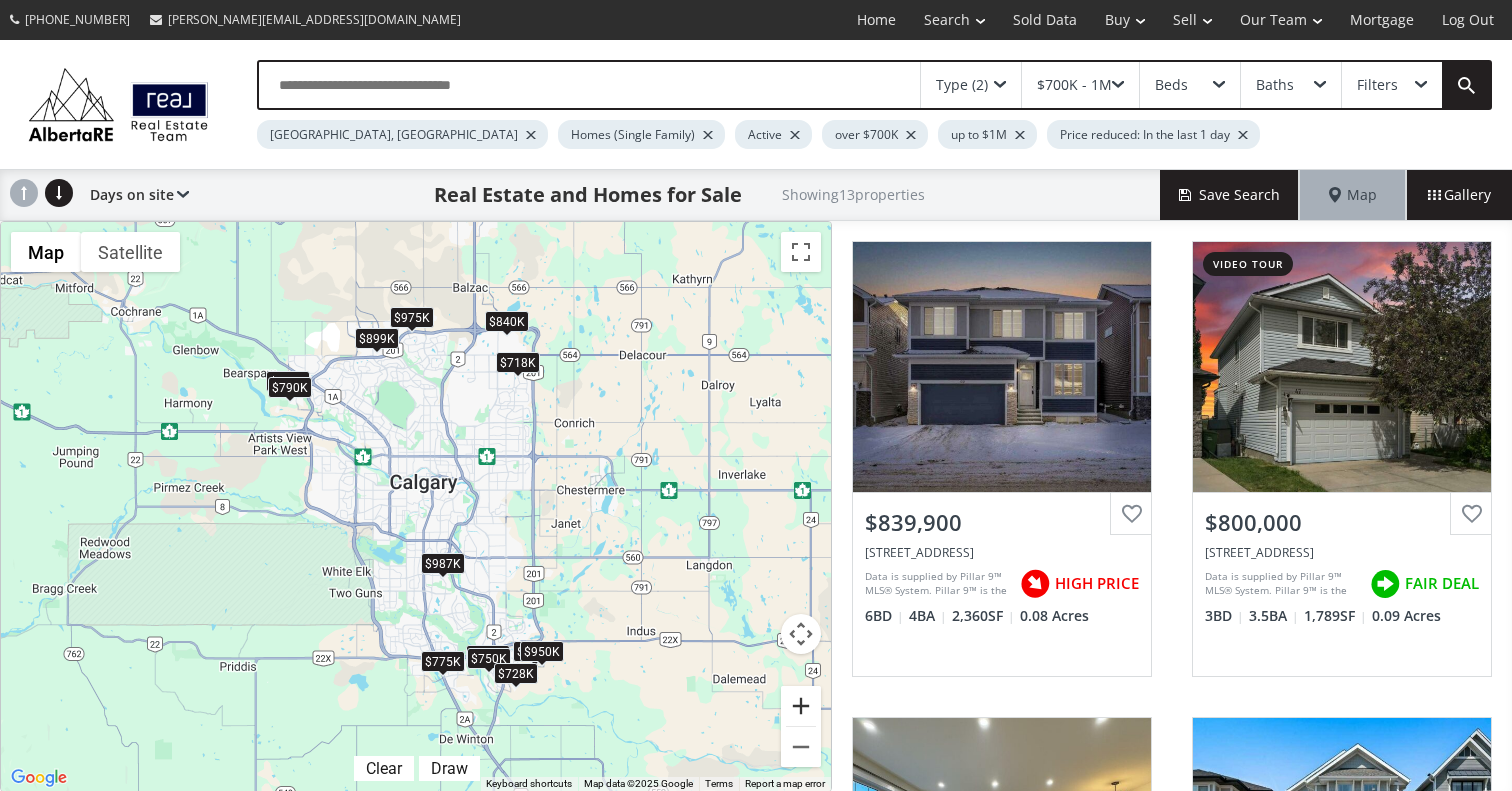 click at bounding box center [801, 706] 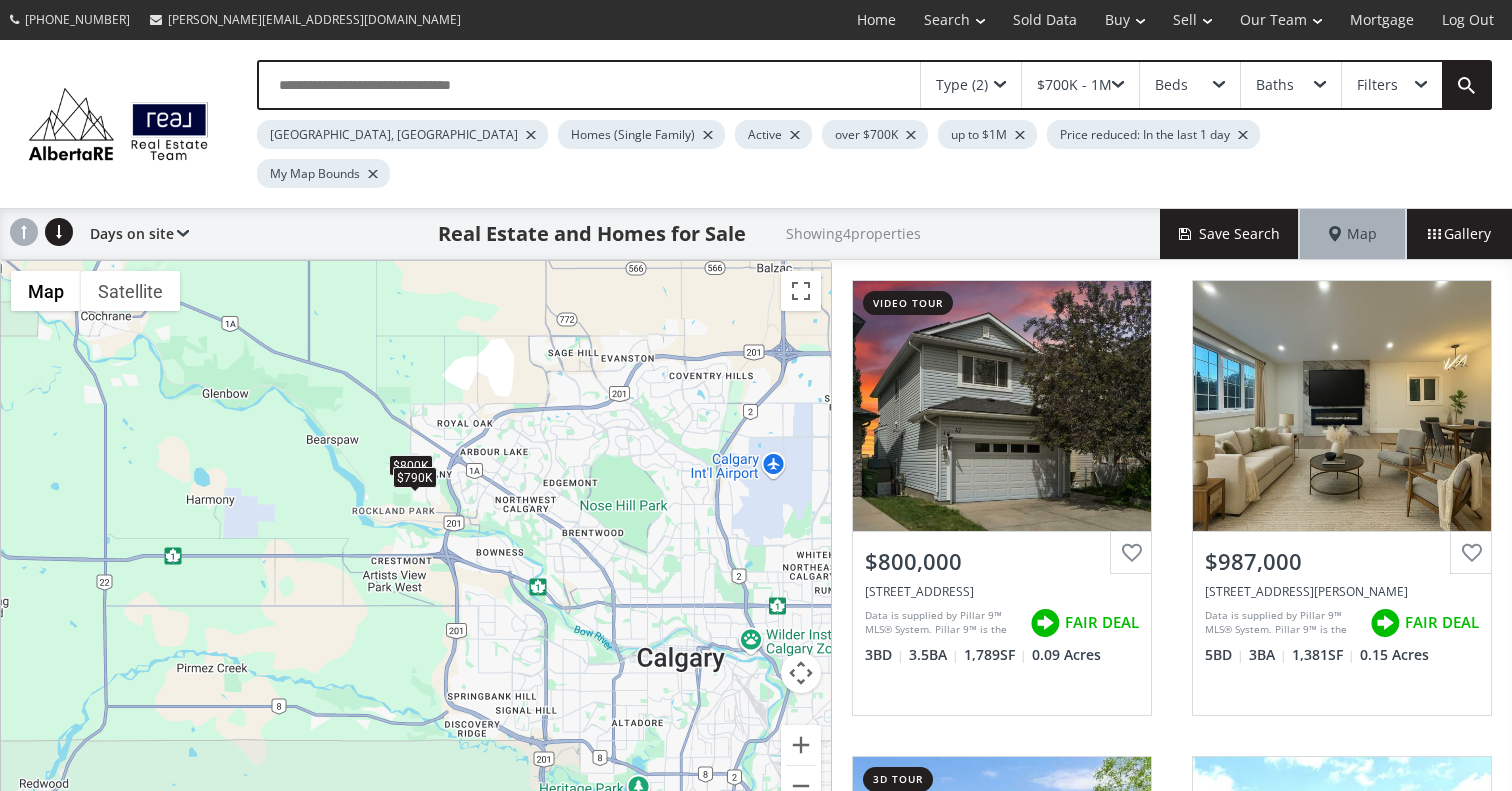 drag, startPoint x: 424, startPoint y: 318, endPoint x: 684, endPoint y: 446, distance: 289.79993 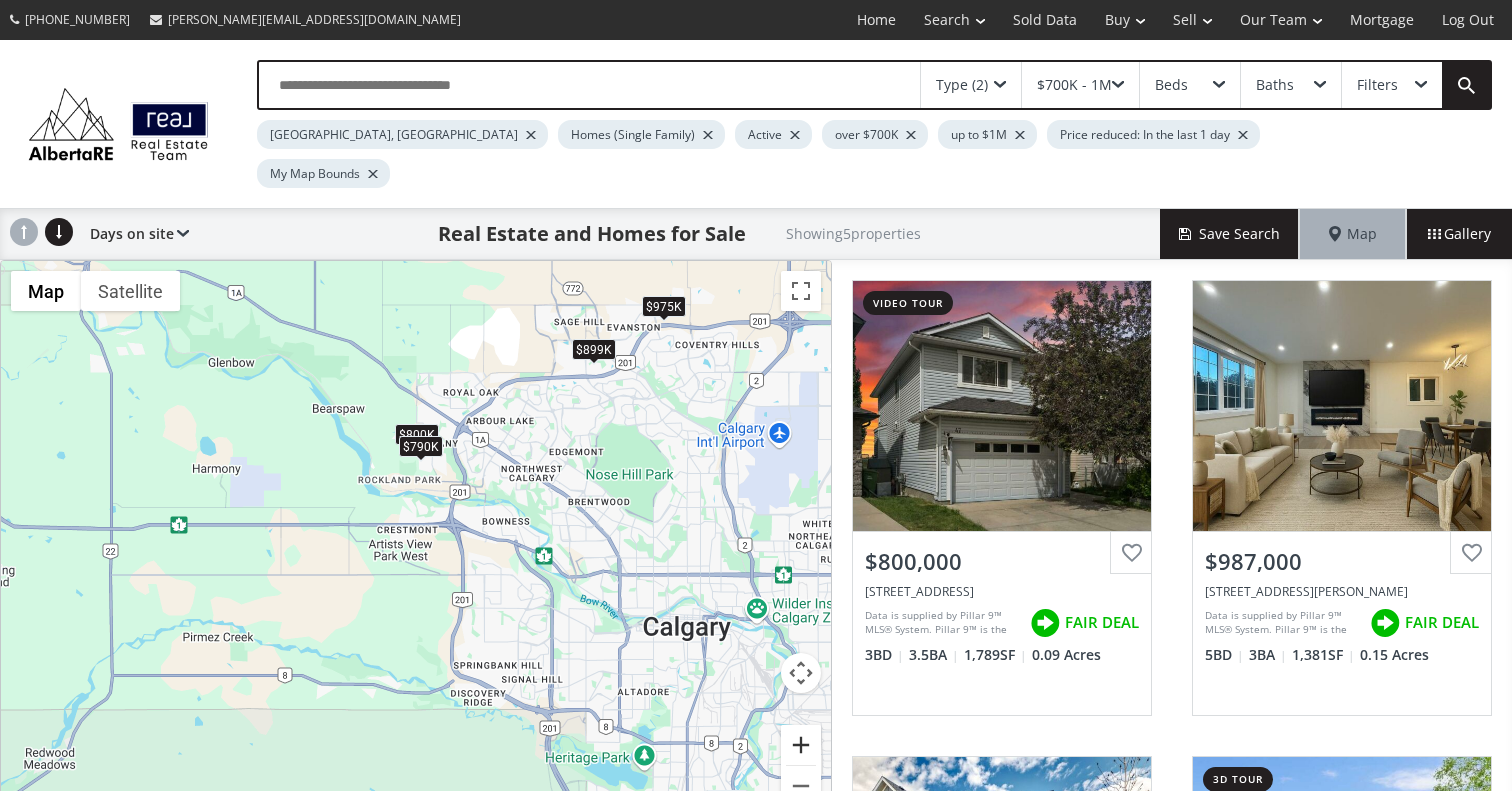 click at bounding box center [801, 745] 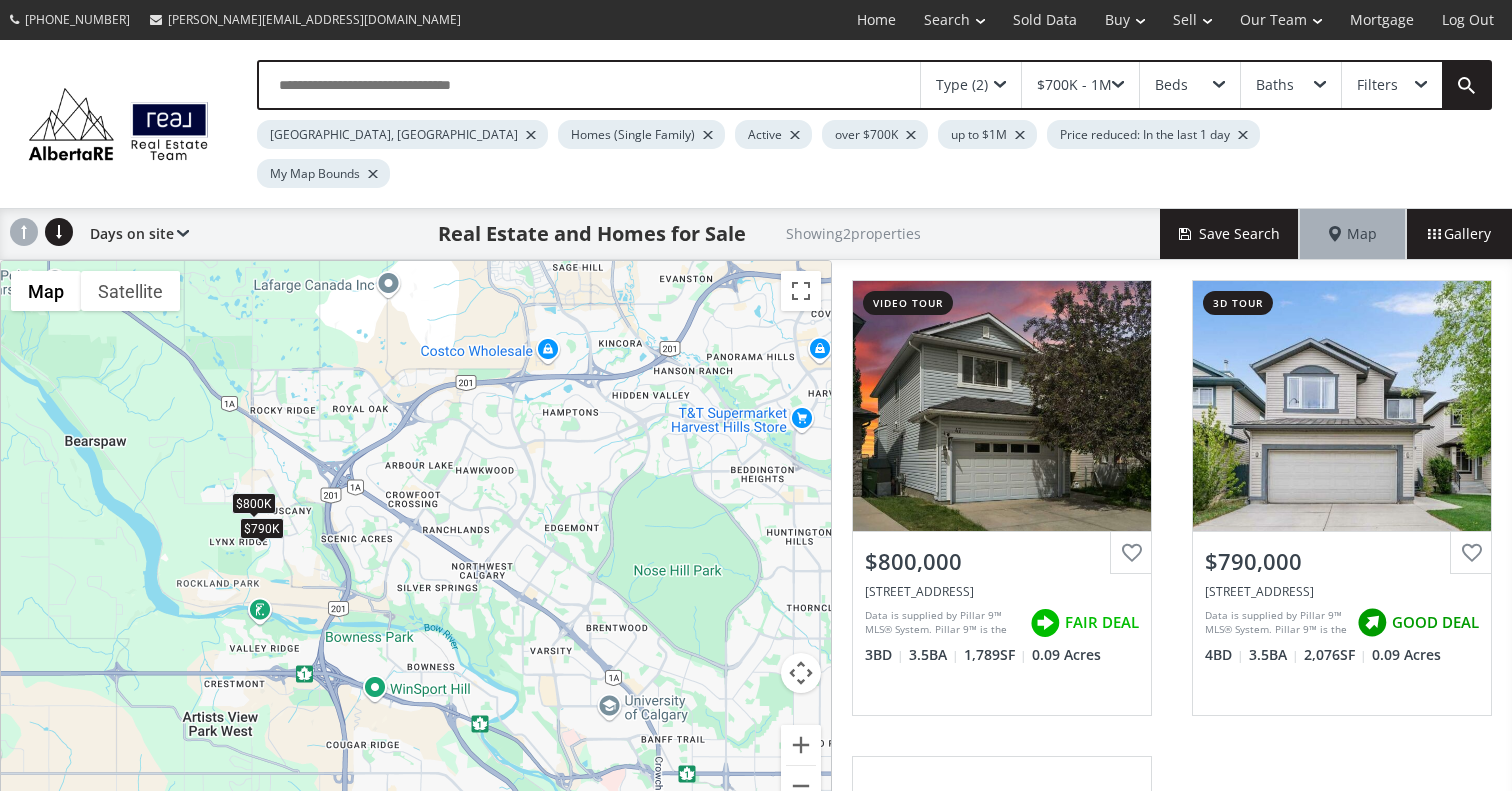 drag, startPoint x: 615, startPoint y: 424, endPoint x: 447, endPoint y: 593, distance: 238.29604 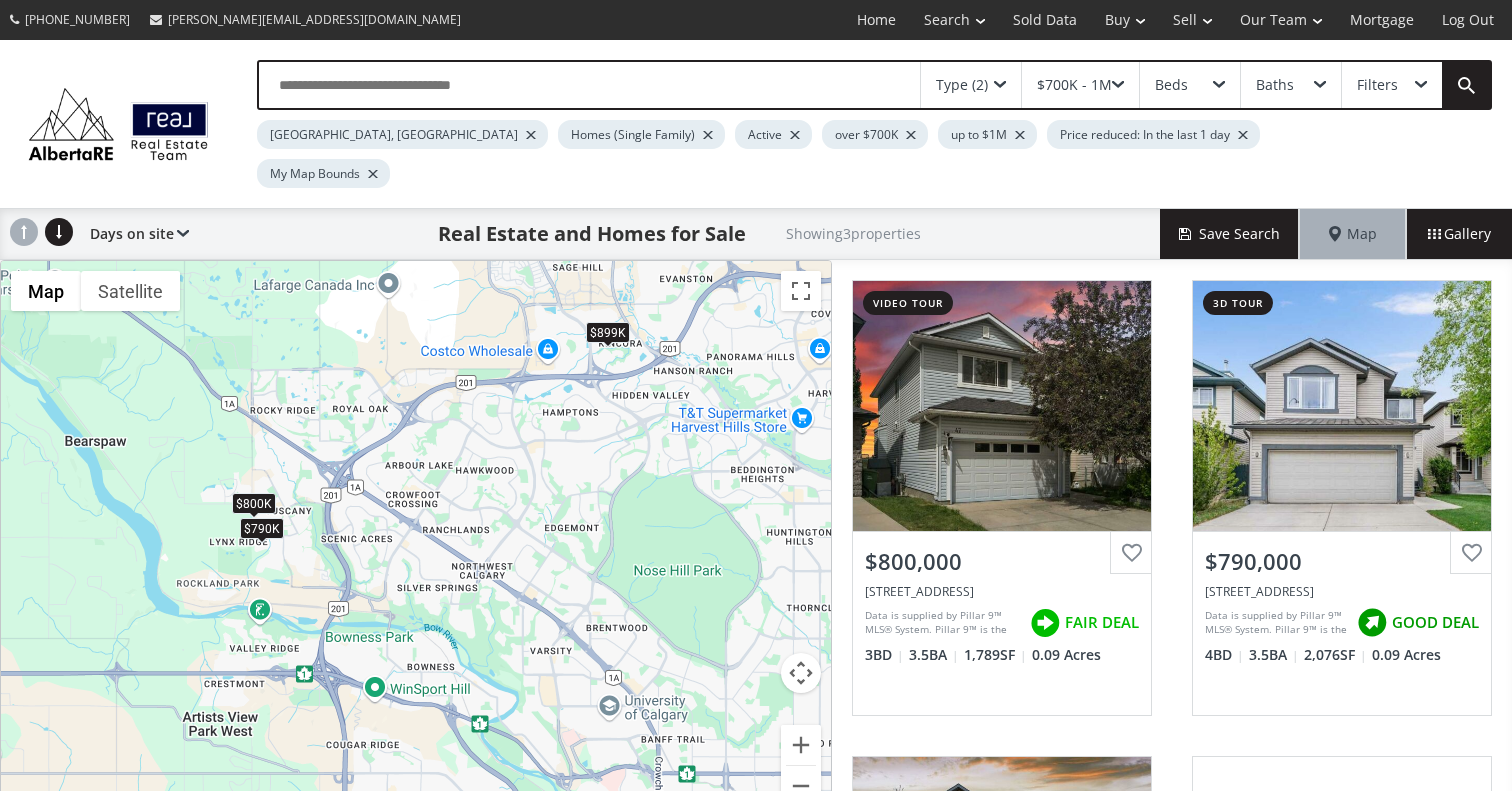 drag, startPoint x: 447, startPoint y: 593, endPoint x: 456, endPoint y: 414, distance: 179.22612 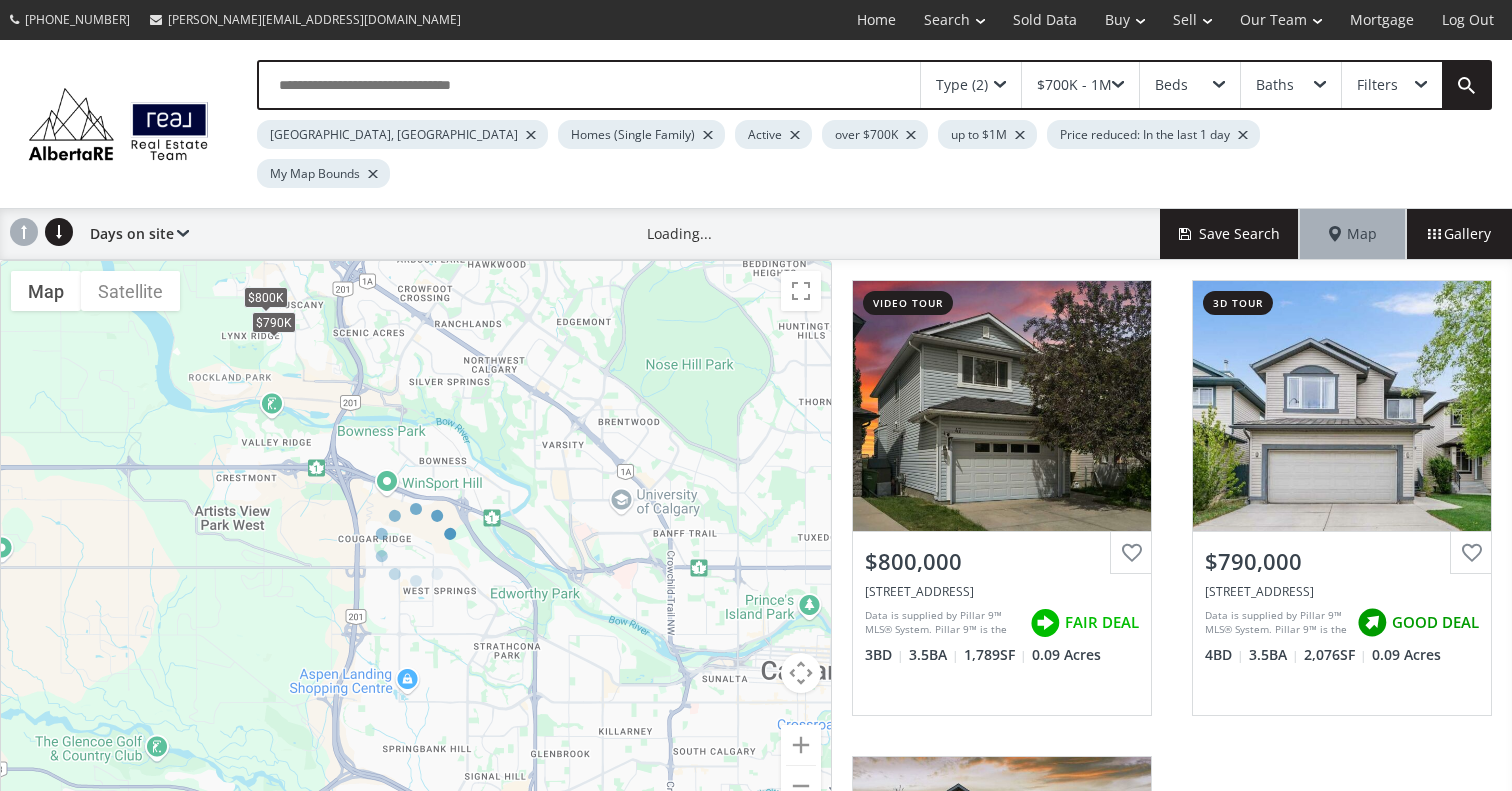 click on "Type   (2) $700K - 1M Beds Baths Filters Calgary, AB Homes (Single Family) Active over $700K up to $1M Price reduced: In the last 1 day My Map Bounds" at bounding box center (756, 124) 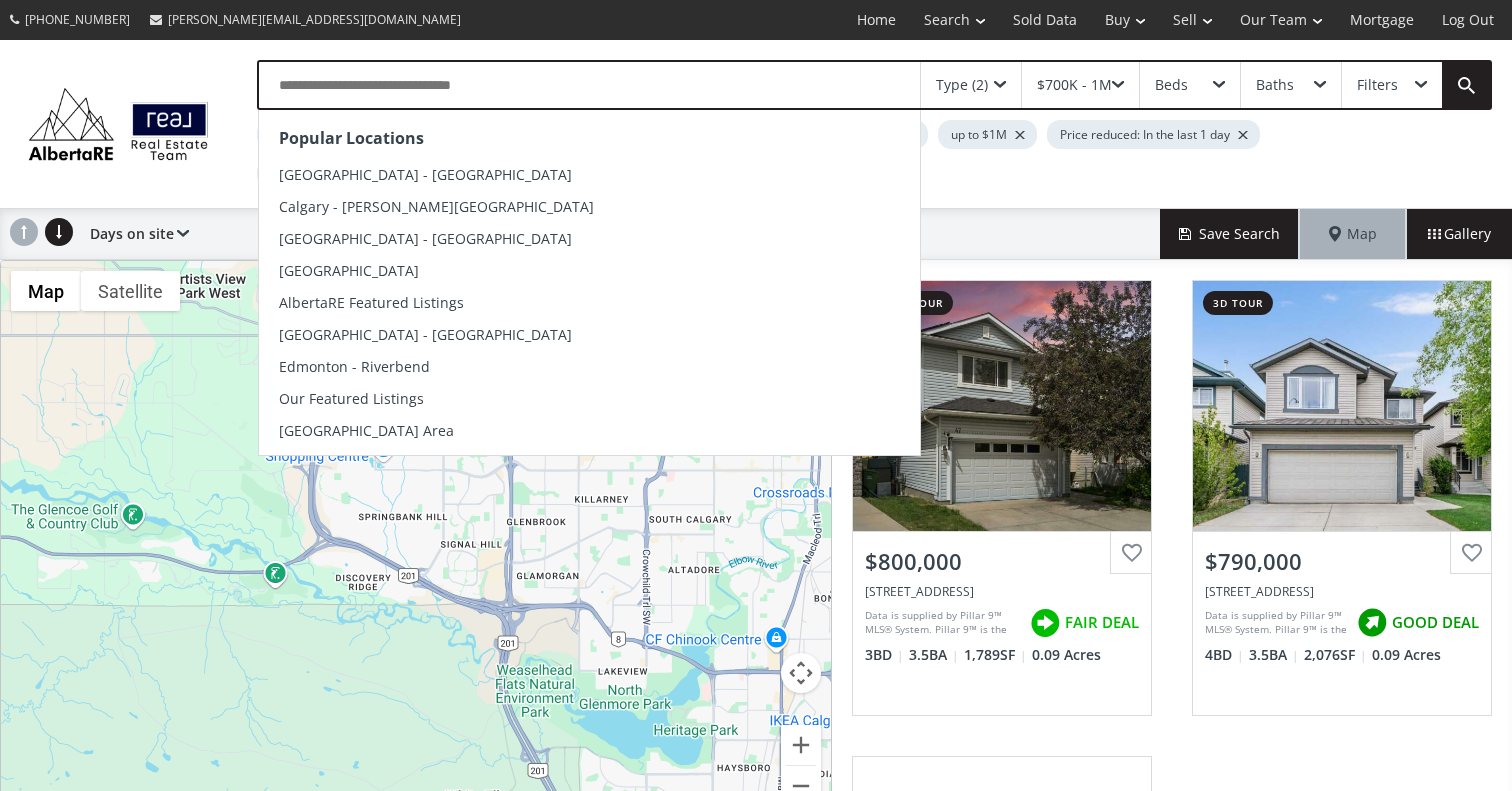 drag, startPoint x: 500, startPoint y: 367, endPoint x: 478, endPoint y: 101, distance: 266.90823 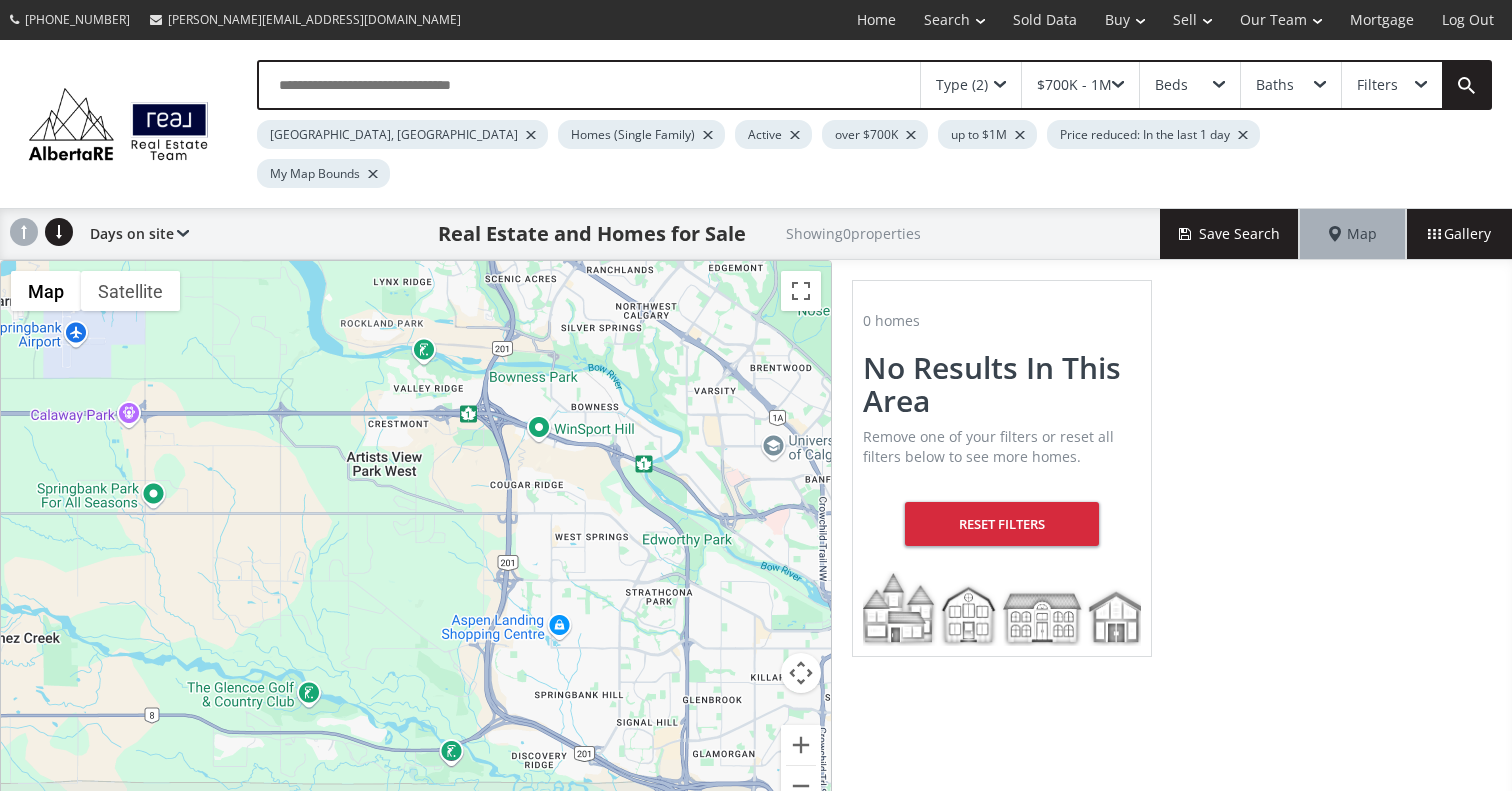 drag, startPoint x: 608, startPoint y: 337, endPoint x: 781, endPoint y: 515, distance: 248.21967 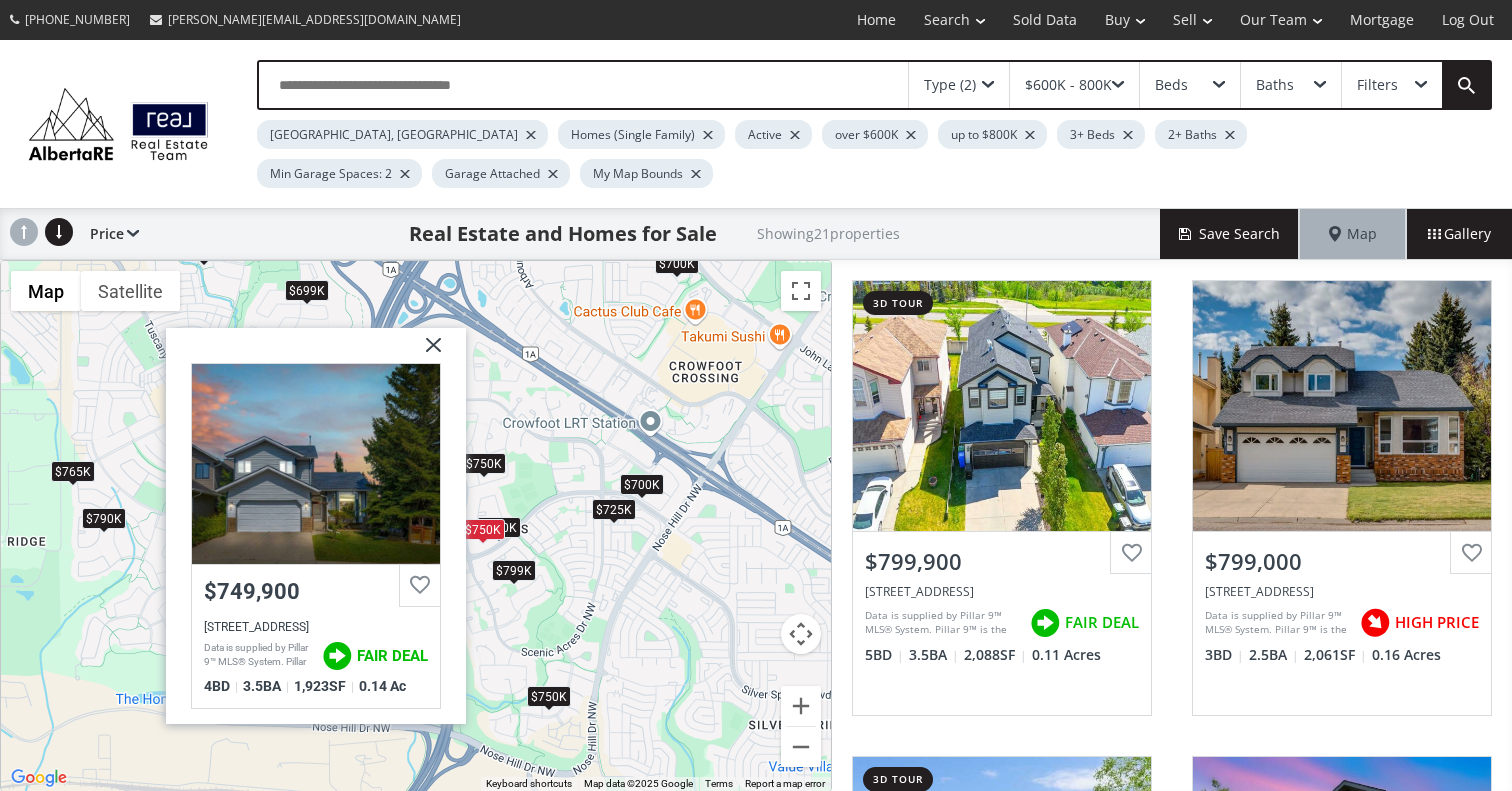 scroll, scrollTop: 0, scrollLeft: 0, axis: both 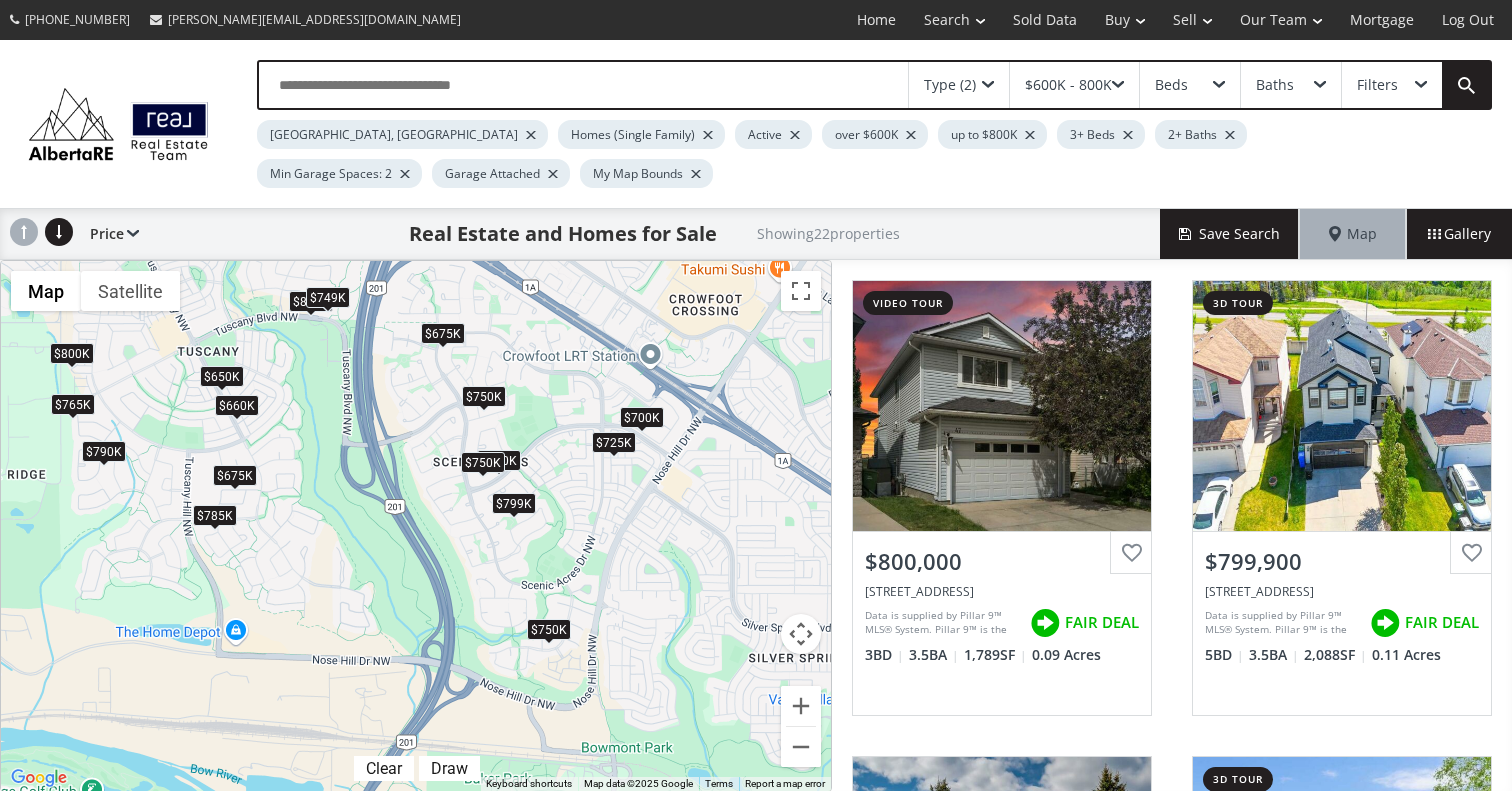 drag, startPoint x: 535, startPoint y: 400, endPoint x: 535, endPoint y: 331, distance: 69 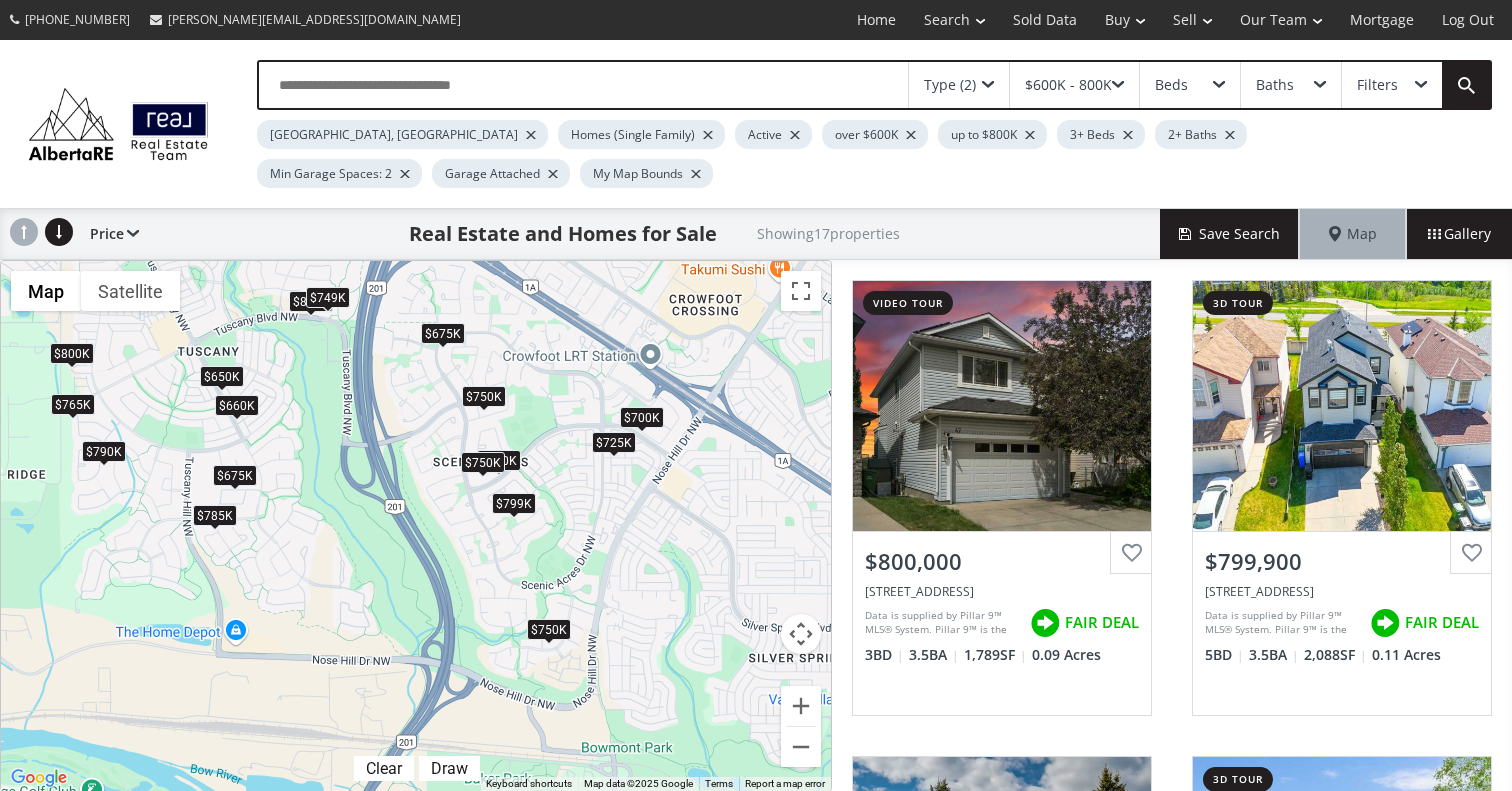 drag, startPoint x: 688, startPoint y: 608, endPoint x: 692, endPoint y: 397, distance: 211.03792 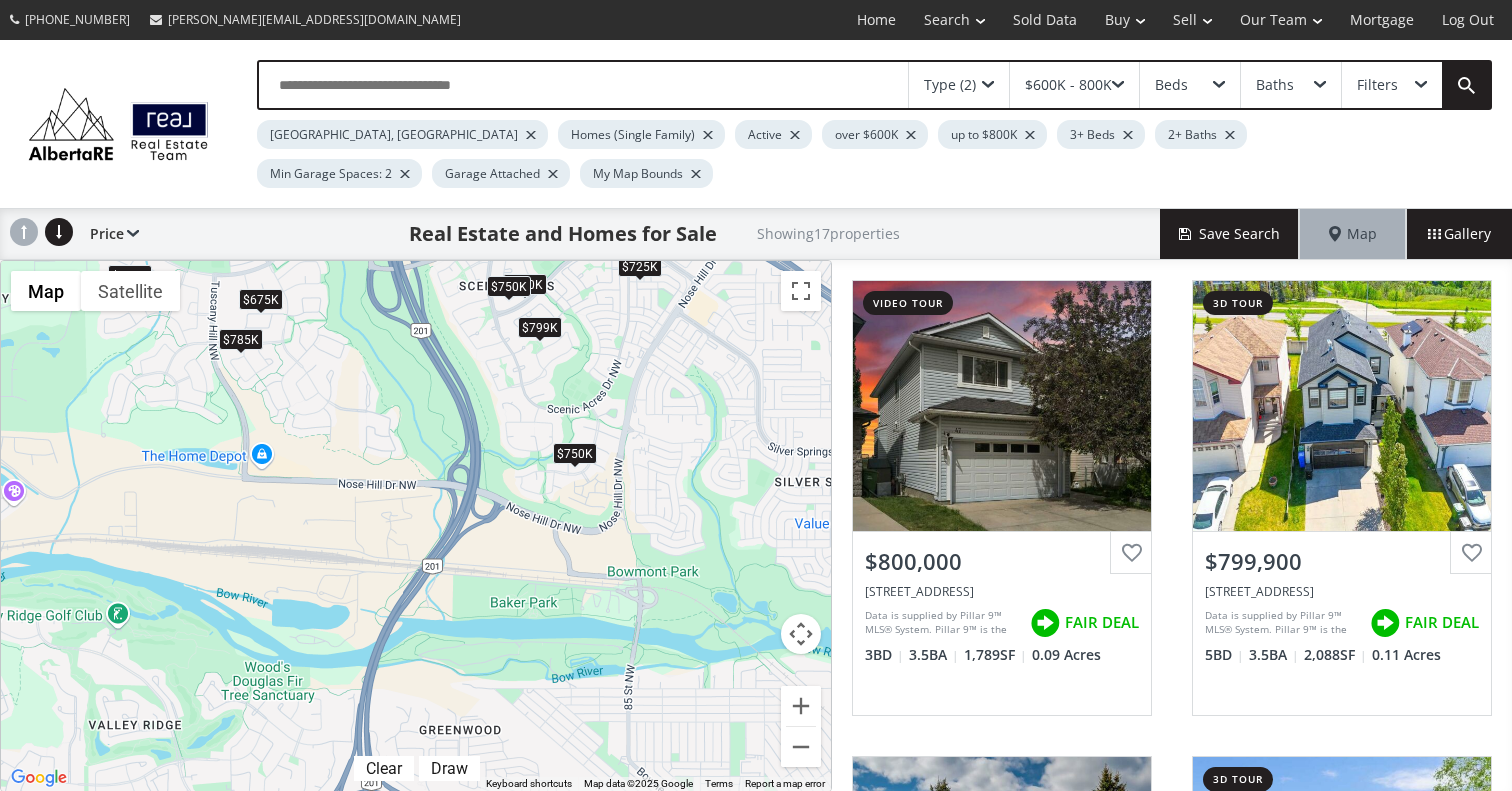 drag, startPoint x: 623, startPoint y: 457, endPoint x: 649, endPoint y: 310, distance: 149.28162 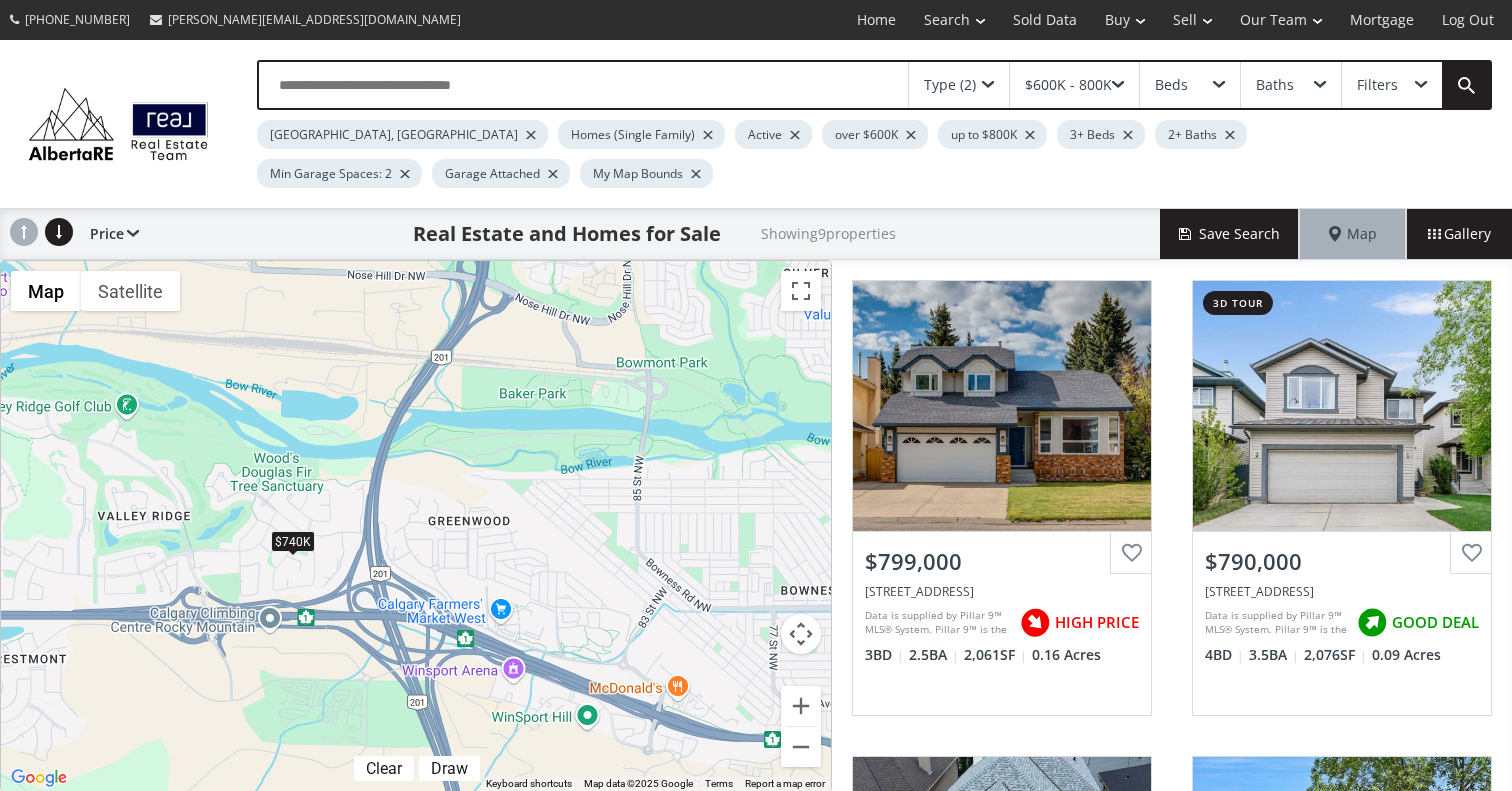 drag, startPoint x: 605, startPoint y: 625, endPoint x: 614, endPoint y: 414, distance: 211.19185 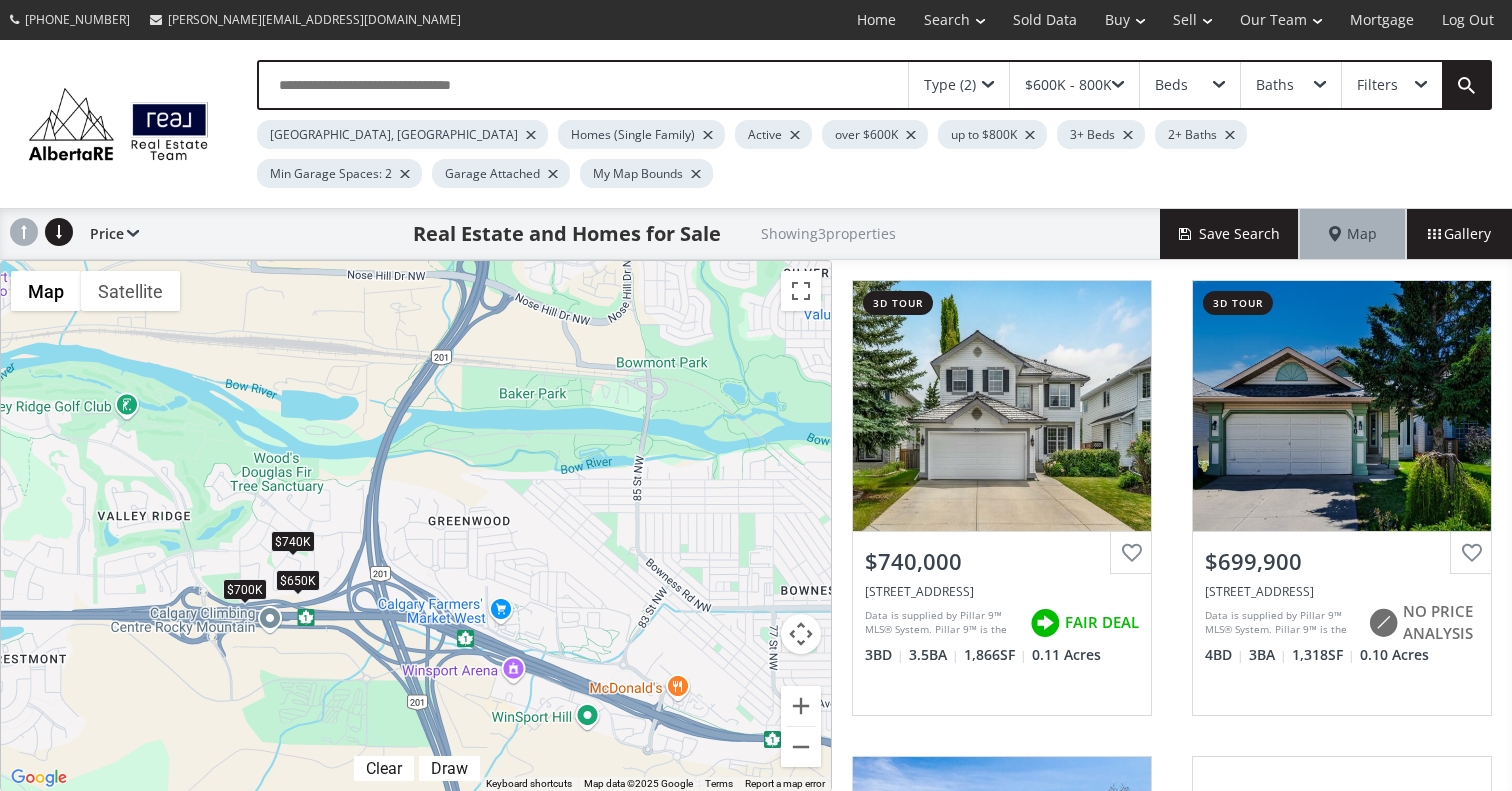 click on "$650K" at bounding box center [298, 580] 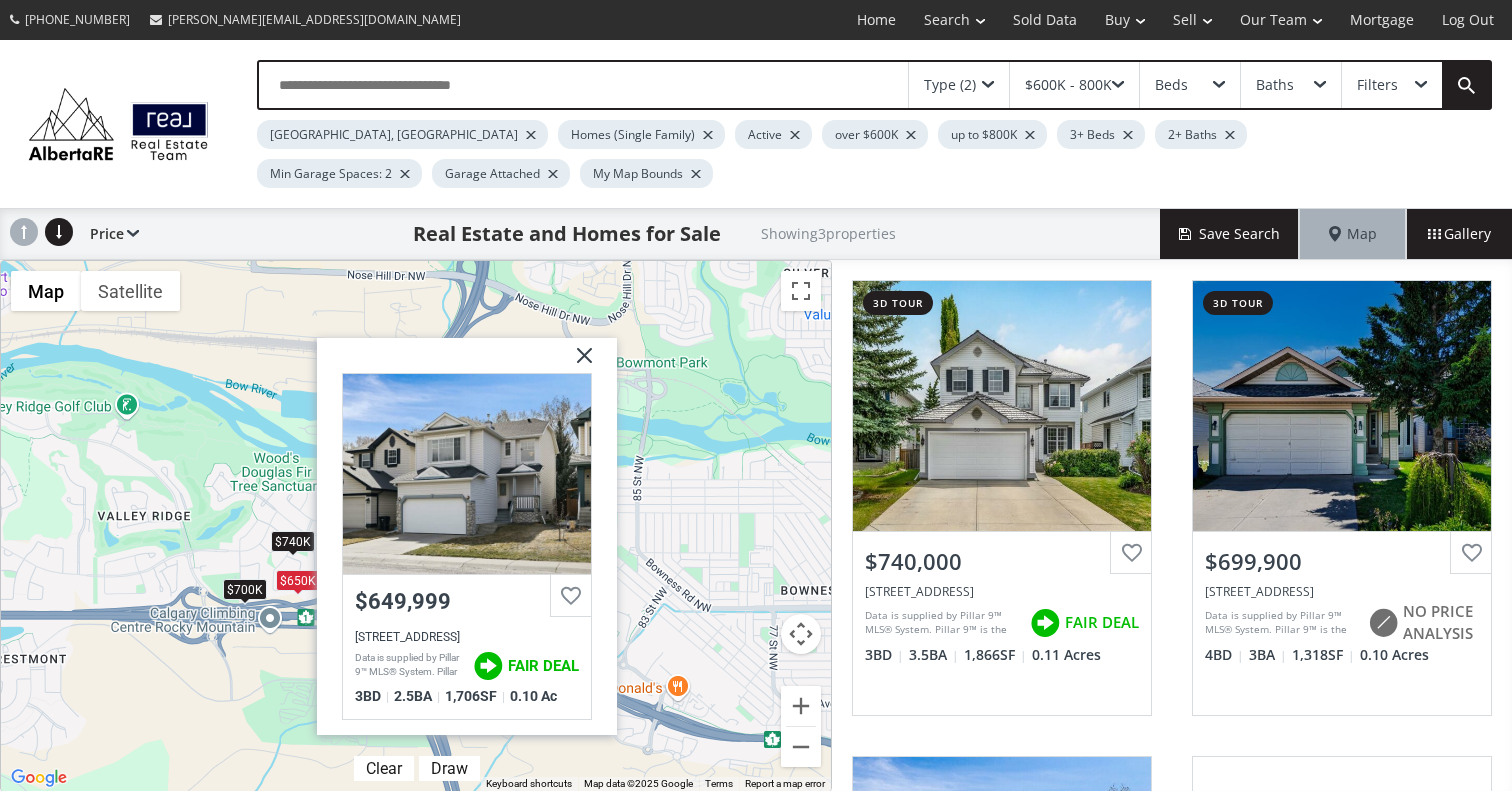 click at bounding box center (577, 363) 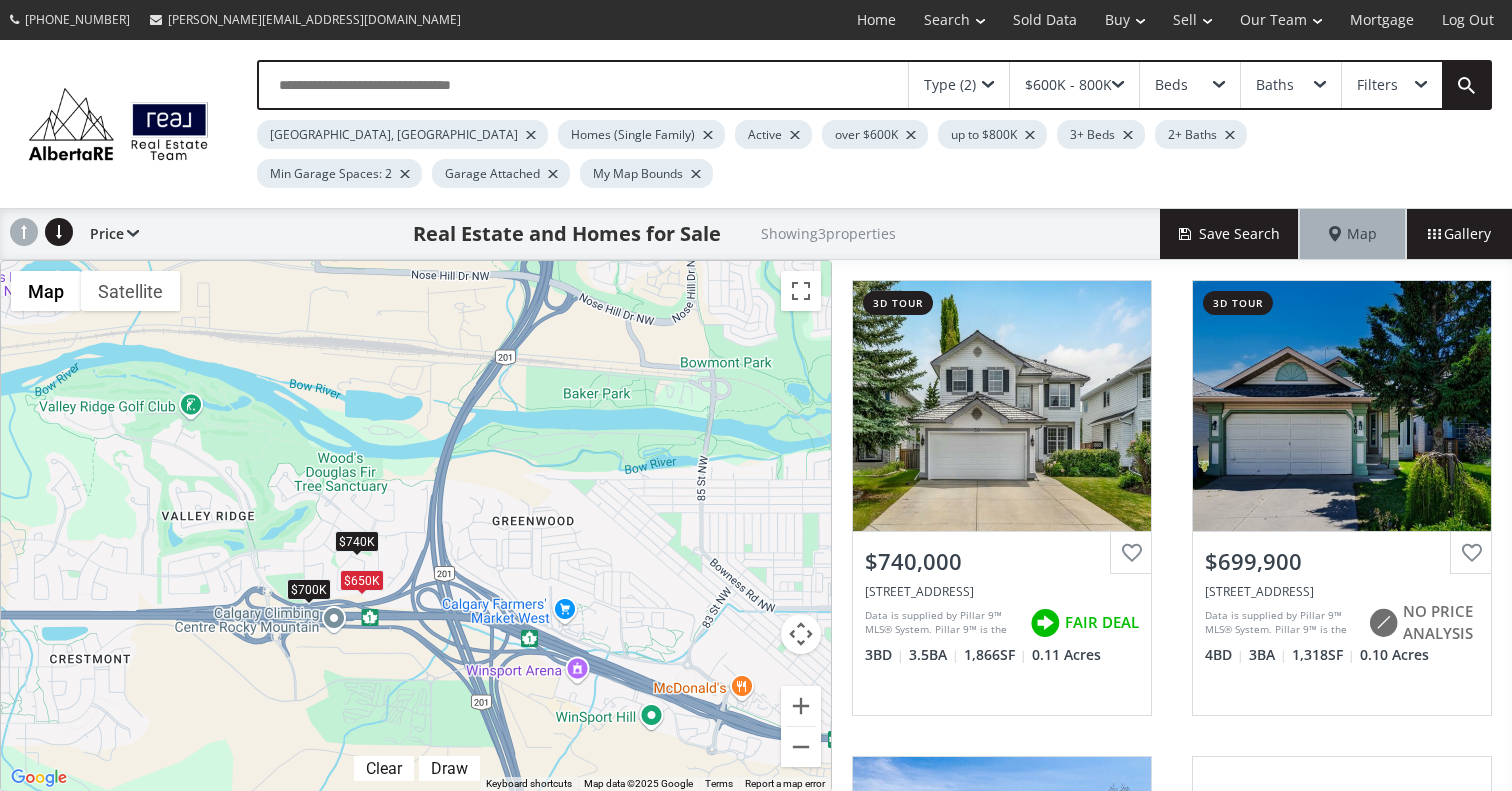 drag, startPoint x: 399, startPoint y: 528, endPoint x: 453, endPoint y: 528, distance: 54 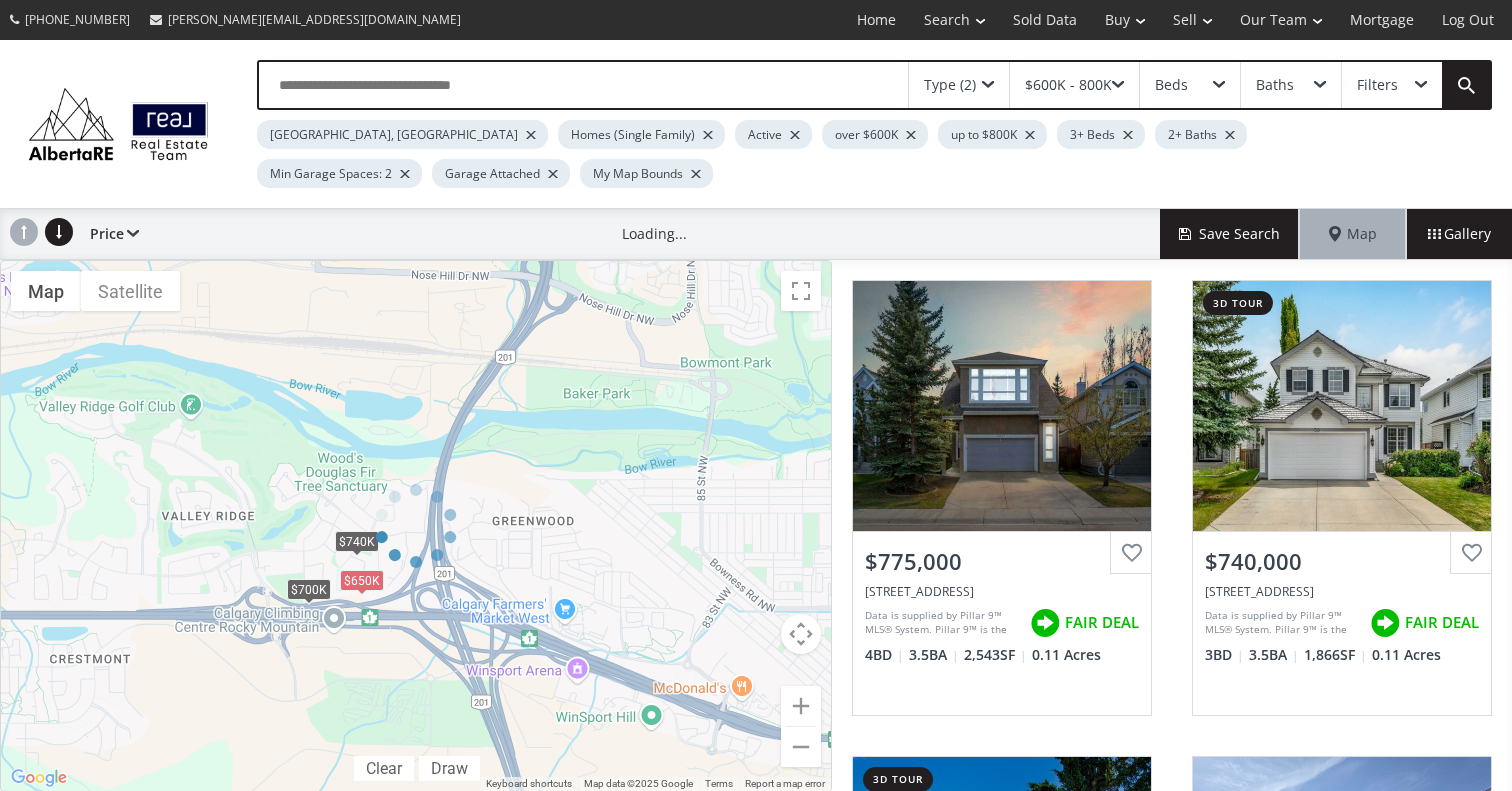 drag, startPoint x: 543, startPoint y: 525, endPoint x: 656, endPoint y: 525, distance: 113 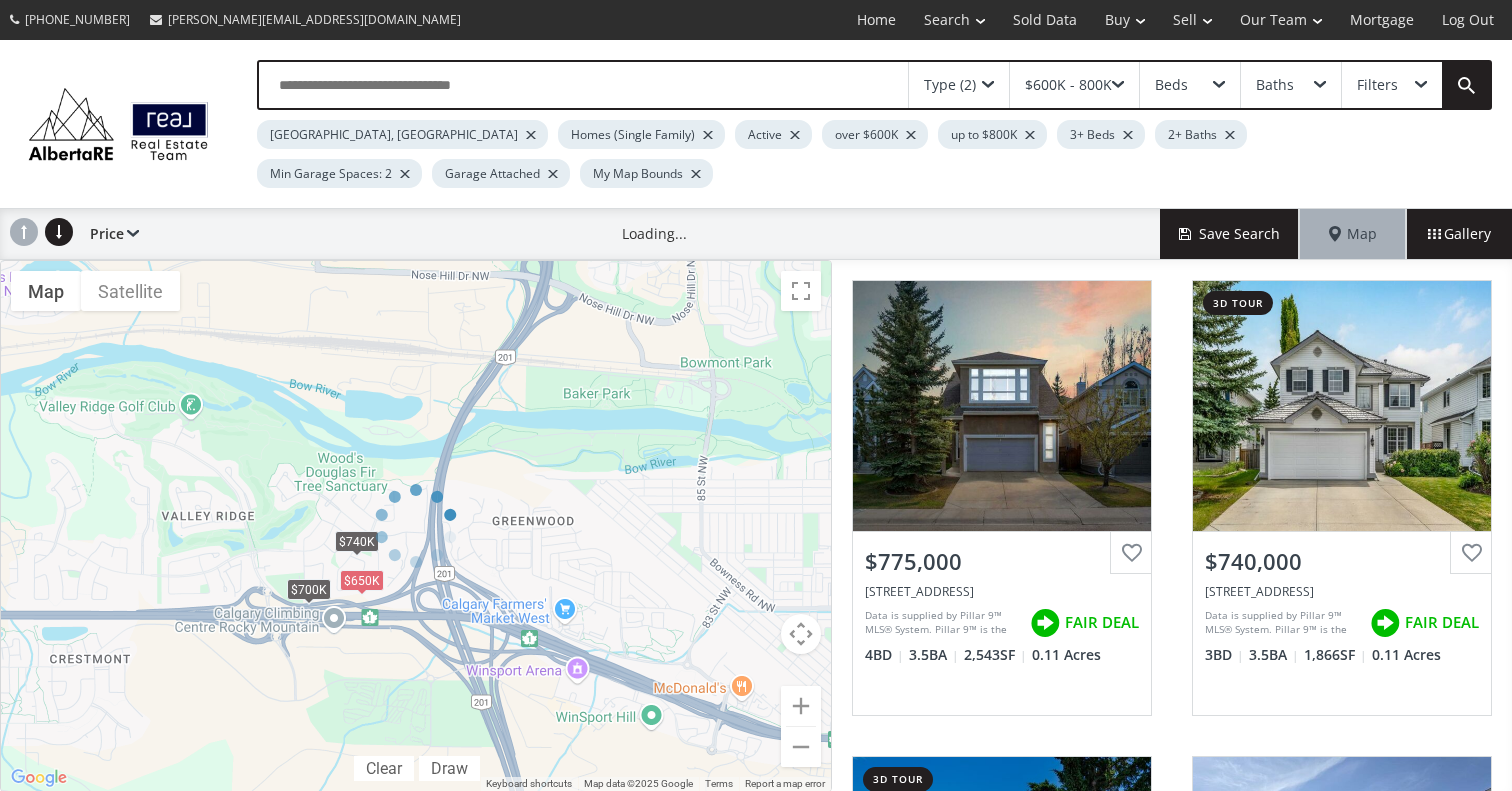 click on "← Move left → Move right ↑ Move up ↓ Move down + Zoom in - Zoom out Home Jump left by 75% End Jump right by 75% Page Up Jump up by 75% Page Down Jump down by 75% To navigate, press the arrow keys. $740K $700K $650K Map Terrain Satellite Labels Clear Draw Keyboard shortcuts Map Data Map data ©2025 Google Map data ©2025 Google 200 m  Click to toggle between metric and imperial units Terms Report a map error" at bounding box center [416, 526] 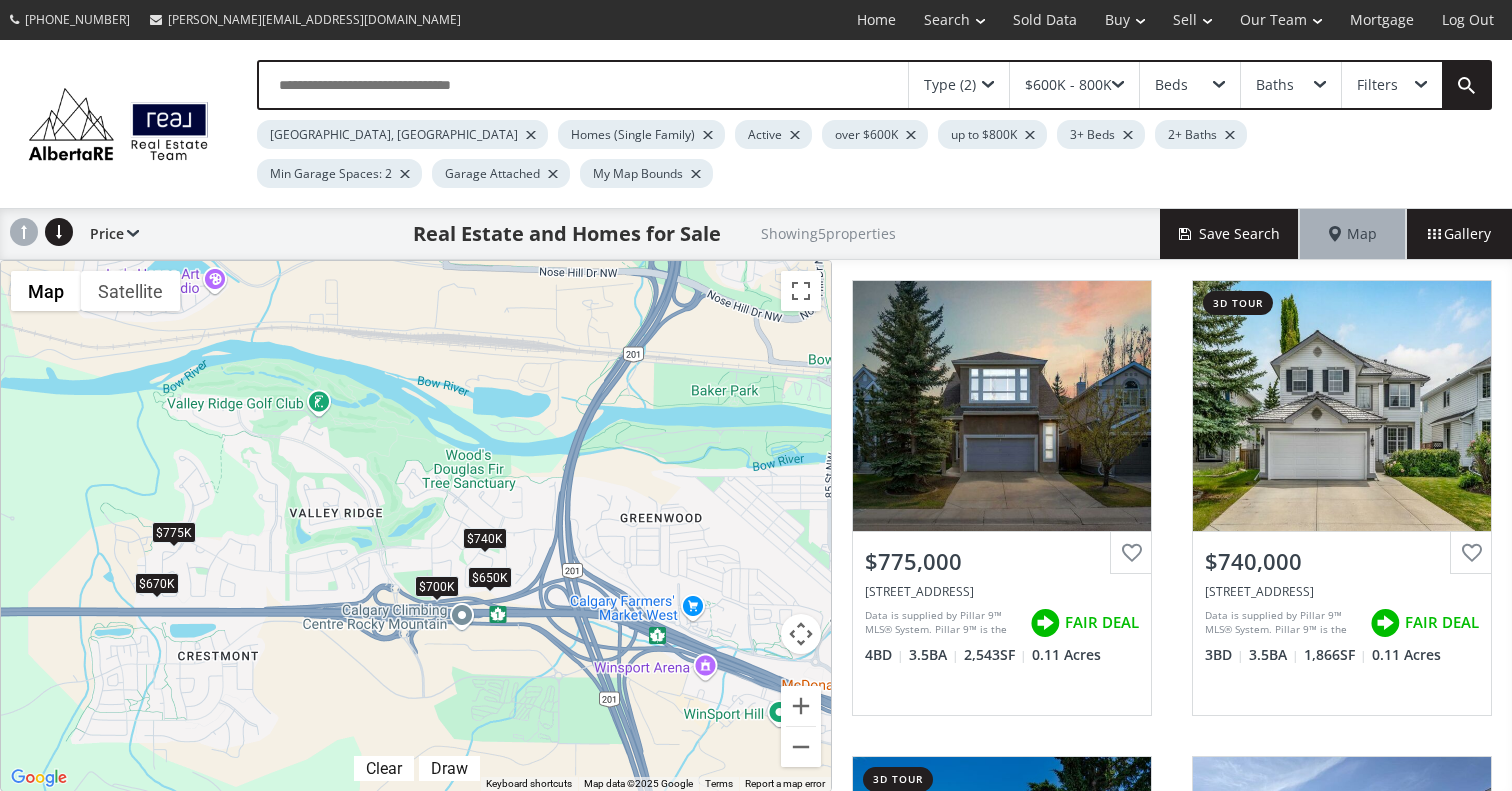 drag, startPoint x: 608, startPoint y: 509, endPoint x: 736, endPoint y: 506, distance: 128.03516 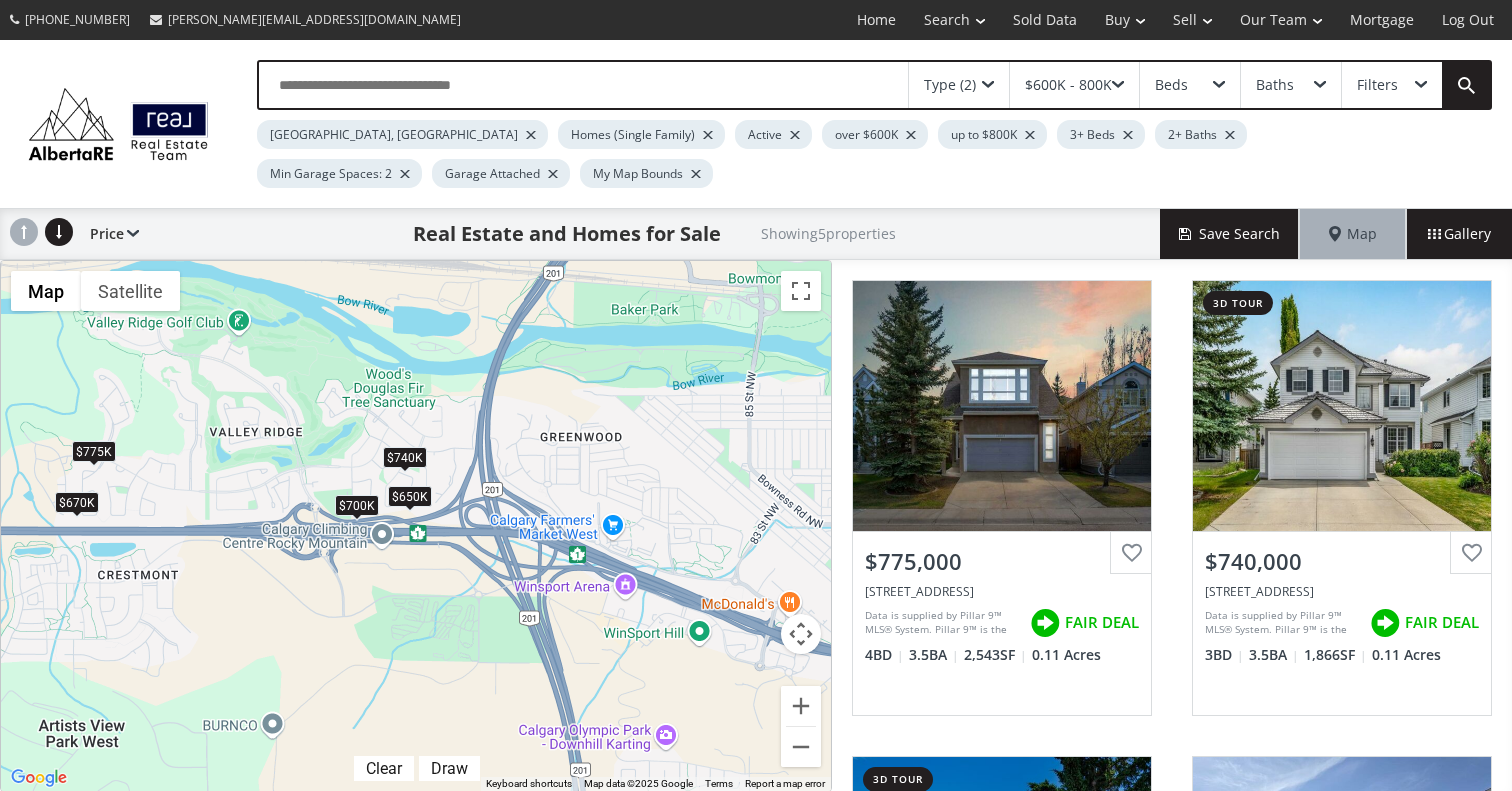 drag, startPoint x: 736, startPoint y: 506, endPoint x: 619, endPoint y: 403, distance: 155.87816 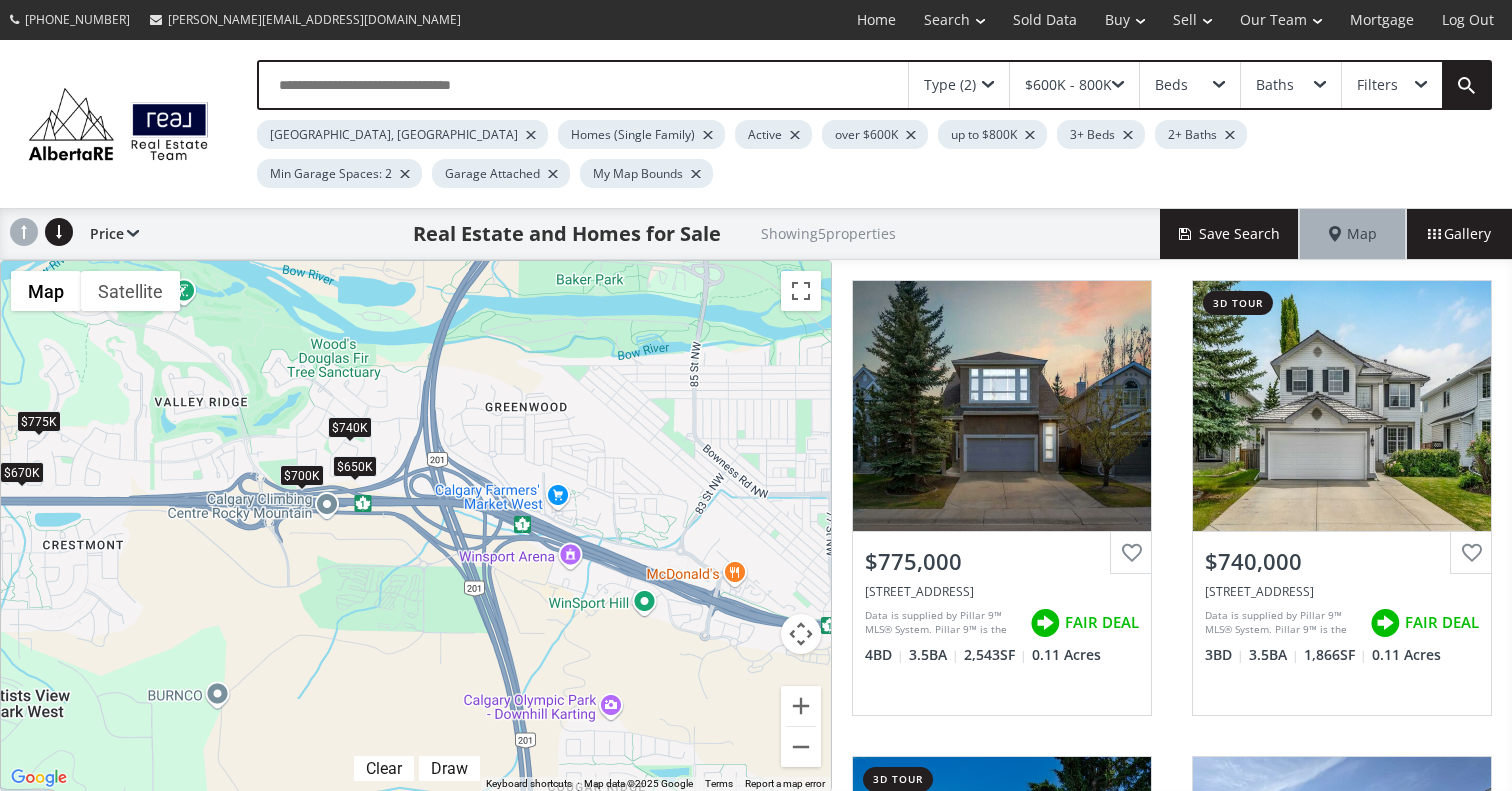 drag, startPoint x: 629, startPoint y: 413, endPoint x: 588, endPoint y: 362, distance: 65.43699 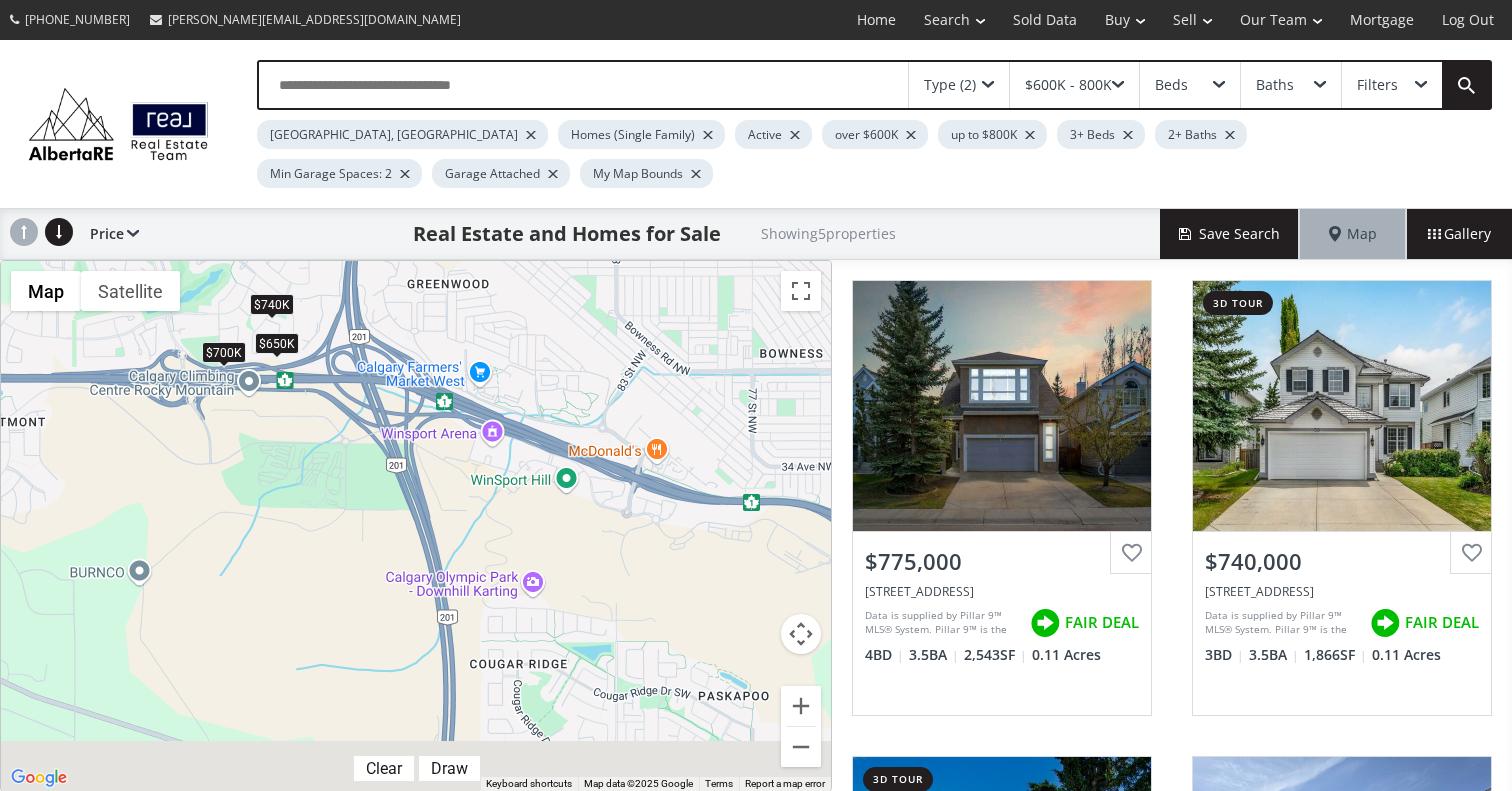 drag, startPoint x: 624, startPoint y: 457, endPoint x: 507, endPoint y: 257, distance: 231.70886 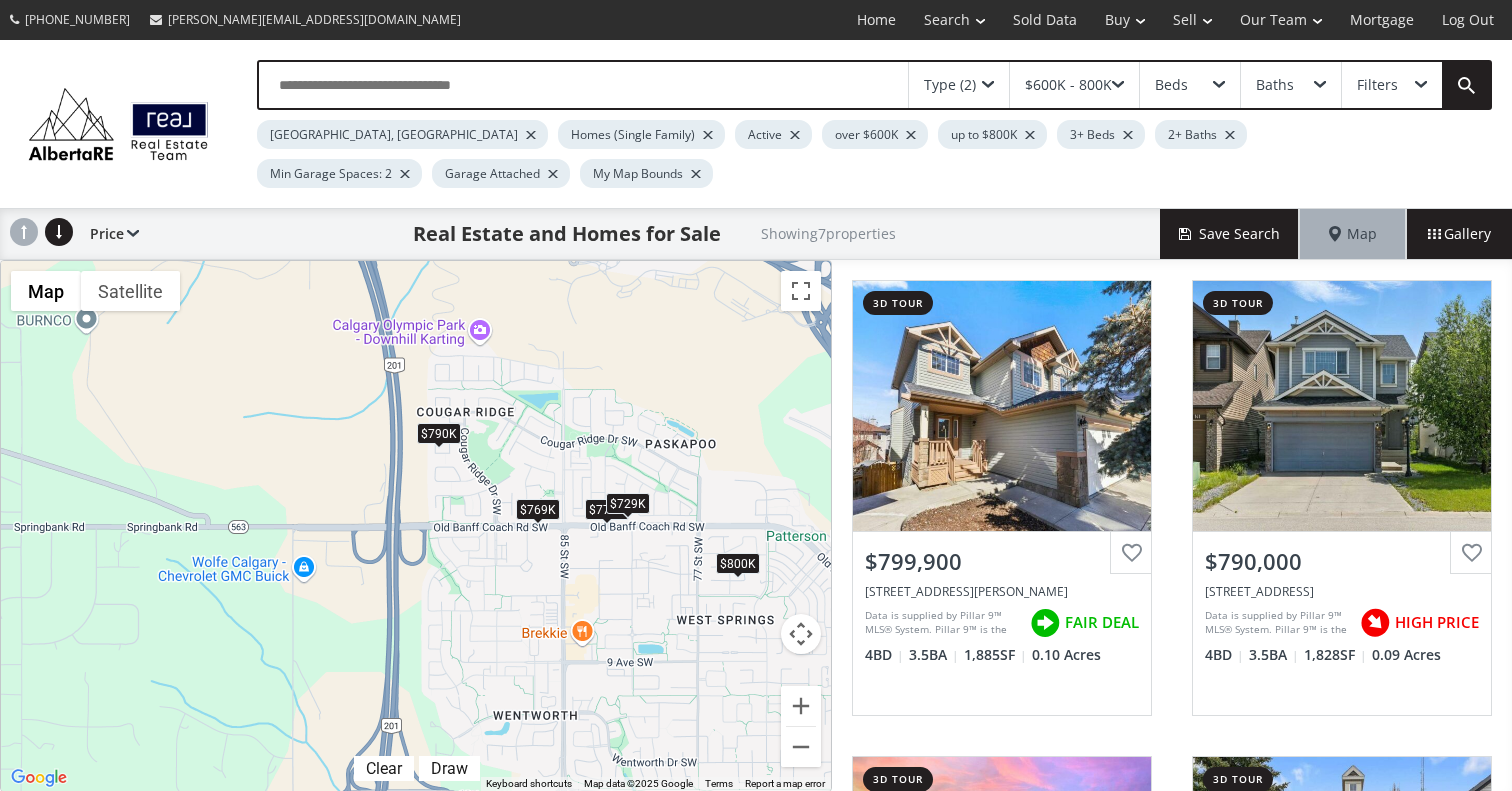 drag, startPoint x: 604, startPoint y: 604, endPoint x: 588, endPoint y: 429, distance: 175.7299 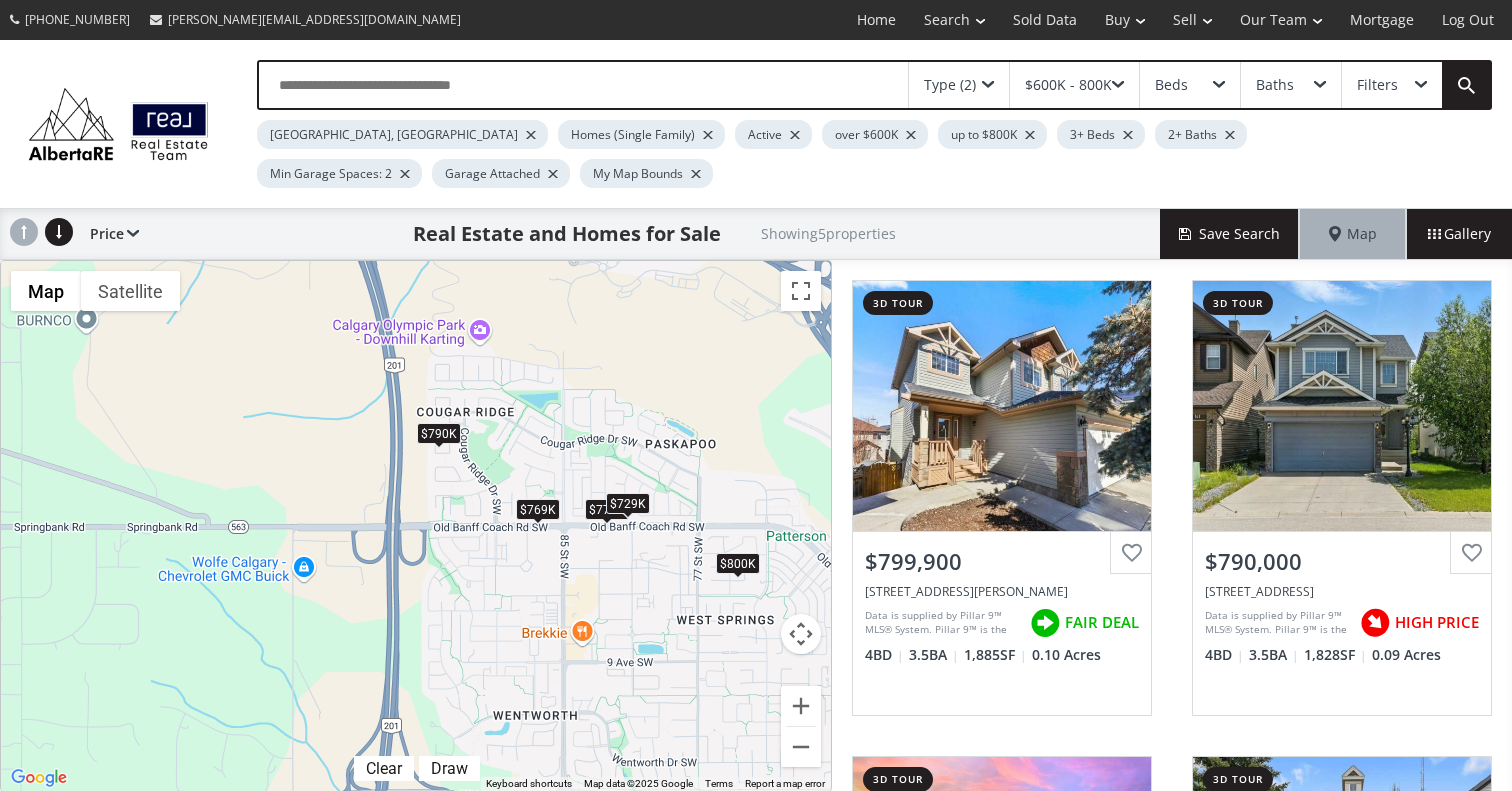 click on "$790K" at bounding box center [439, 433] 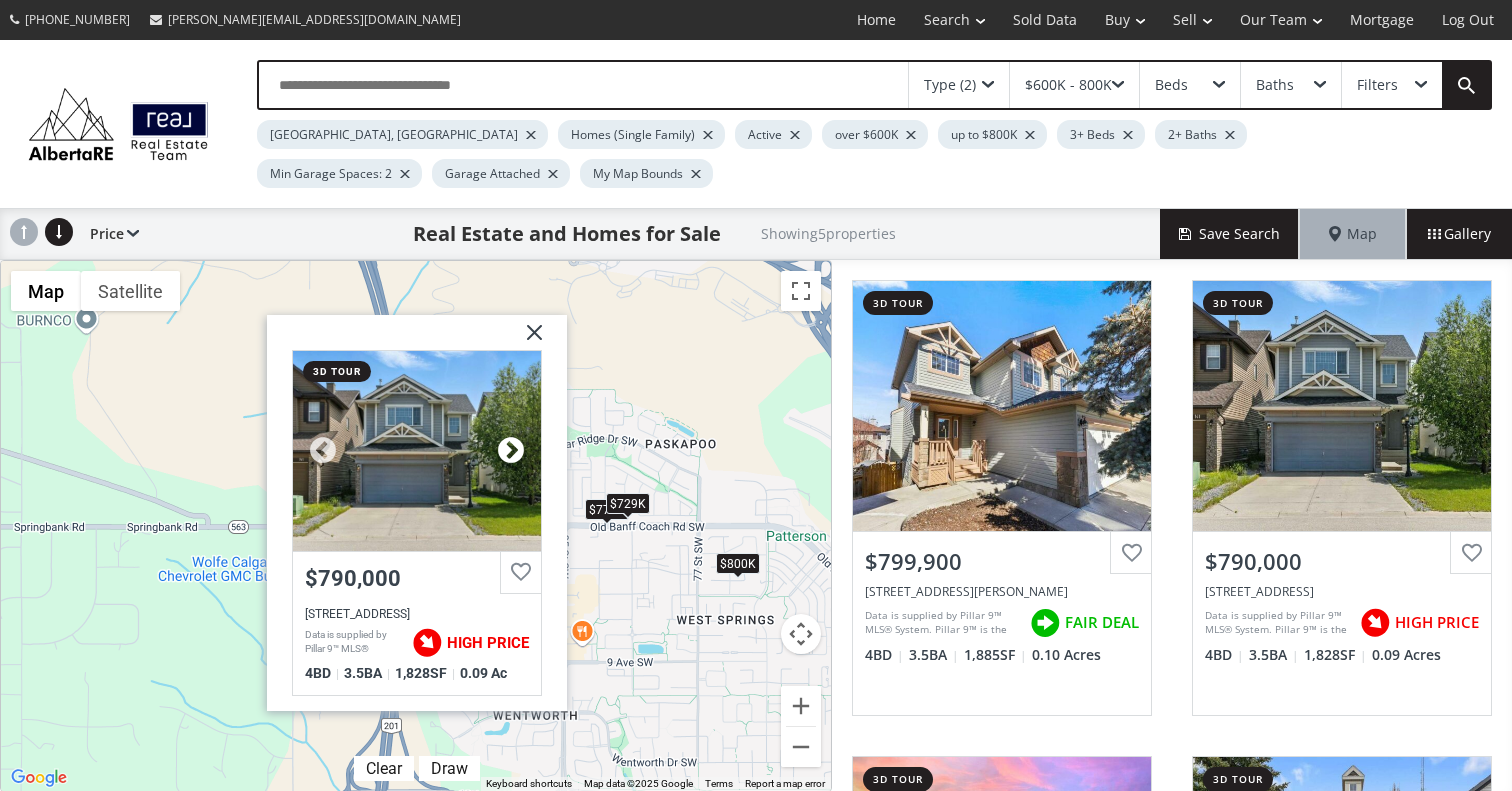 click at bounding box center (511, 451) 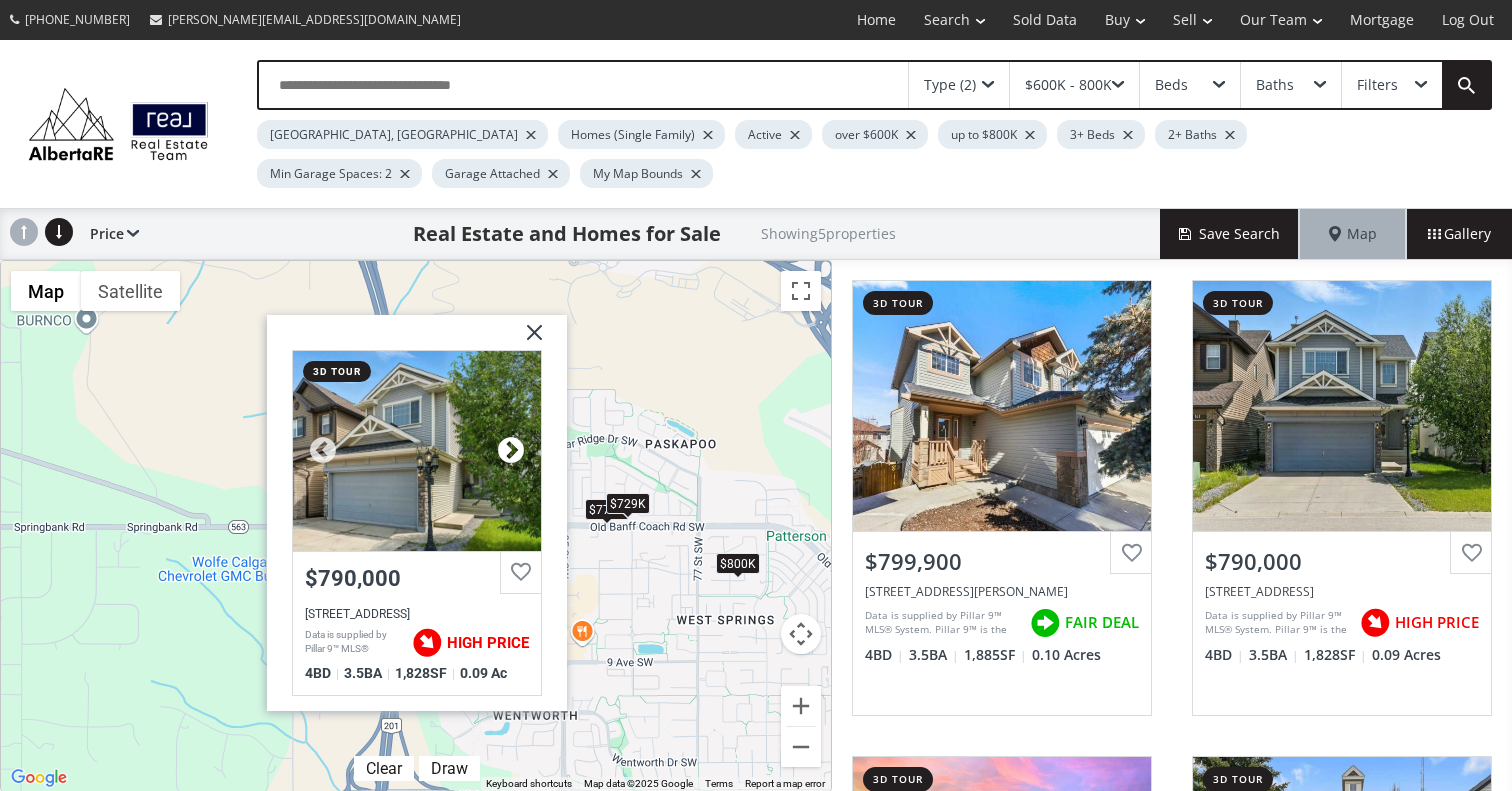 click at bounding box center (511, 451) 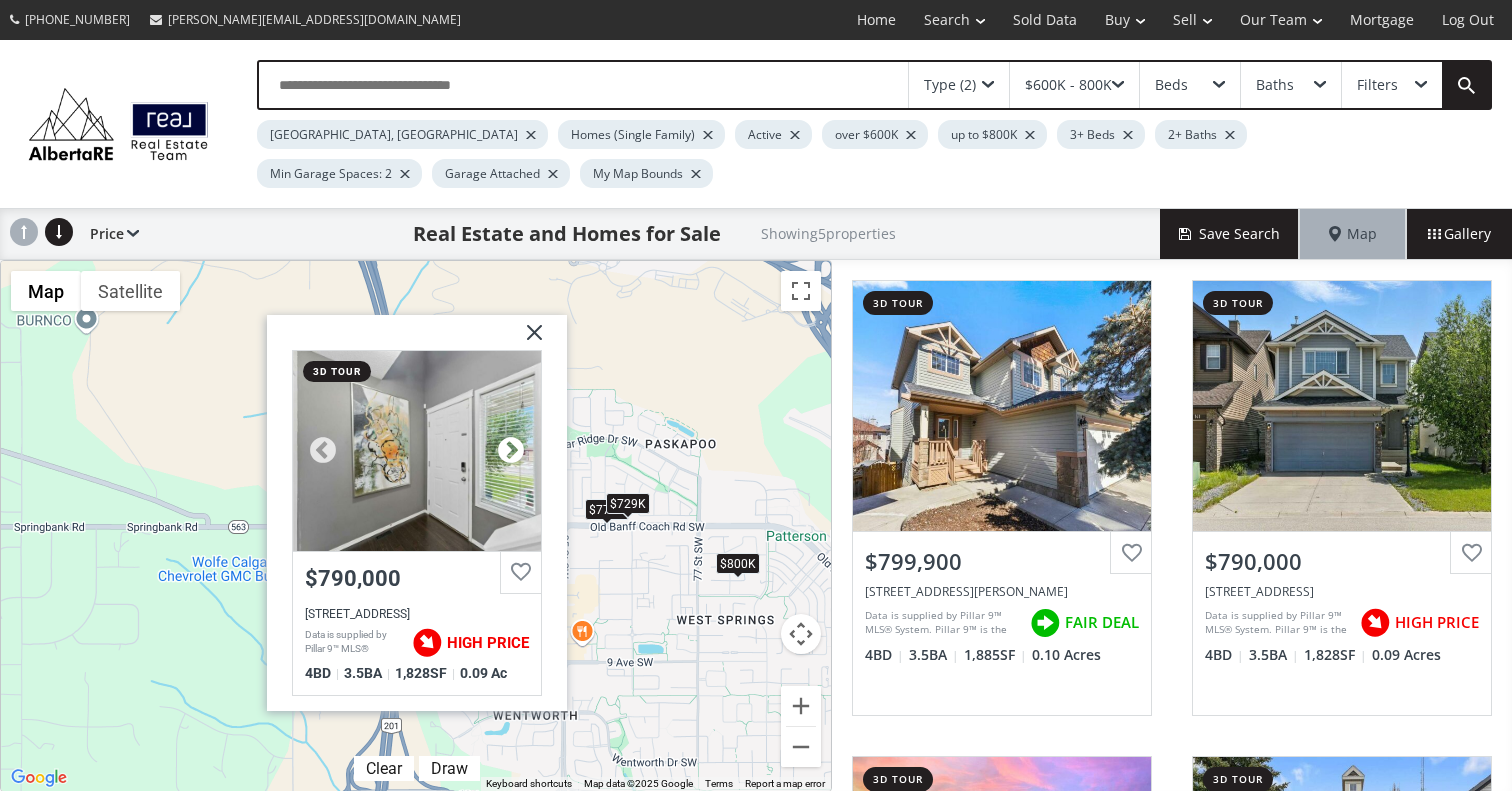 click at bounding box center (511, 451) 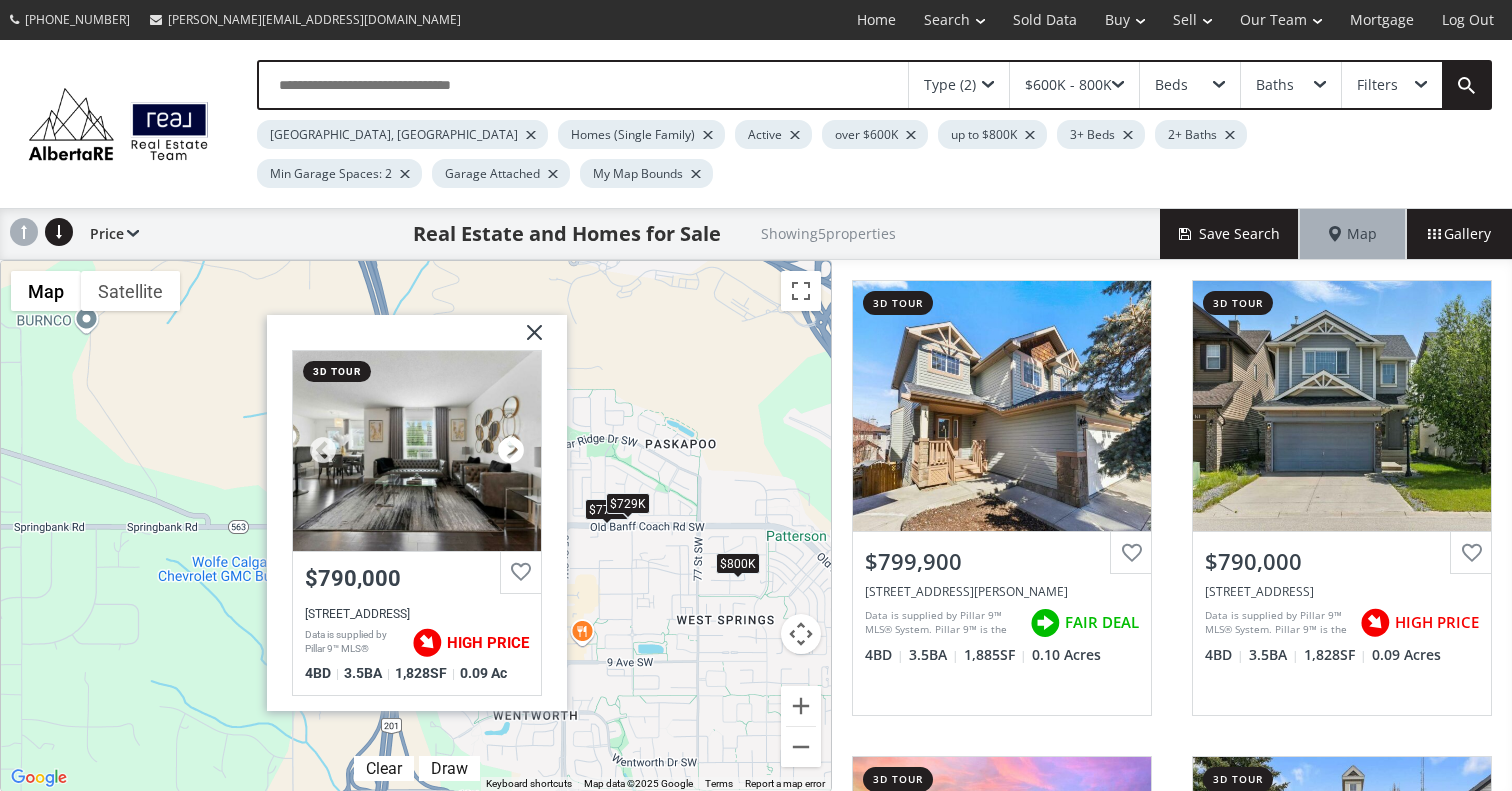 click at bounding box center [511, 451] 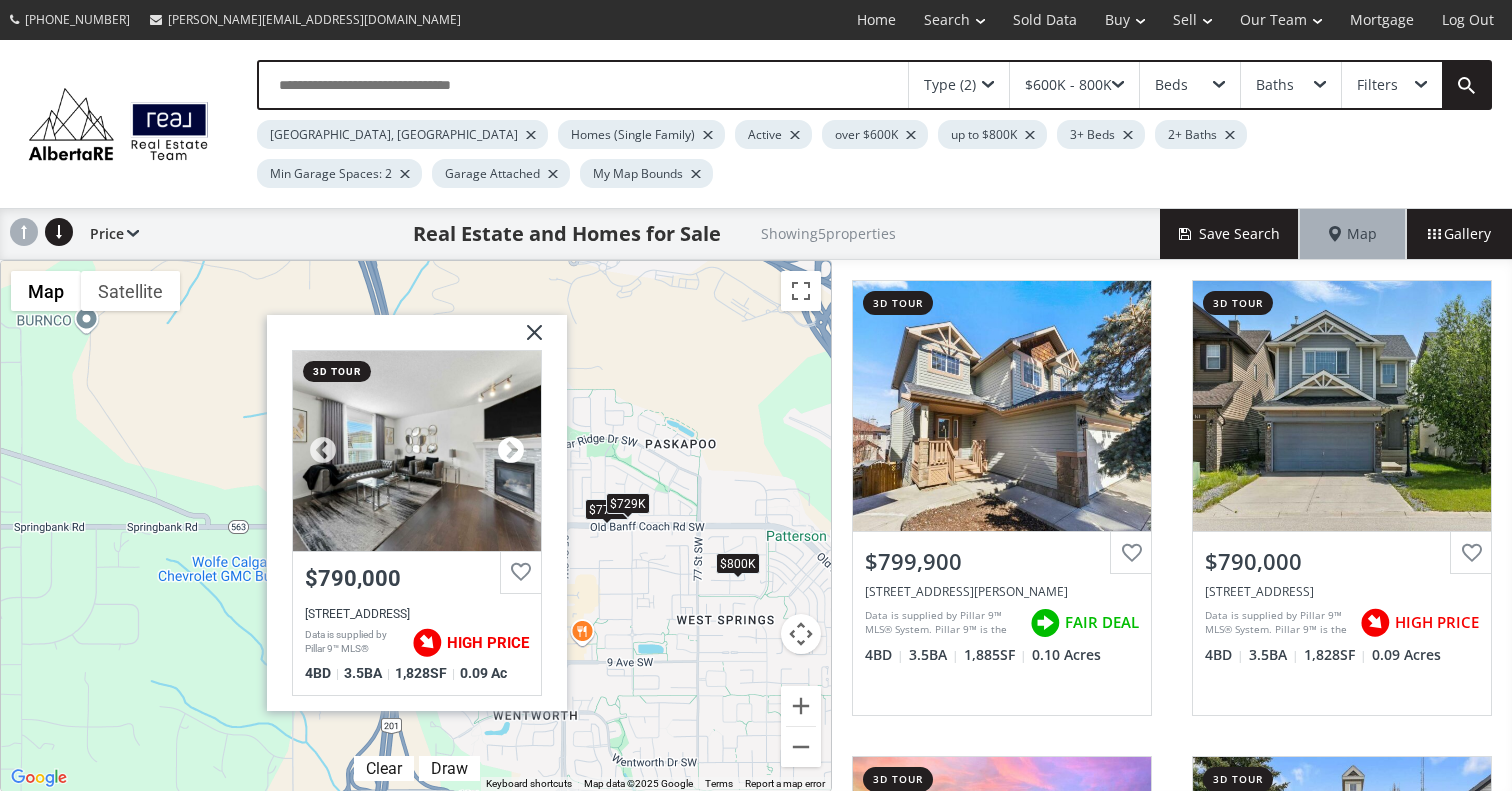 click at bounding box center (511, 451) 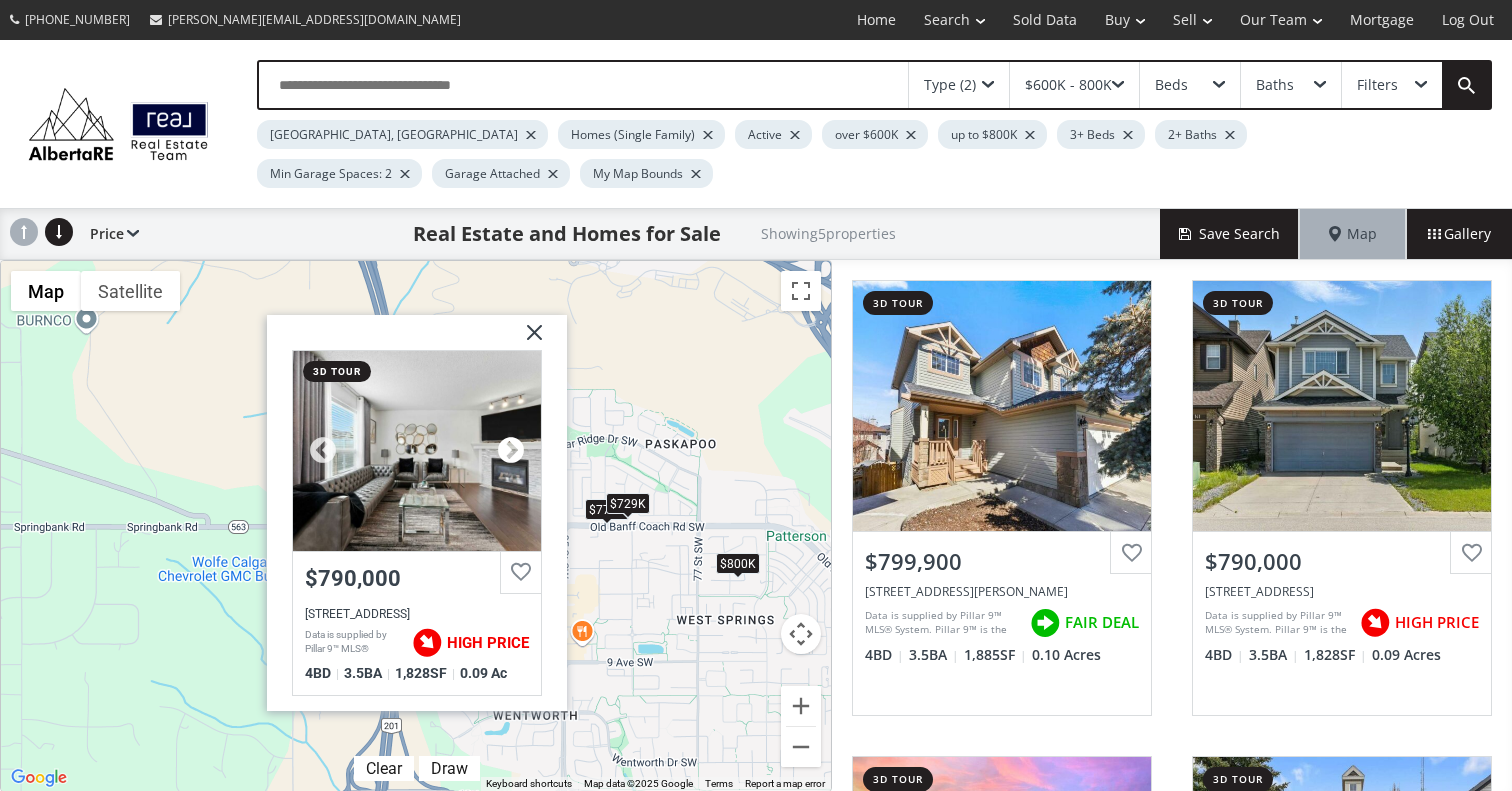 click at bounding box center [511, 451] 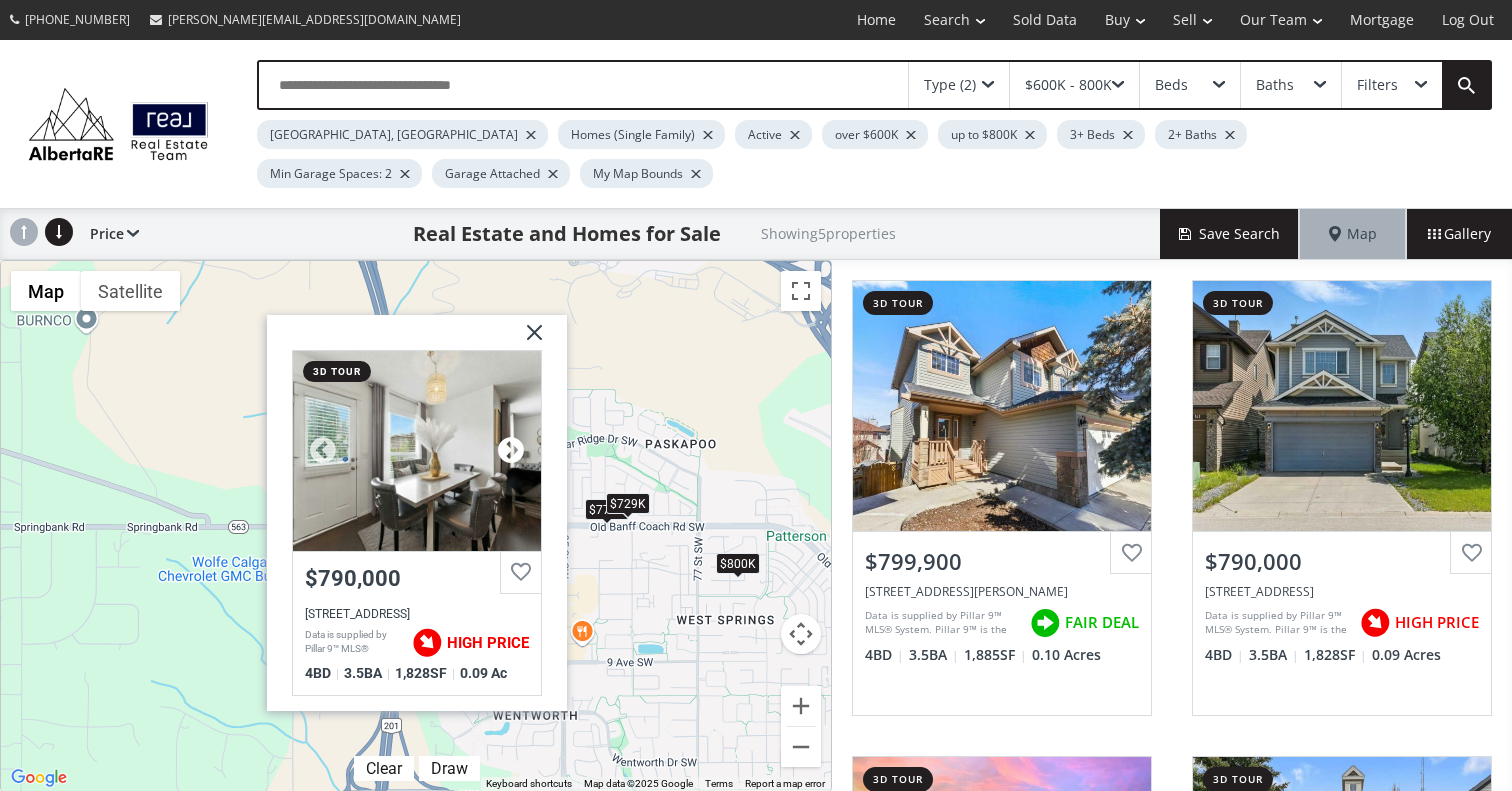 click at bounding box center [511, 451] 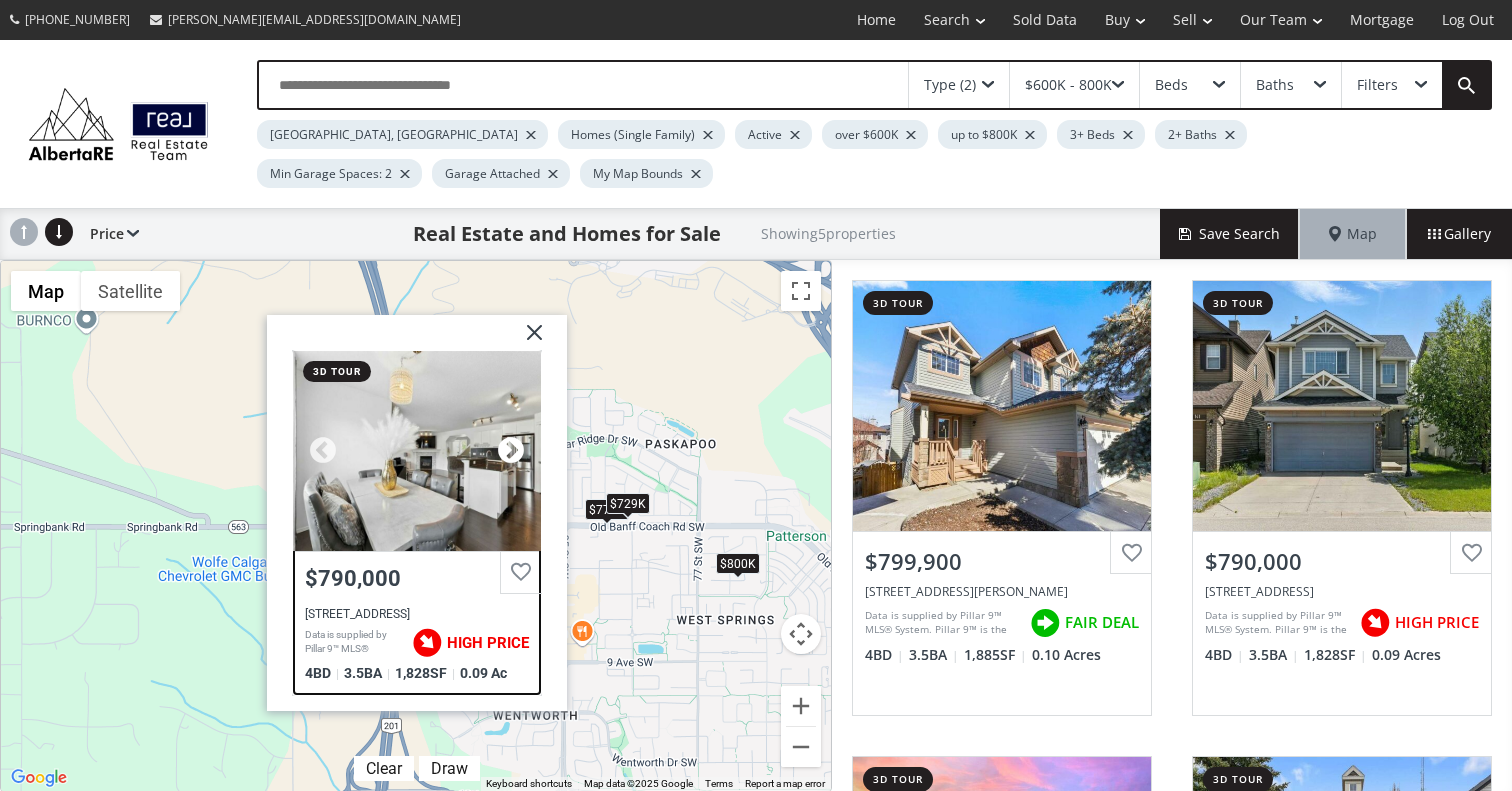 click at bounding box center (511, 451) 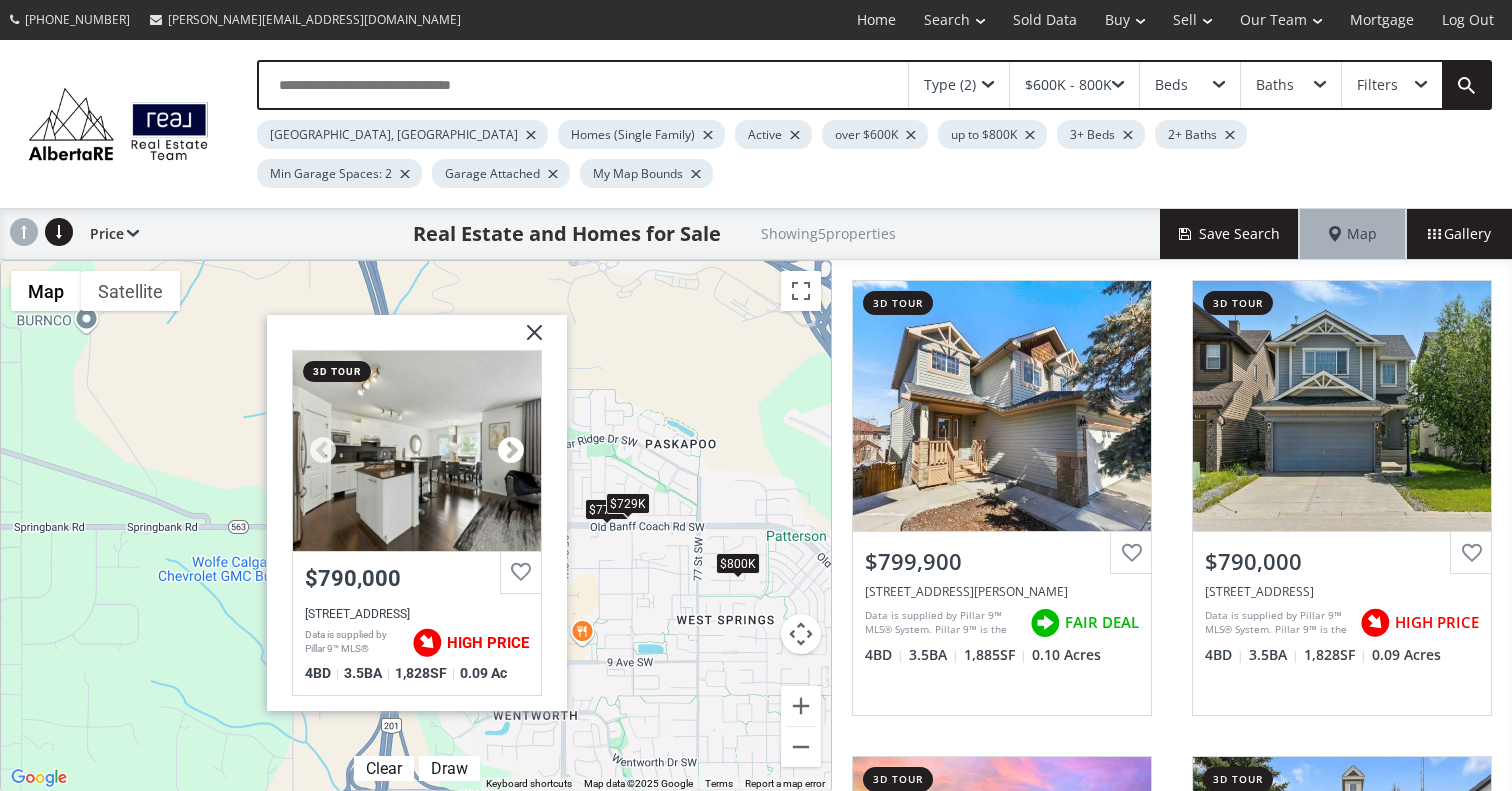 click at bounding box center (511, 451) 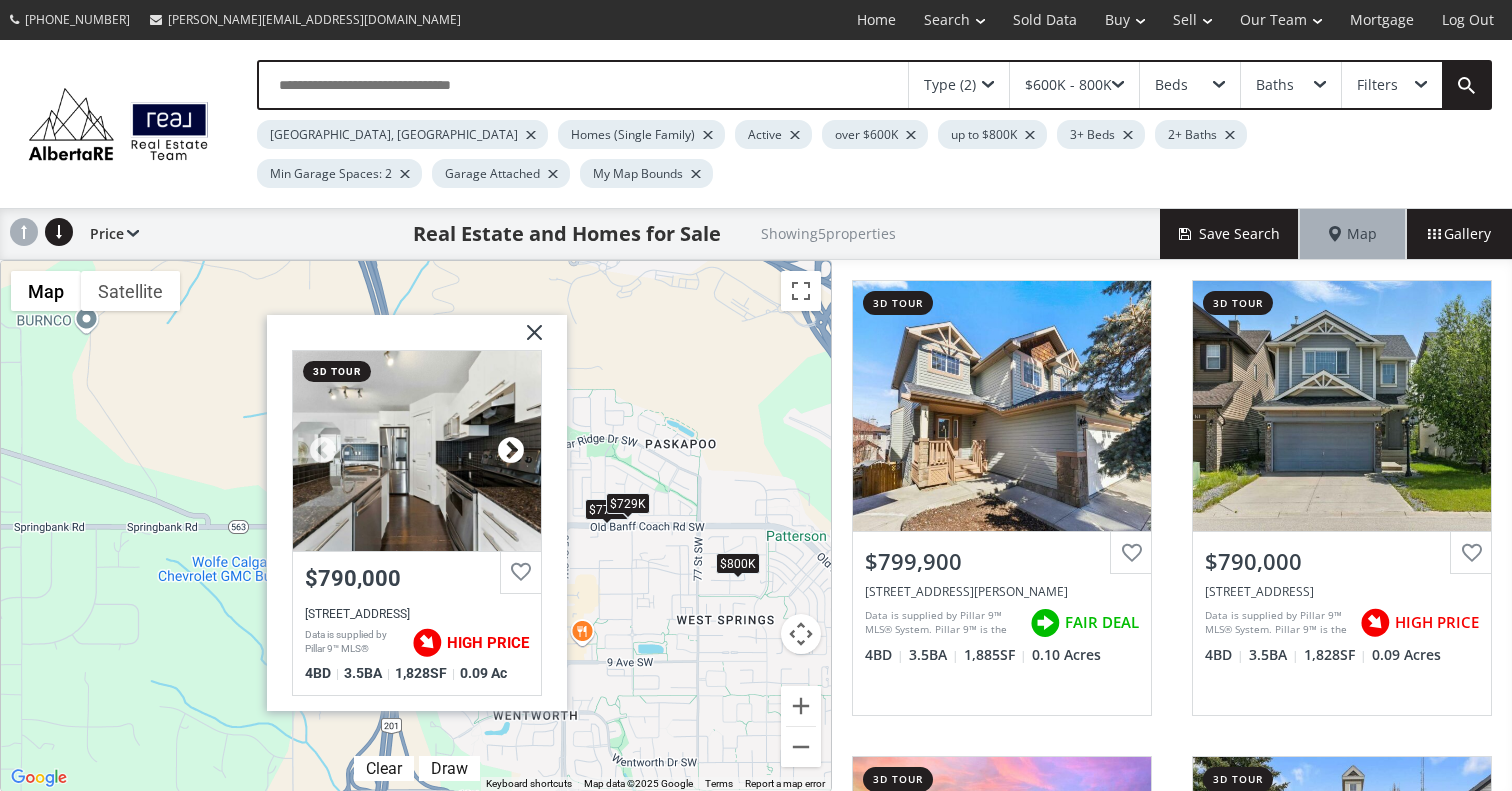 click at bounding box center [511, 451] 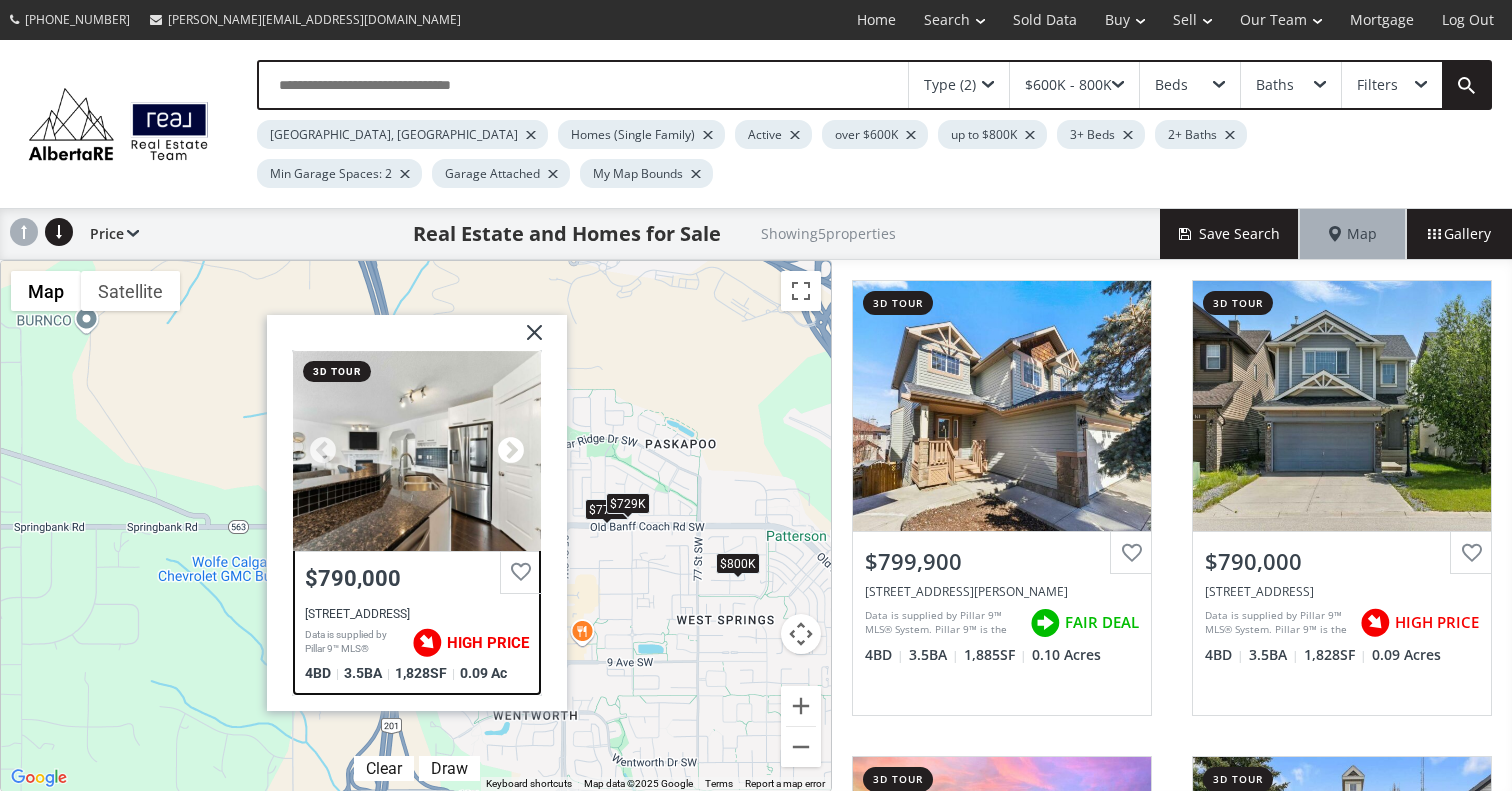 click at bounding box center [511, 451] 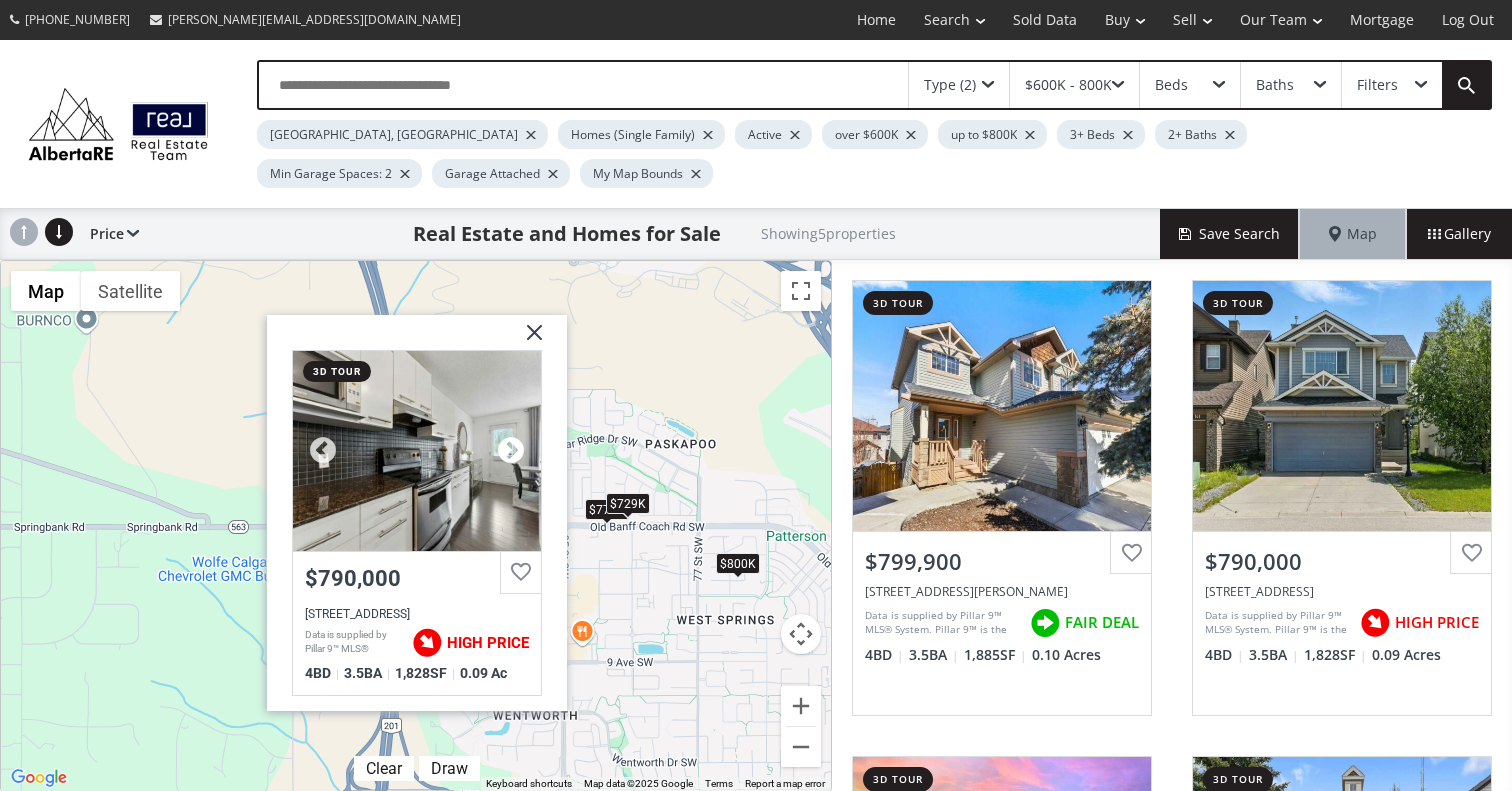 click at bounding box center [511, 451] 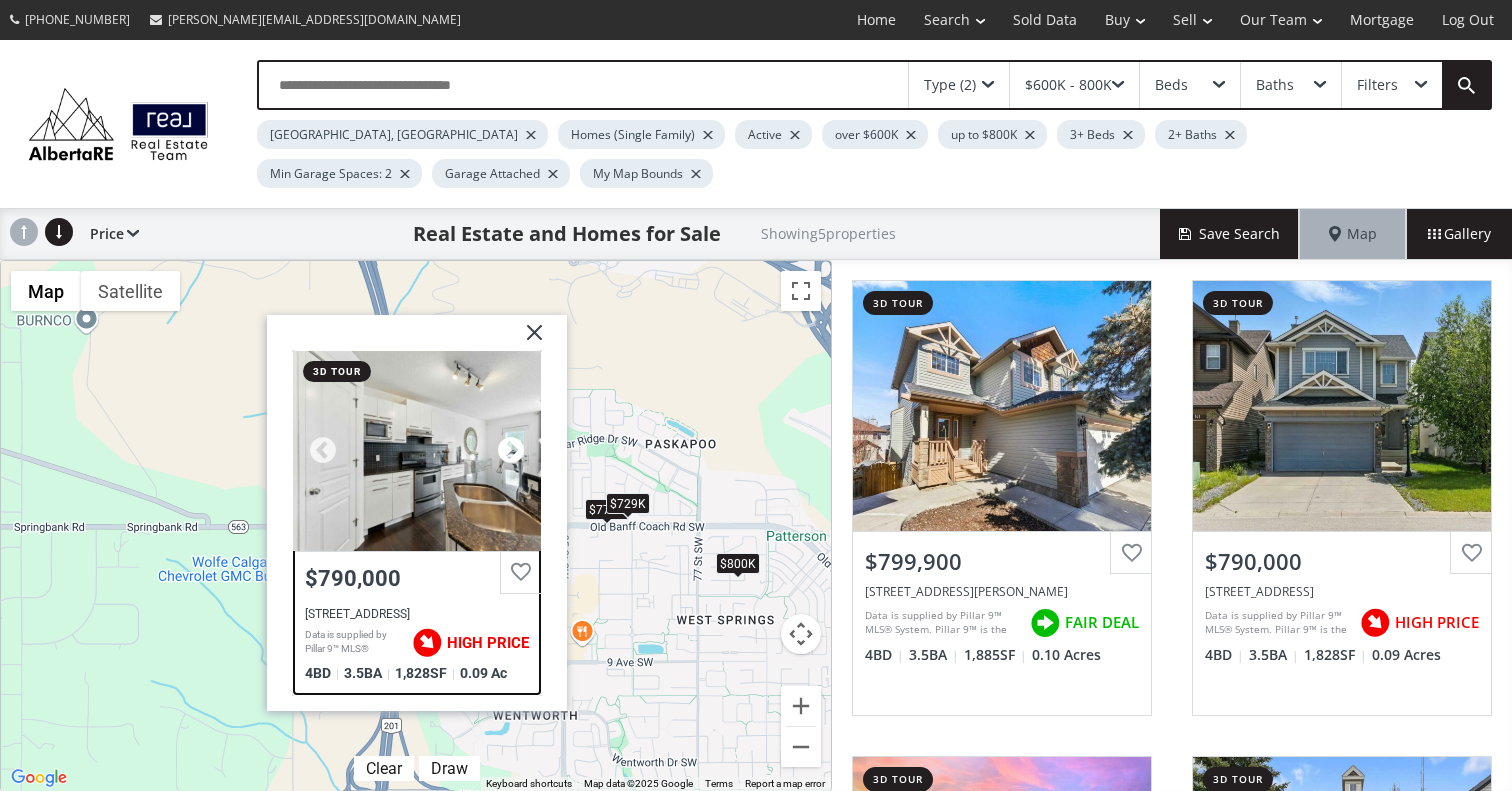 click at bounding box center [511, 451] 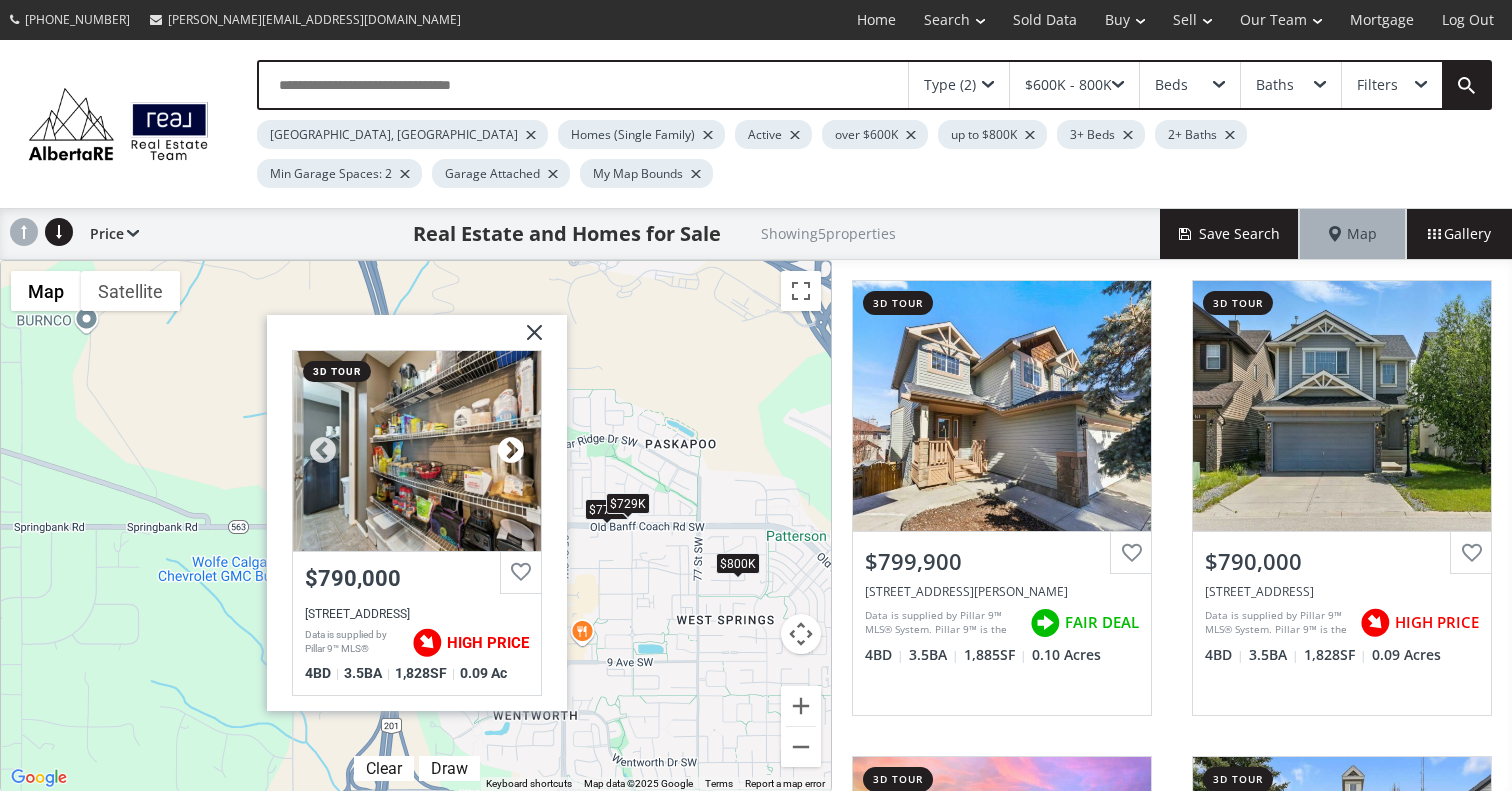 click at bounding box center (511, 451) 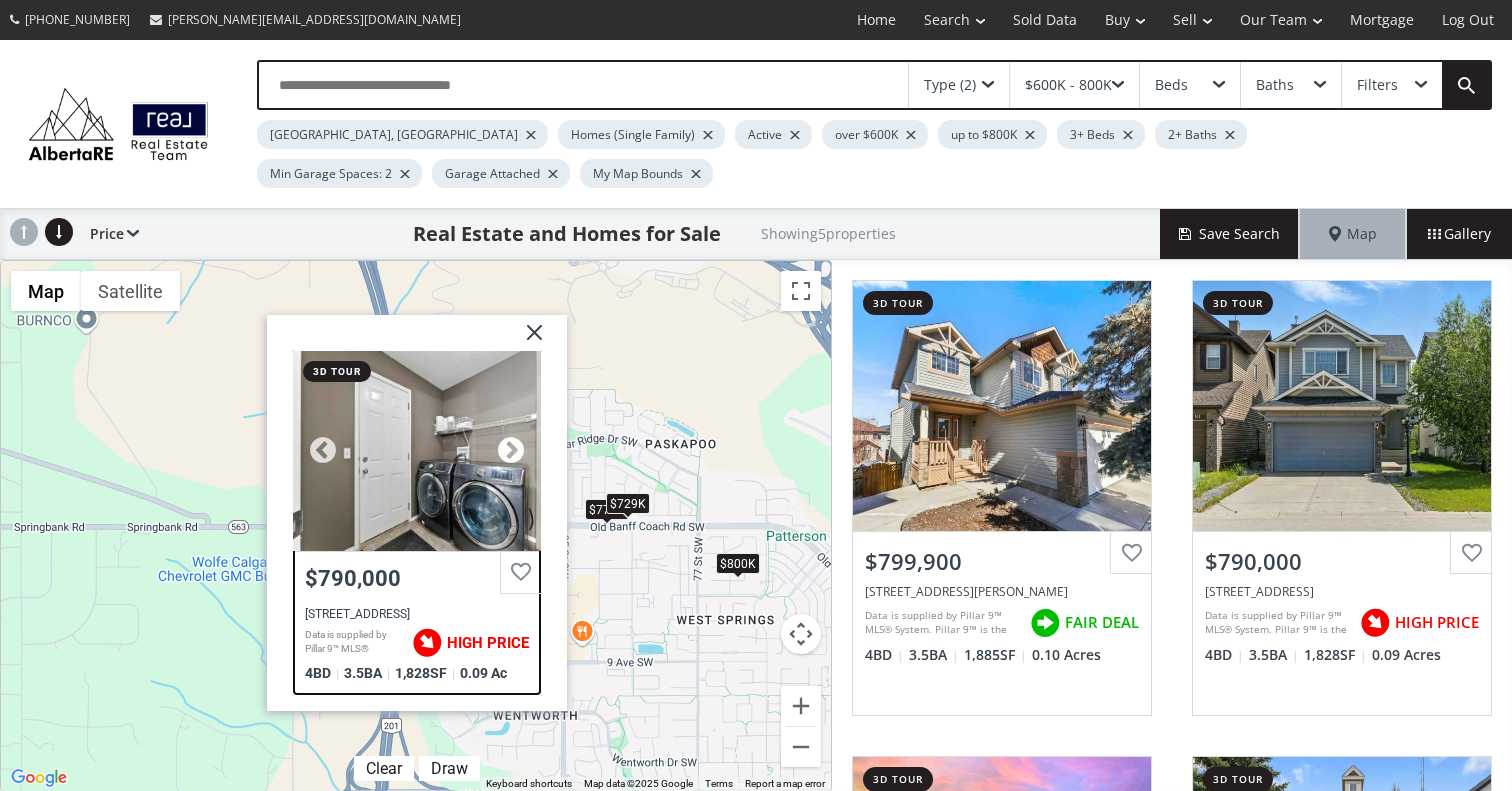 click at bounding box center (511, 451) 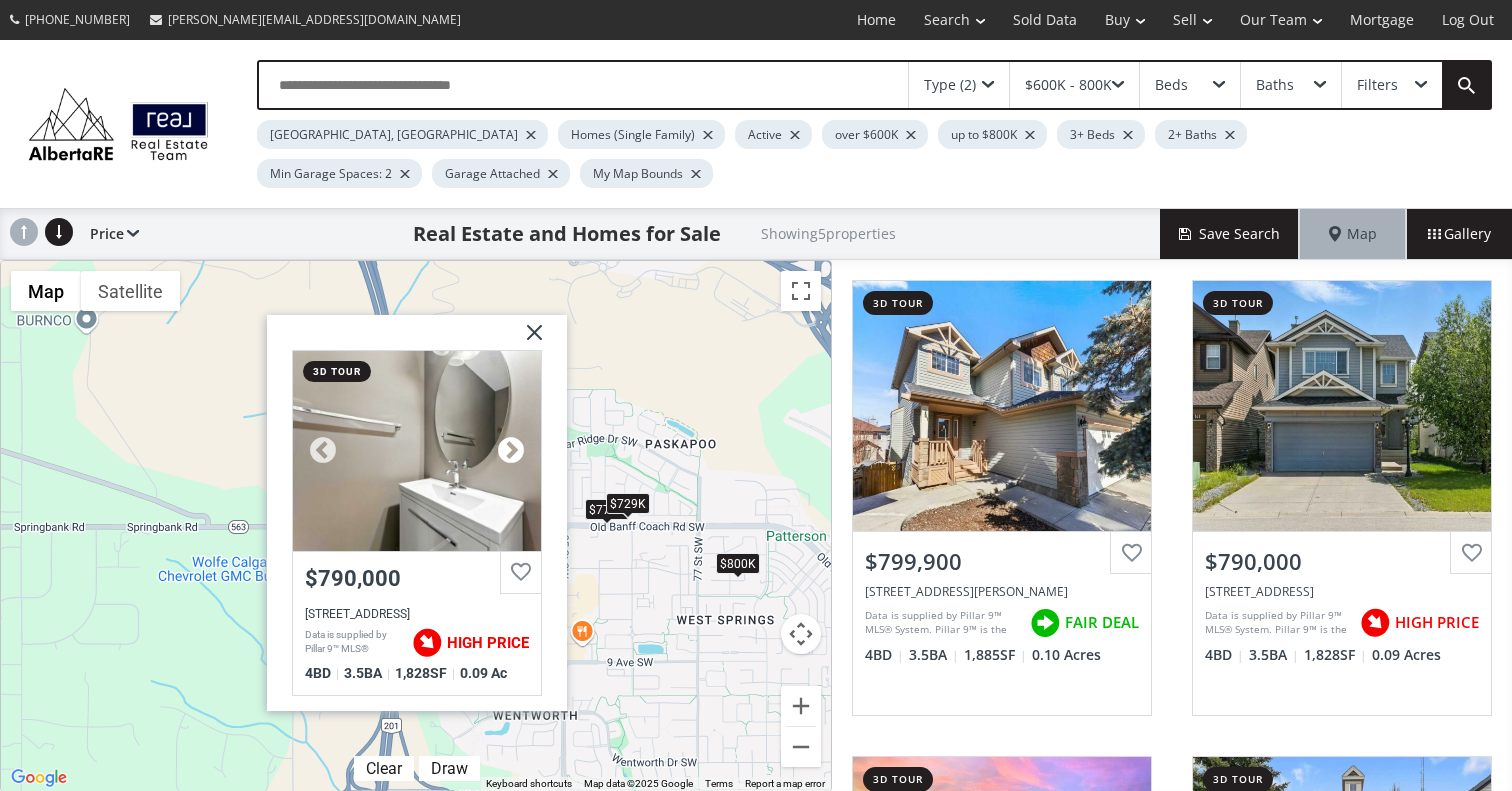 click at bounding box center [511, 451] 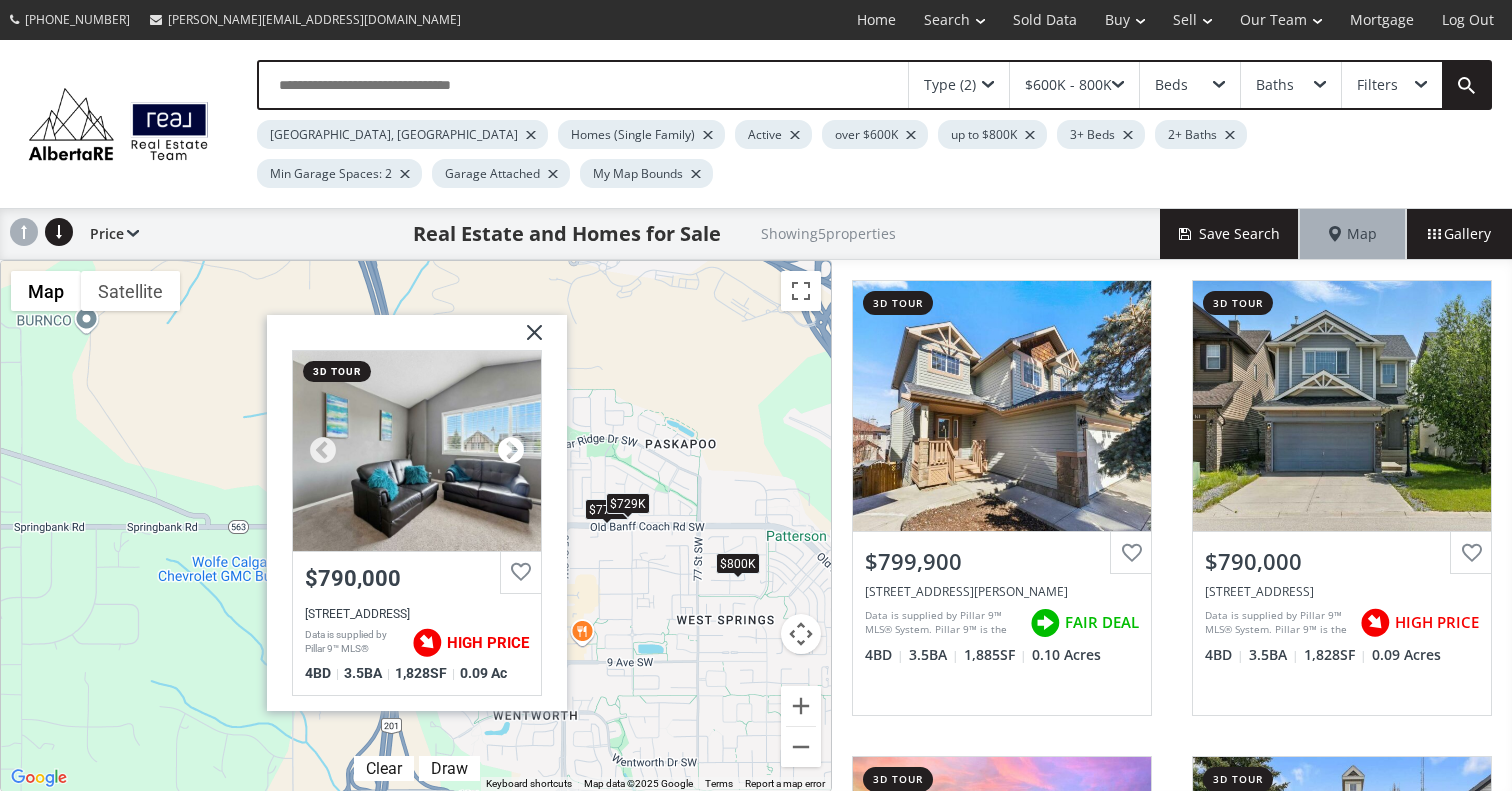 click at bounding box center [511, 451] 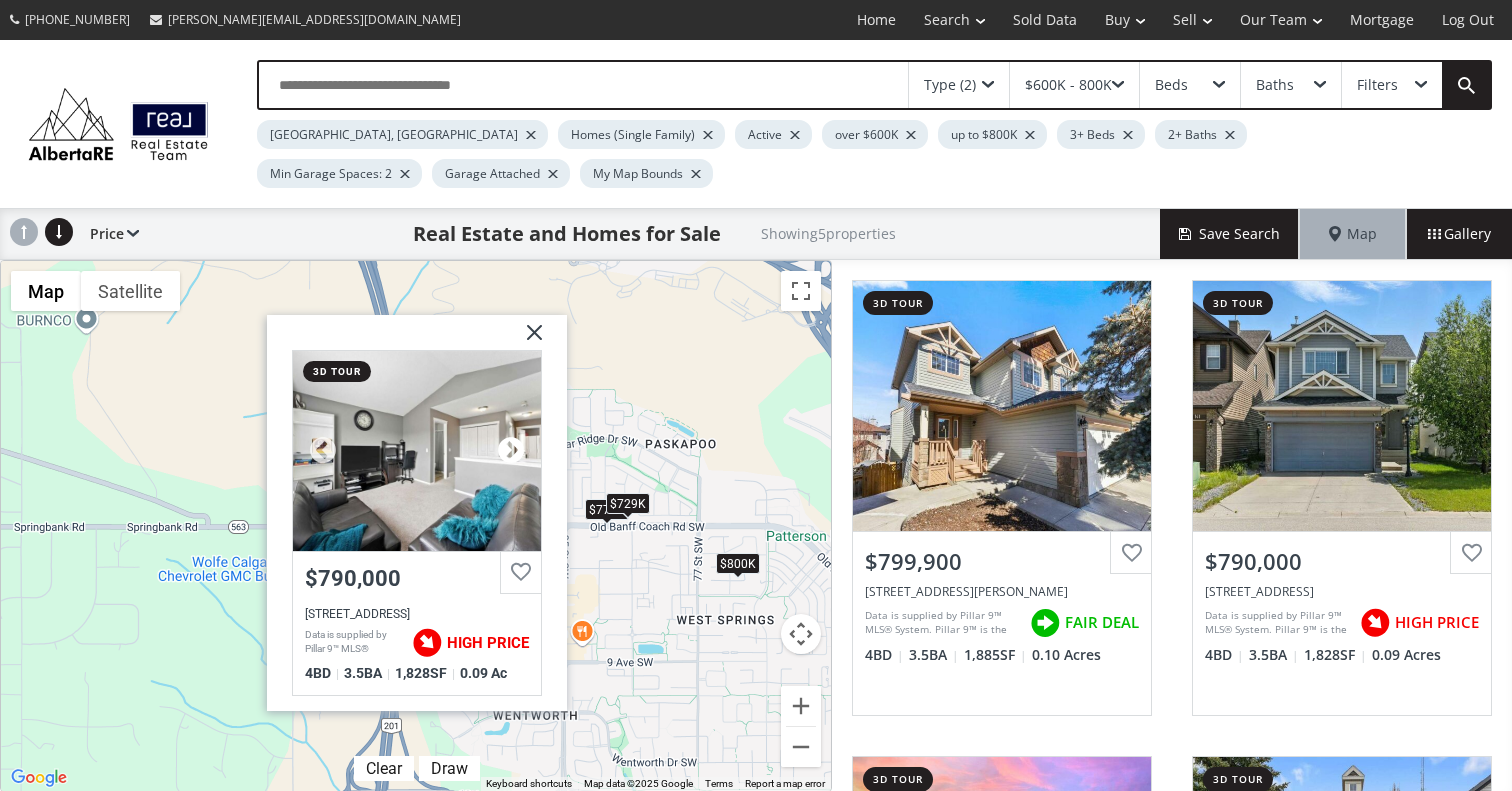click at bounding box center [511, 451] 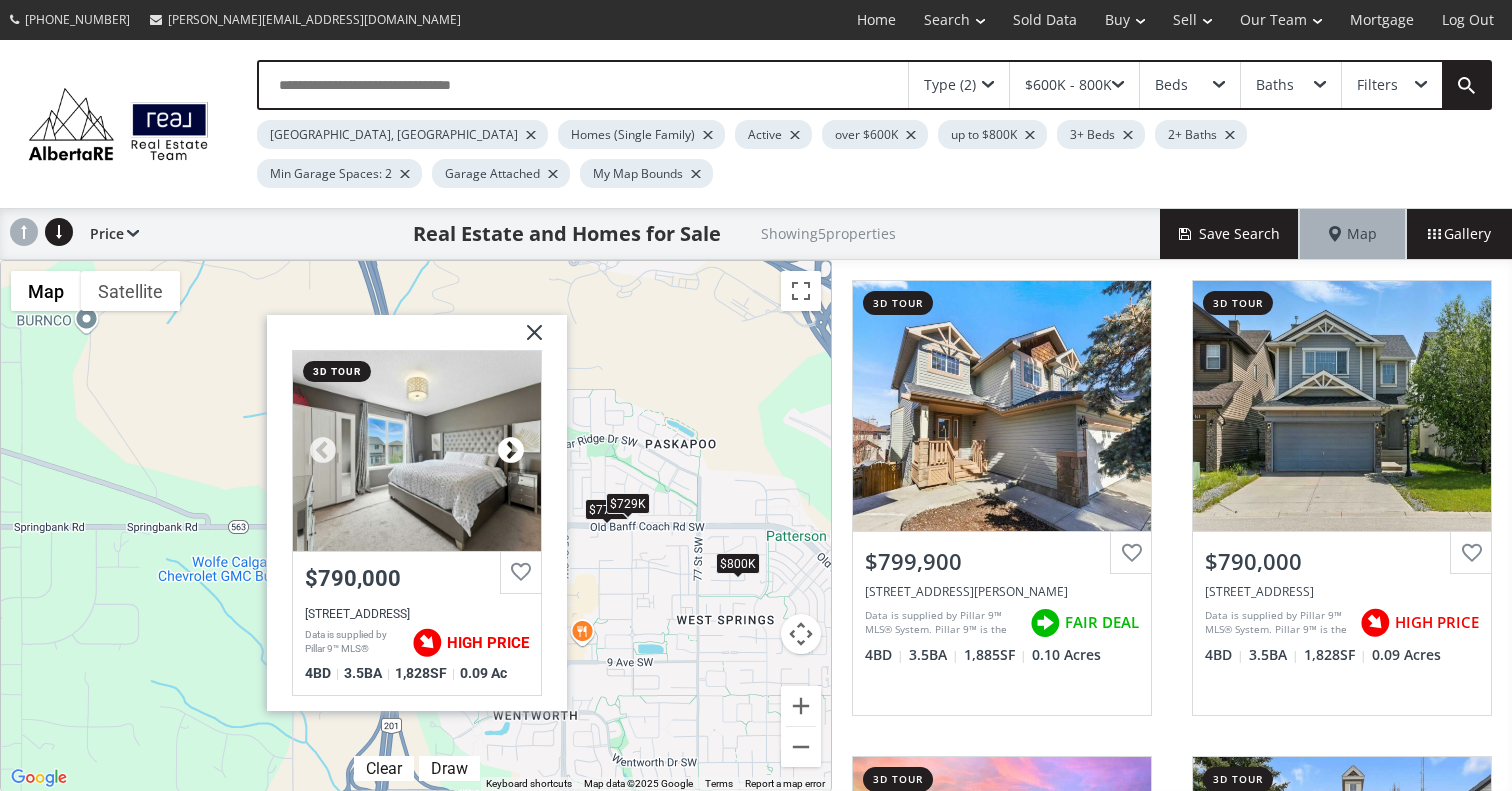 click at bounding box center (511, 451) 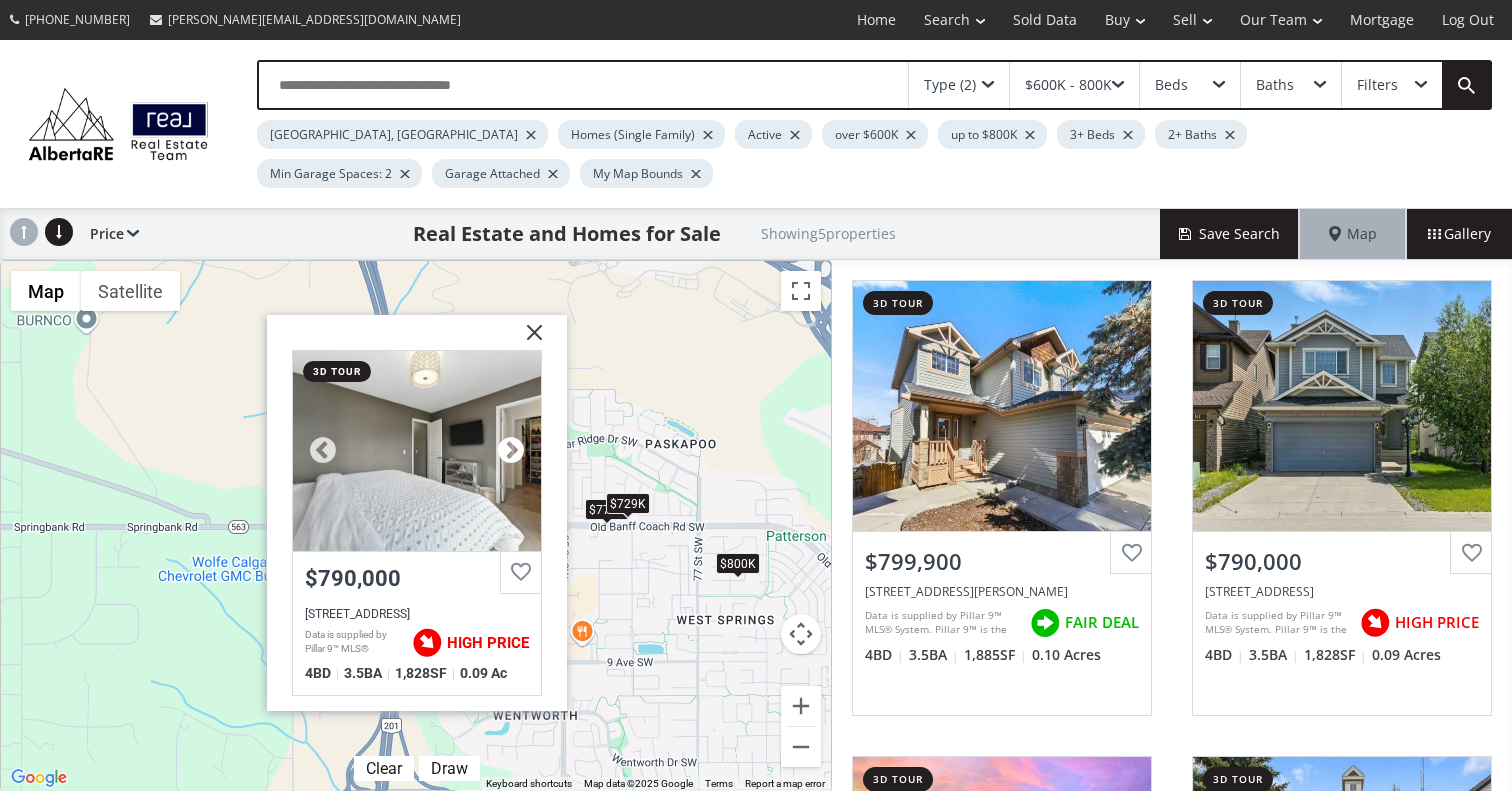click at bounding box center [511, 451] 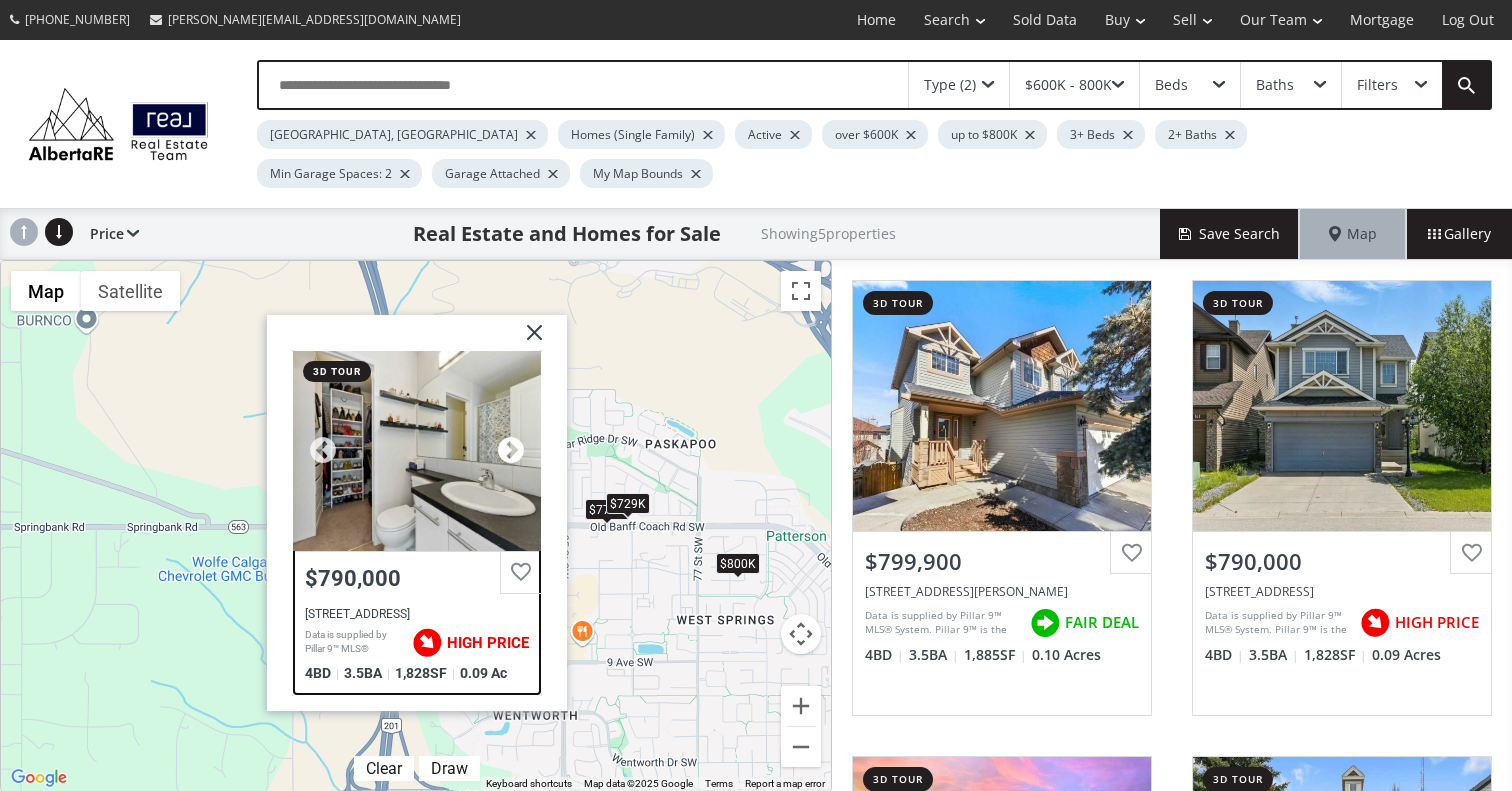 click at bounding box center (511, 451) 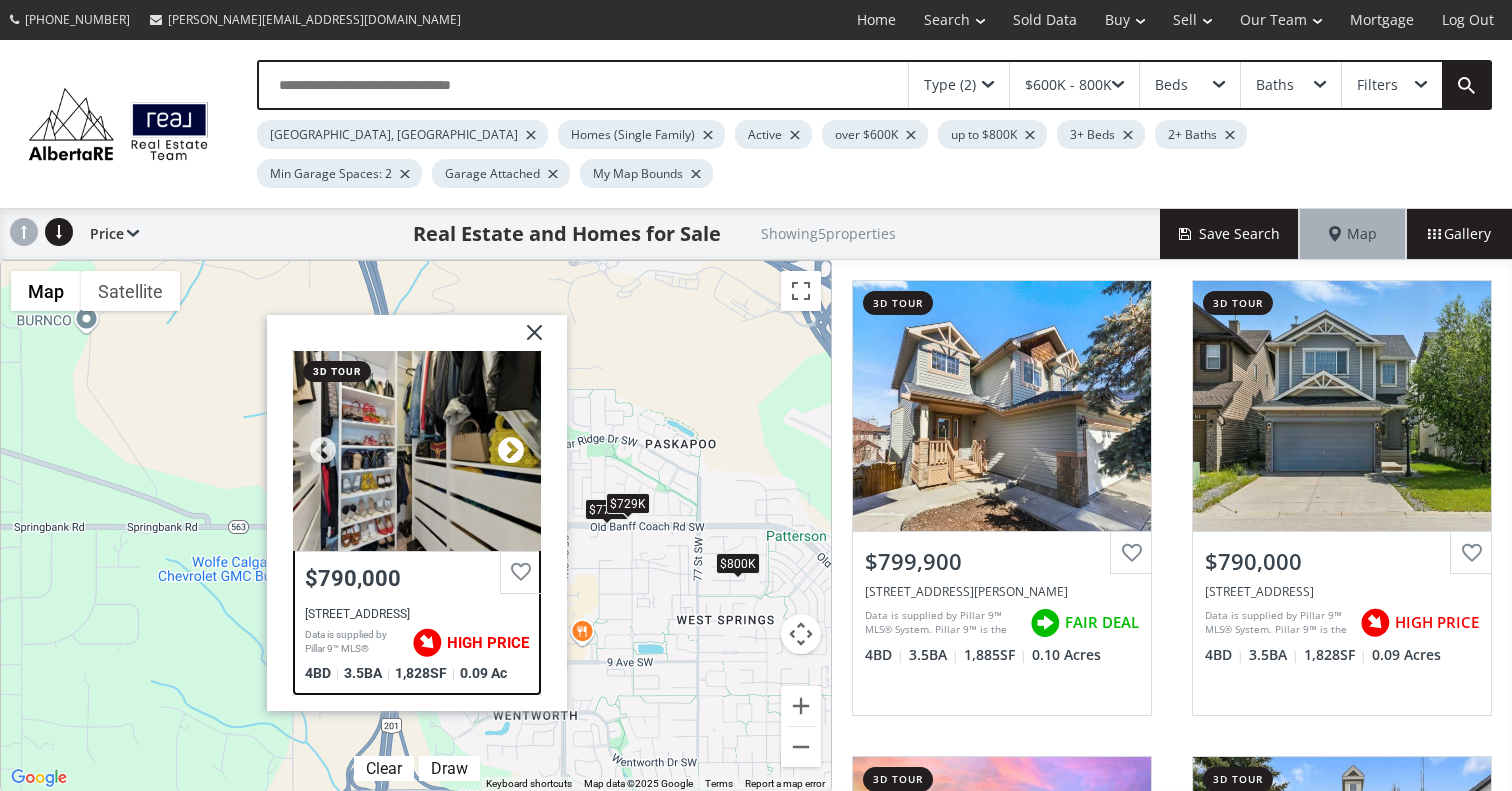 click at bounding box center [511, 451] 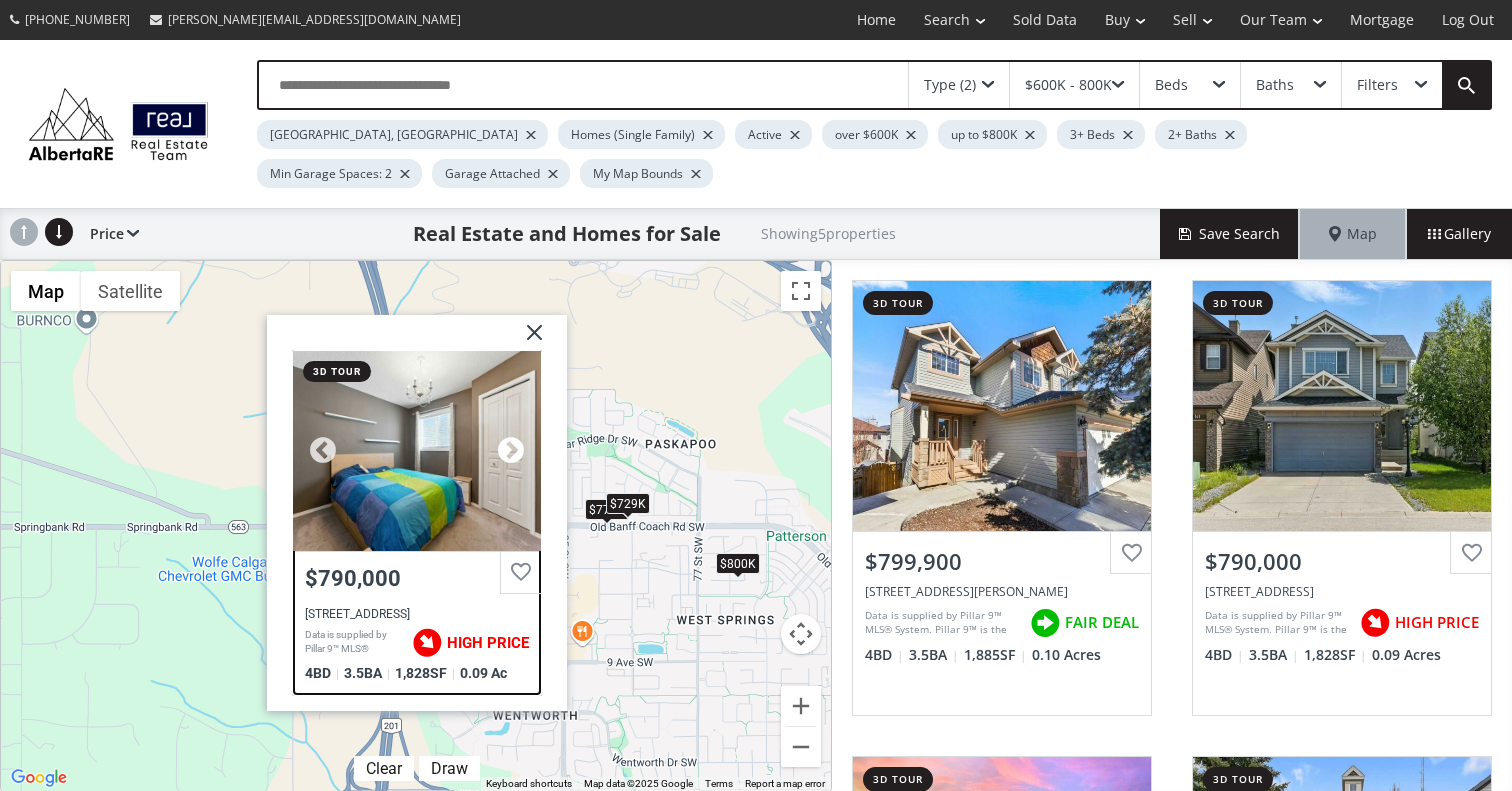 click at bounding box center (511, 451) 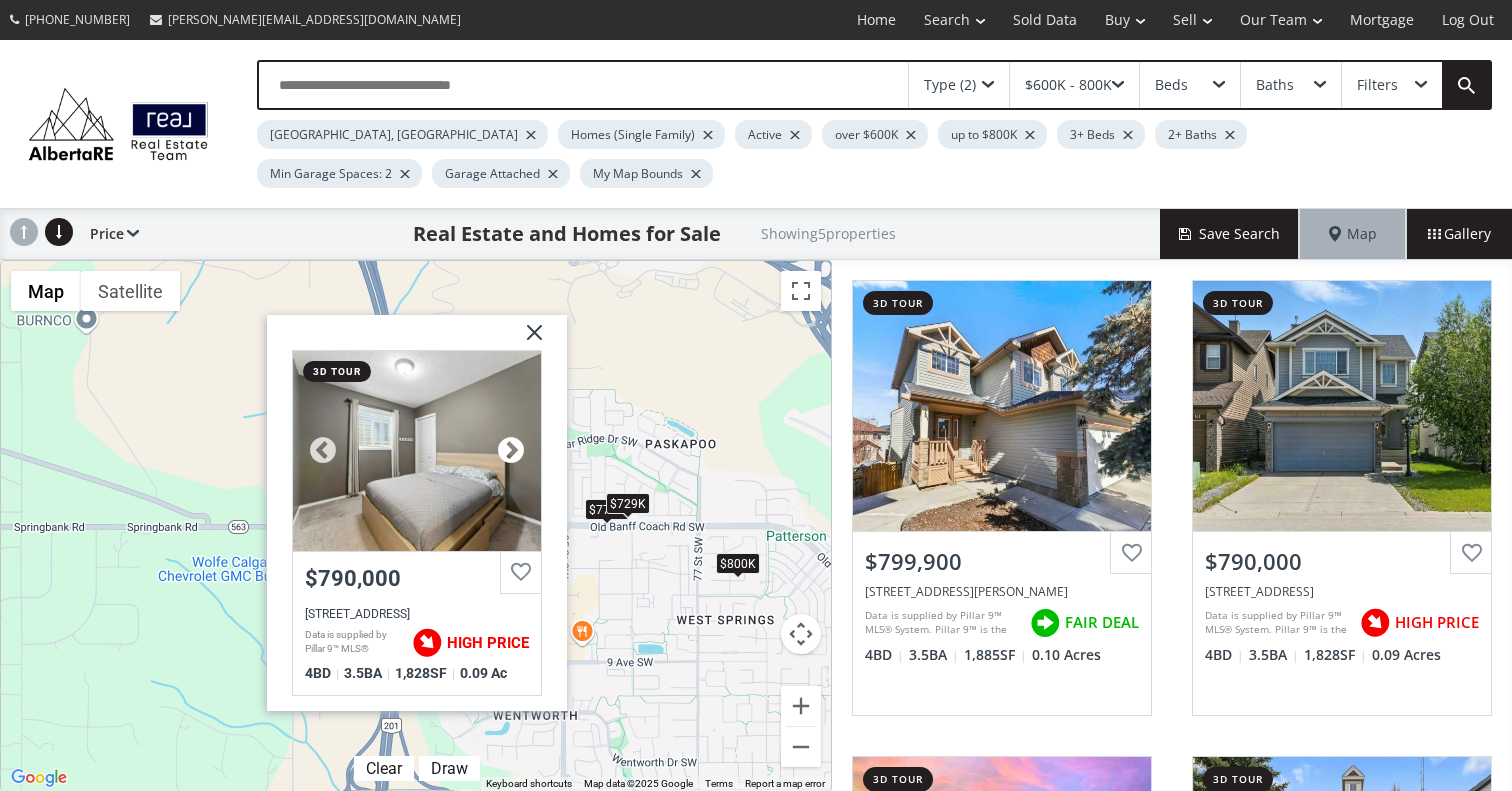 click at bounding box center [511, 451] 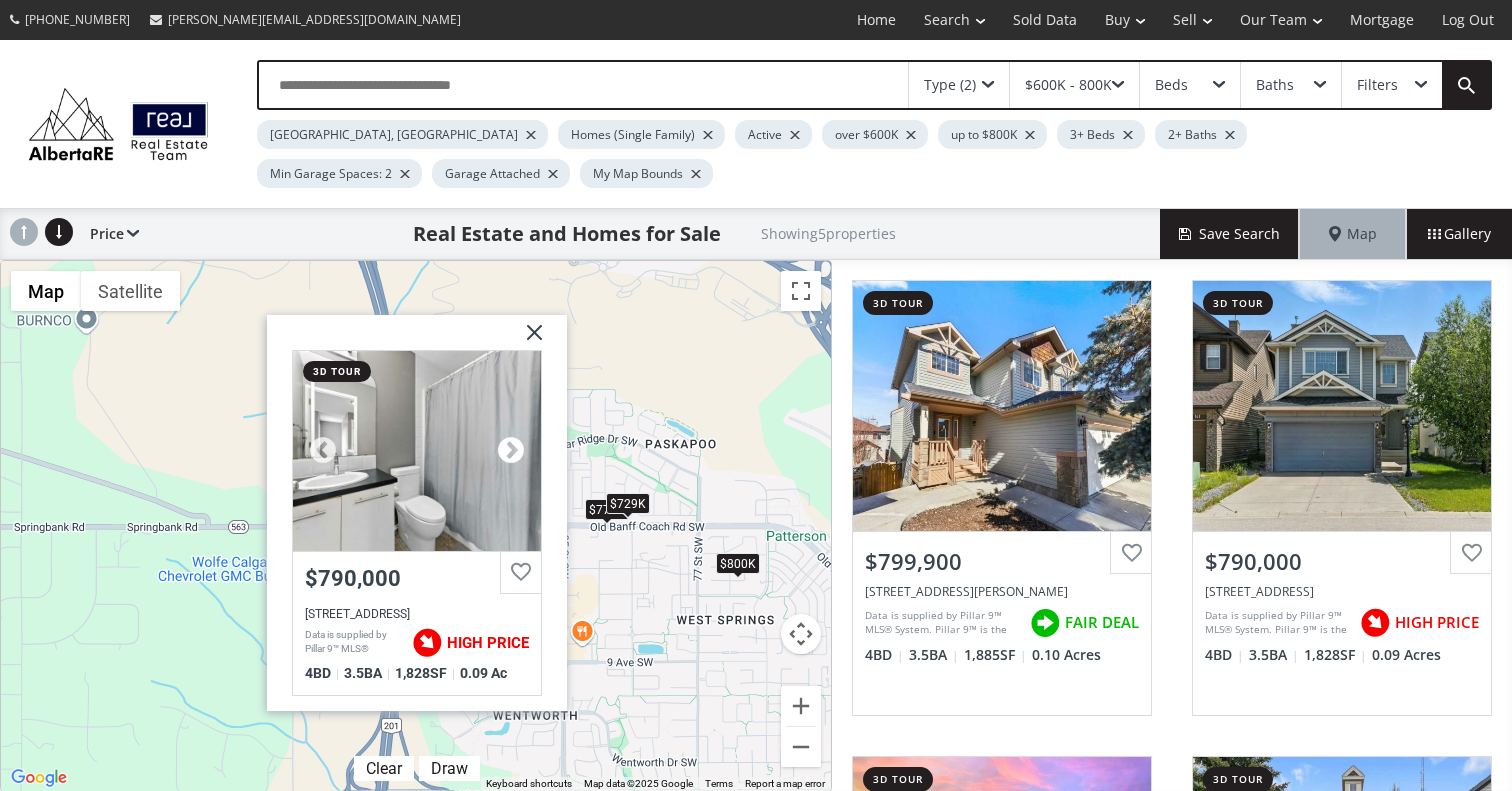 click at bounding box center [511, 451] 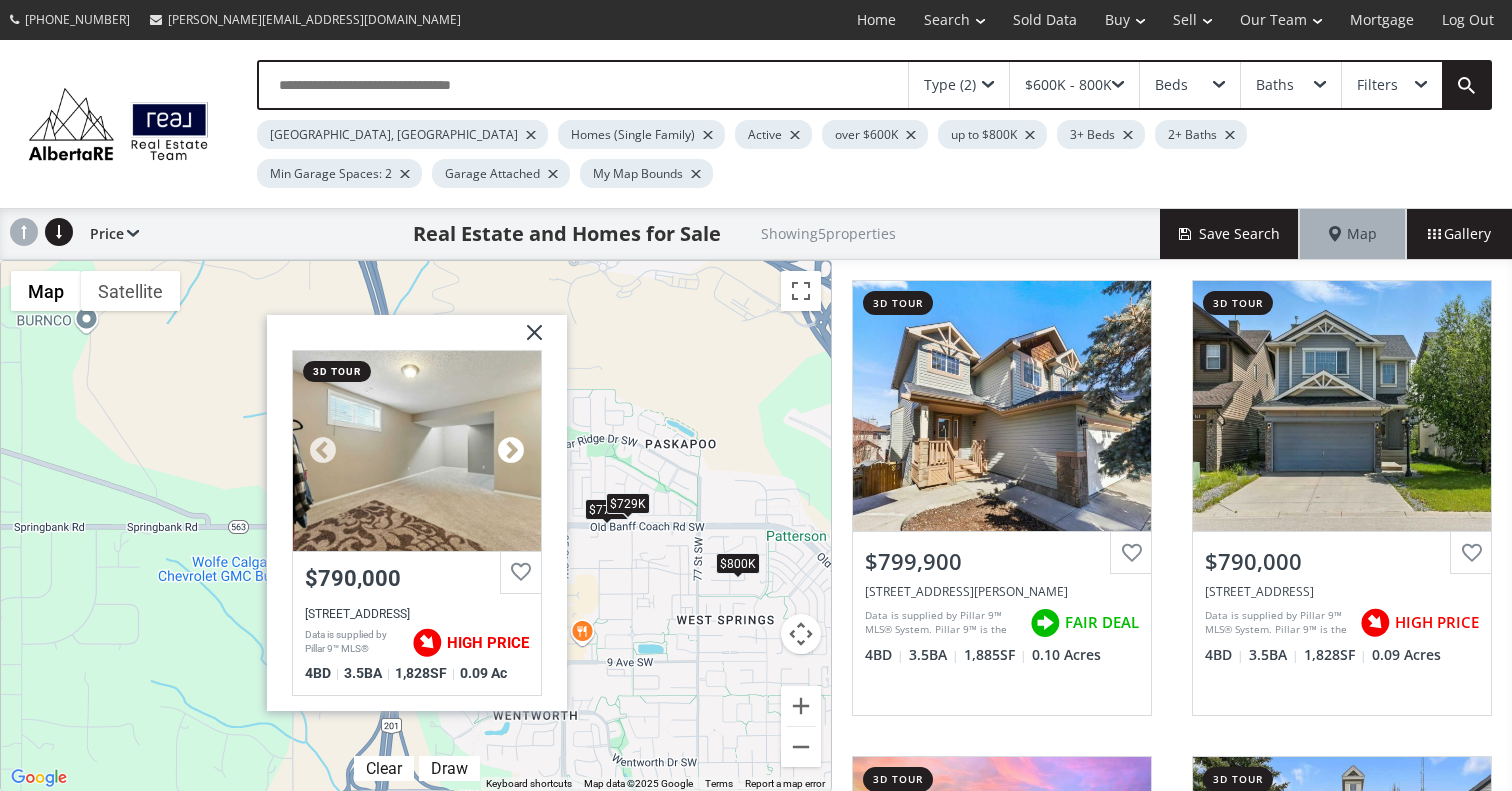 click at bounding box center (511, 451) 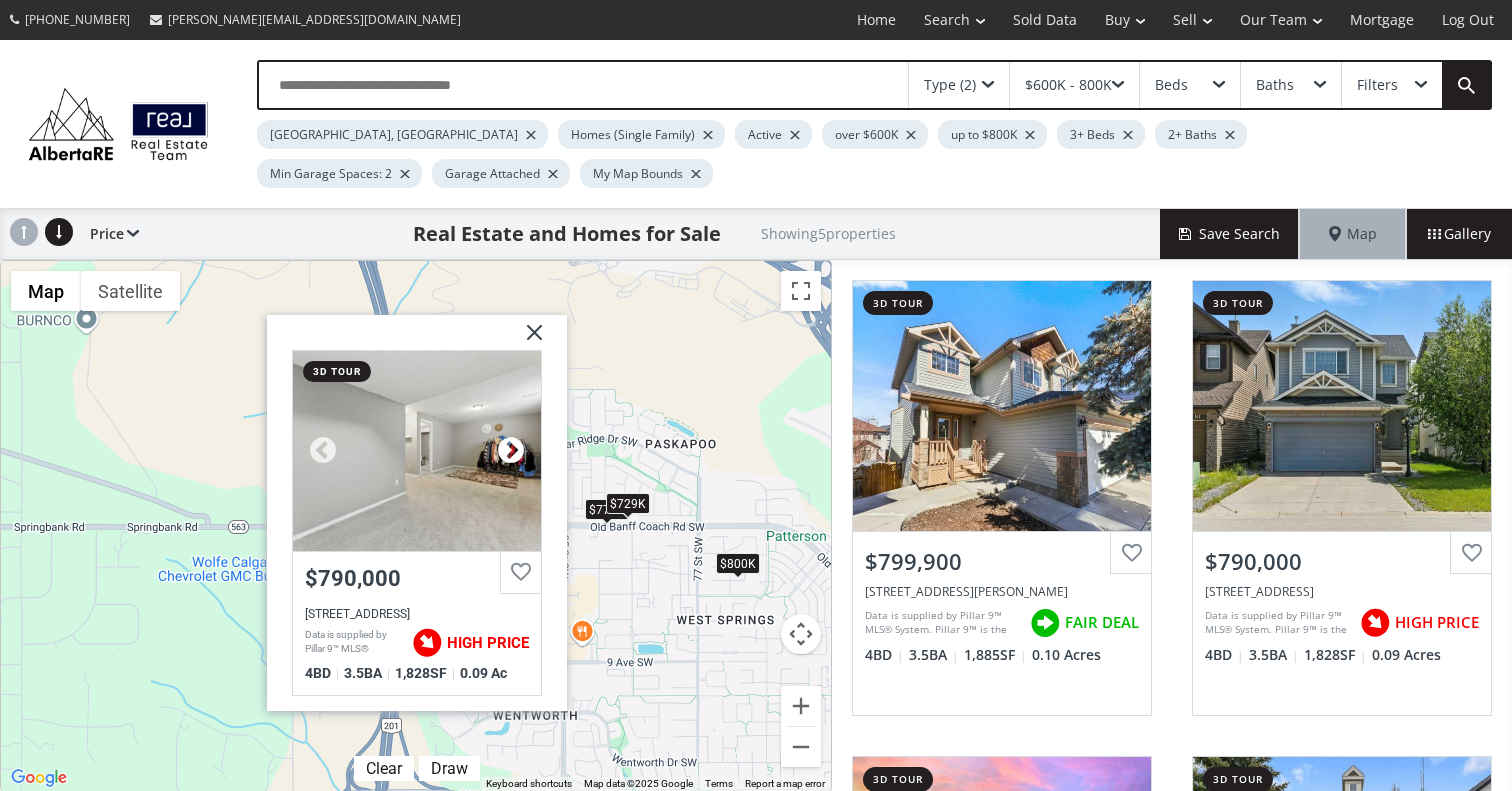 click at bounding box center (511, 451) 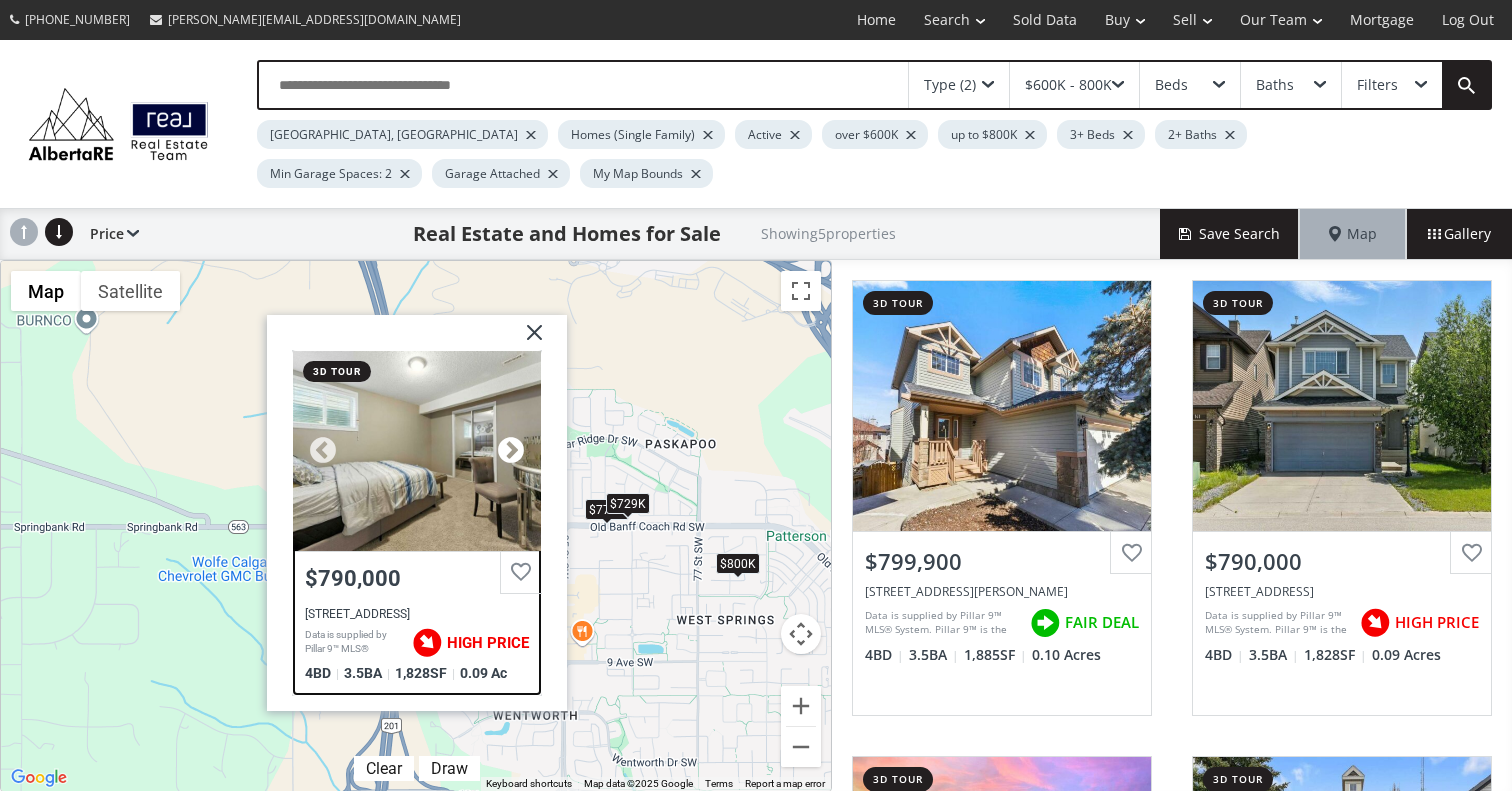 click at bounding box center [511, 451] 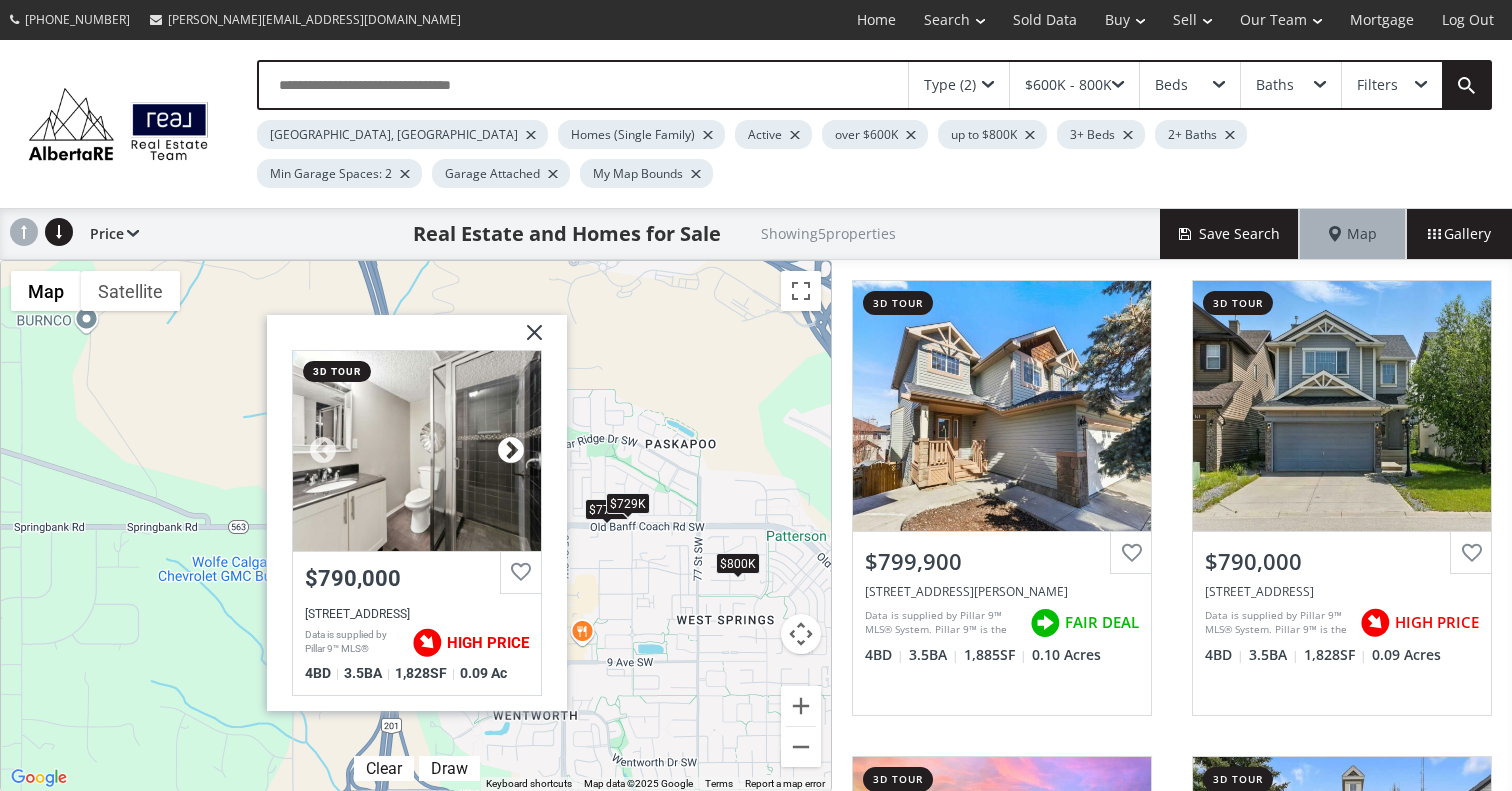 click at bounding box center [511, 451] 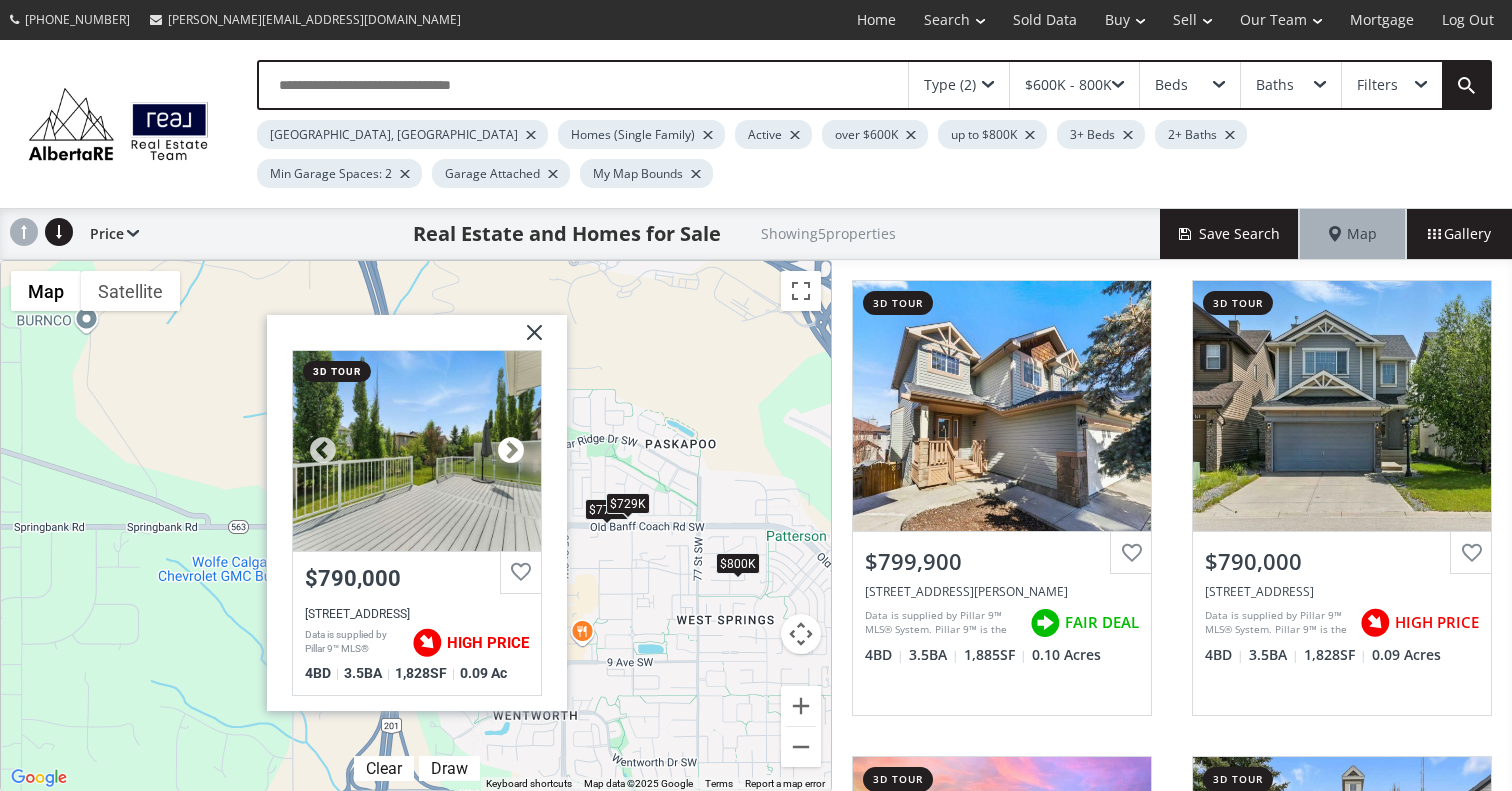 click at bounding box center [511, 451] 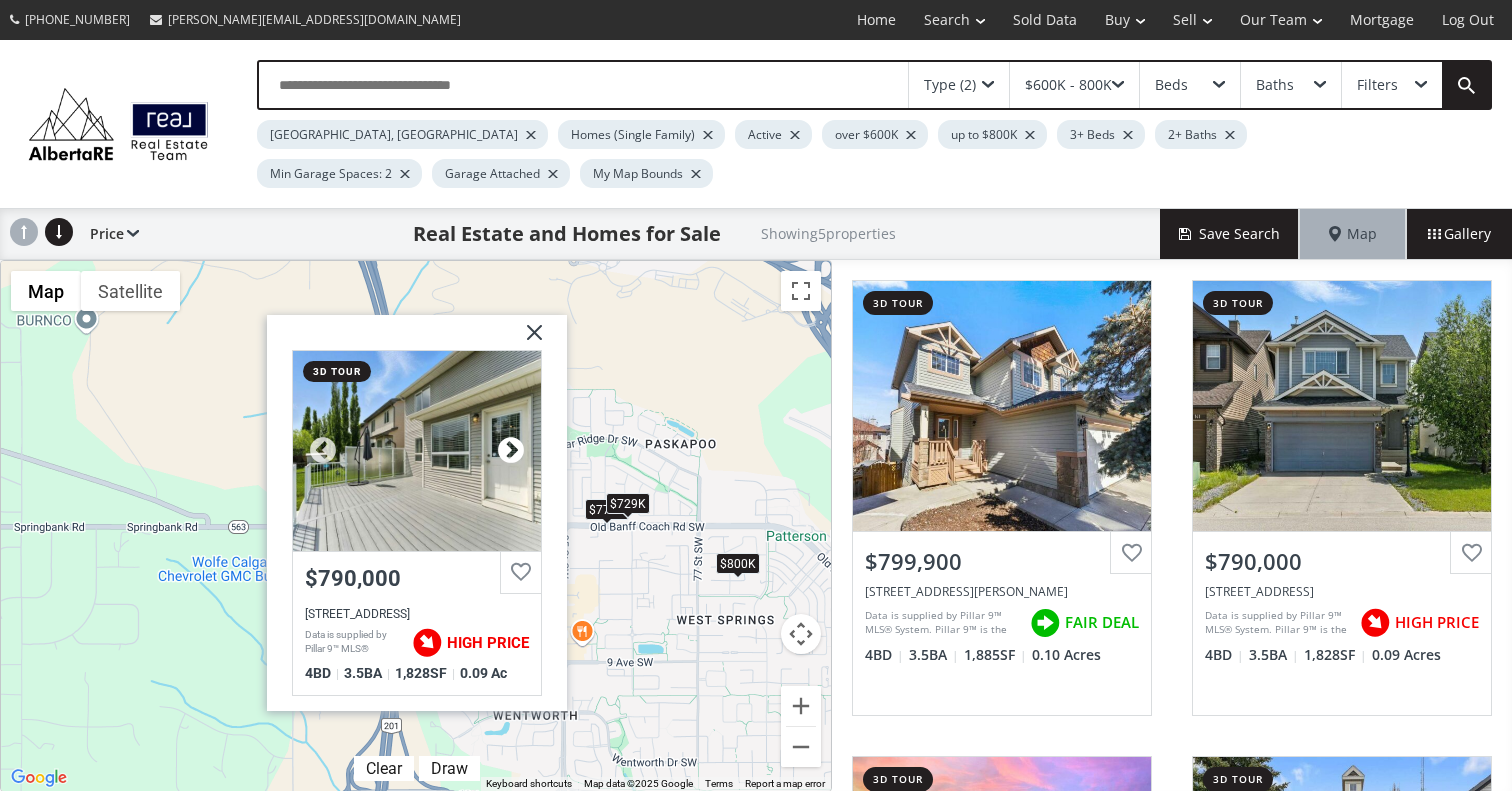 click at bounding box center [511, 451] 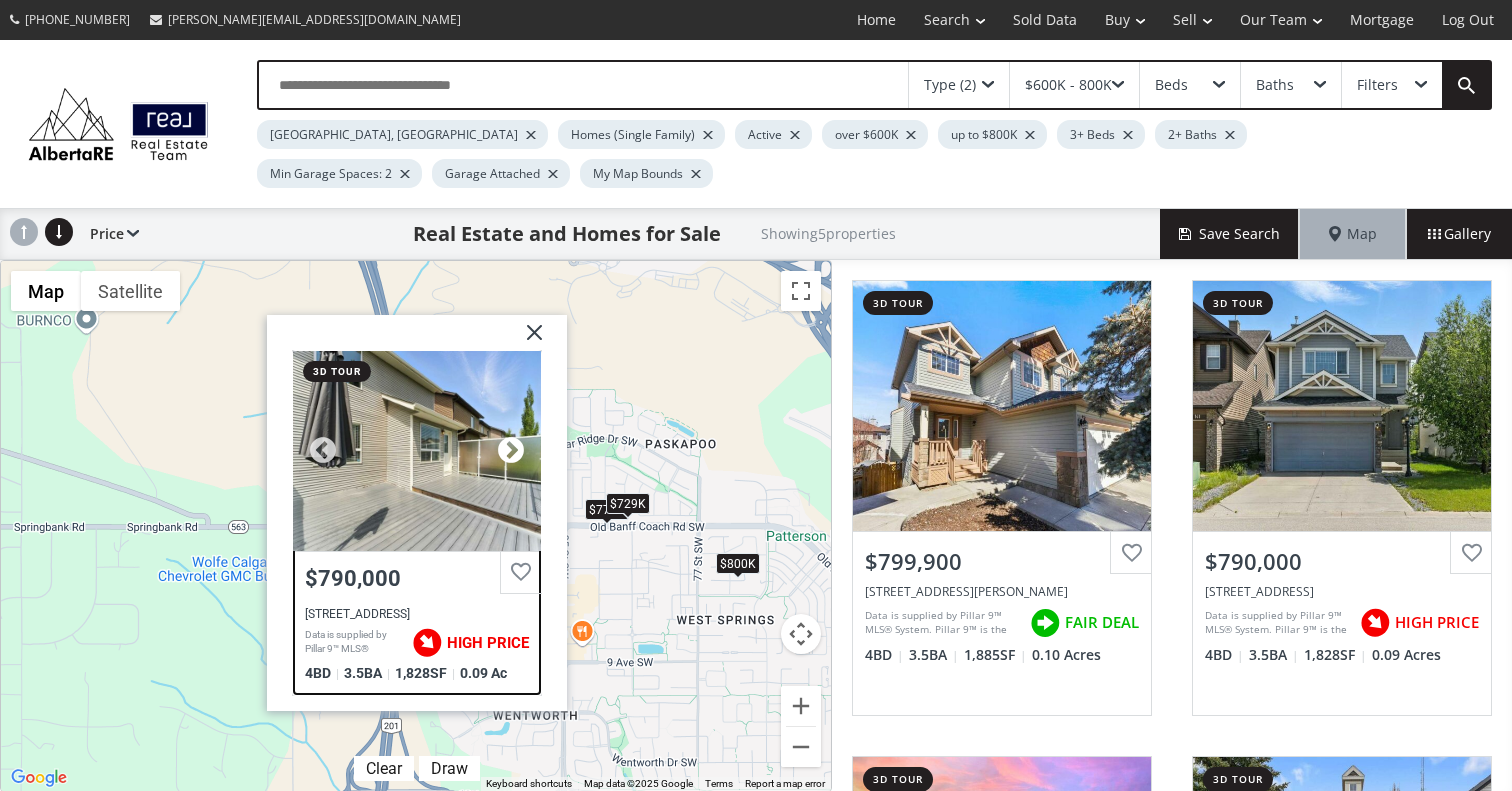 click at bounding box center (511, 451) 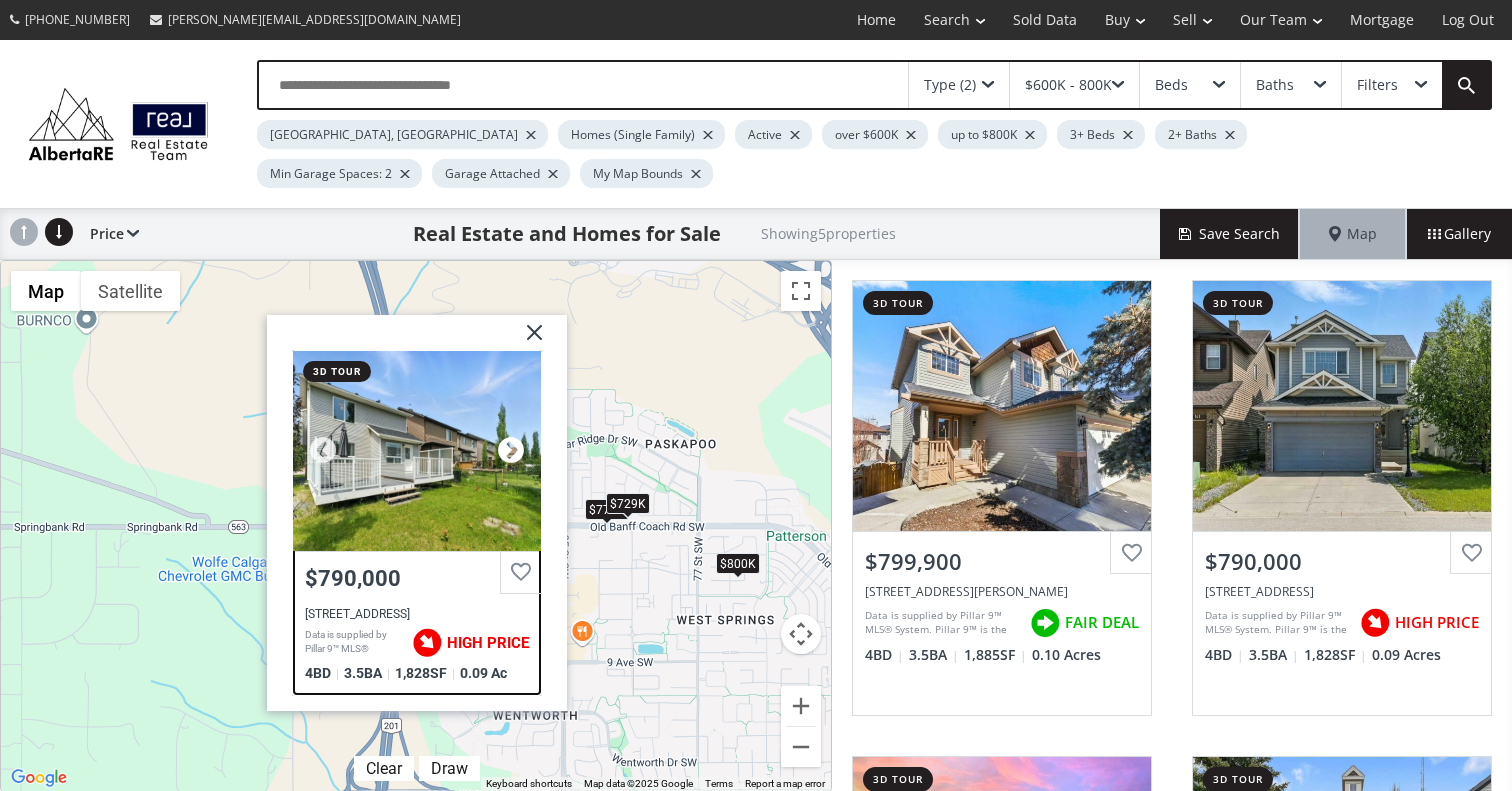 click at bounding box center (511, 451) 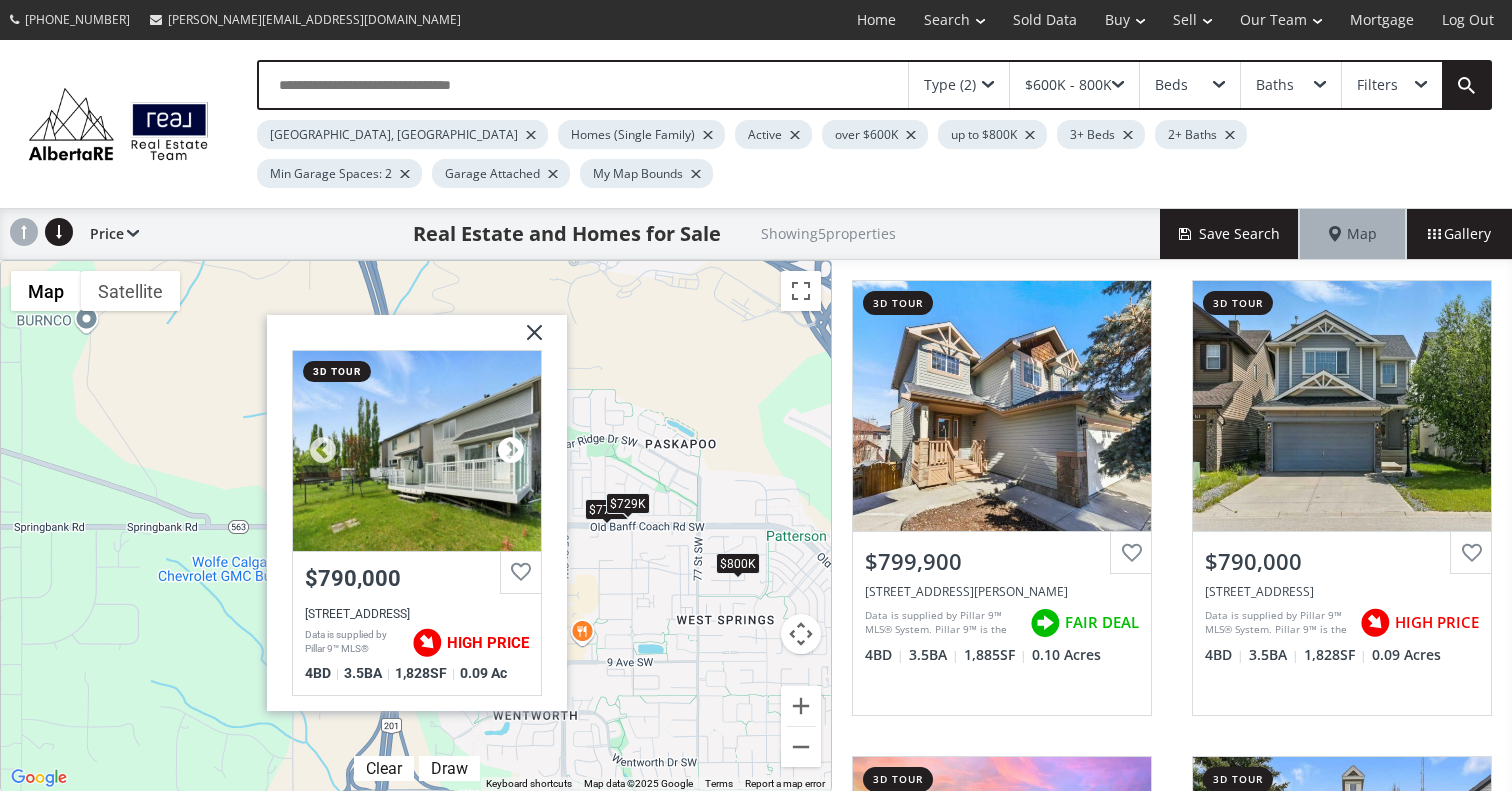 click at bounding box center (511, 451) 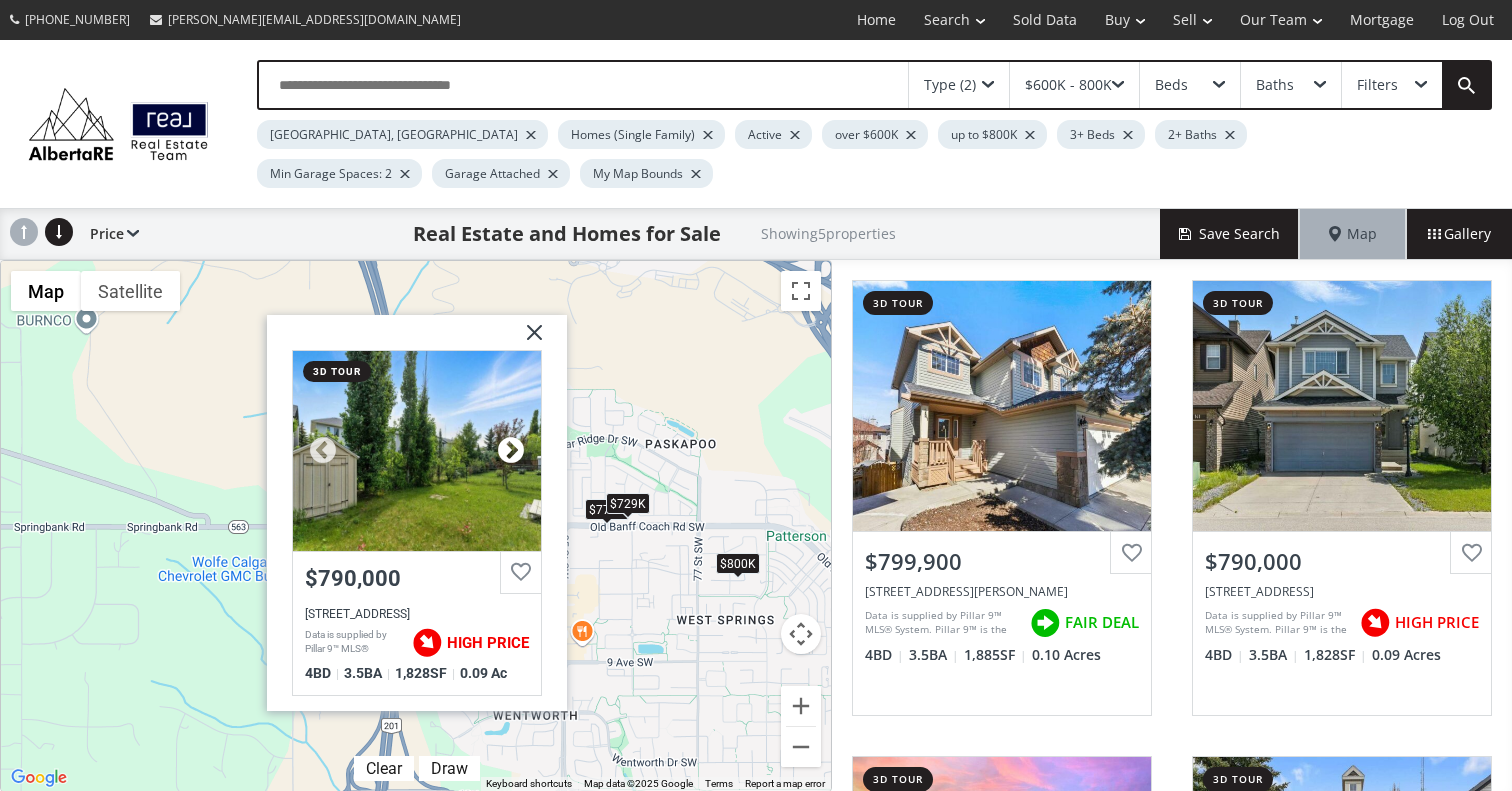 click at bounding box center (511, 451) 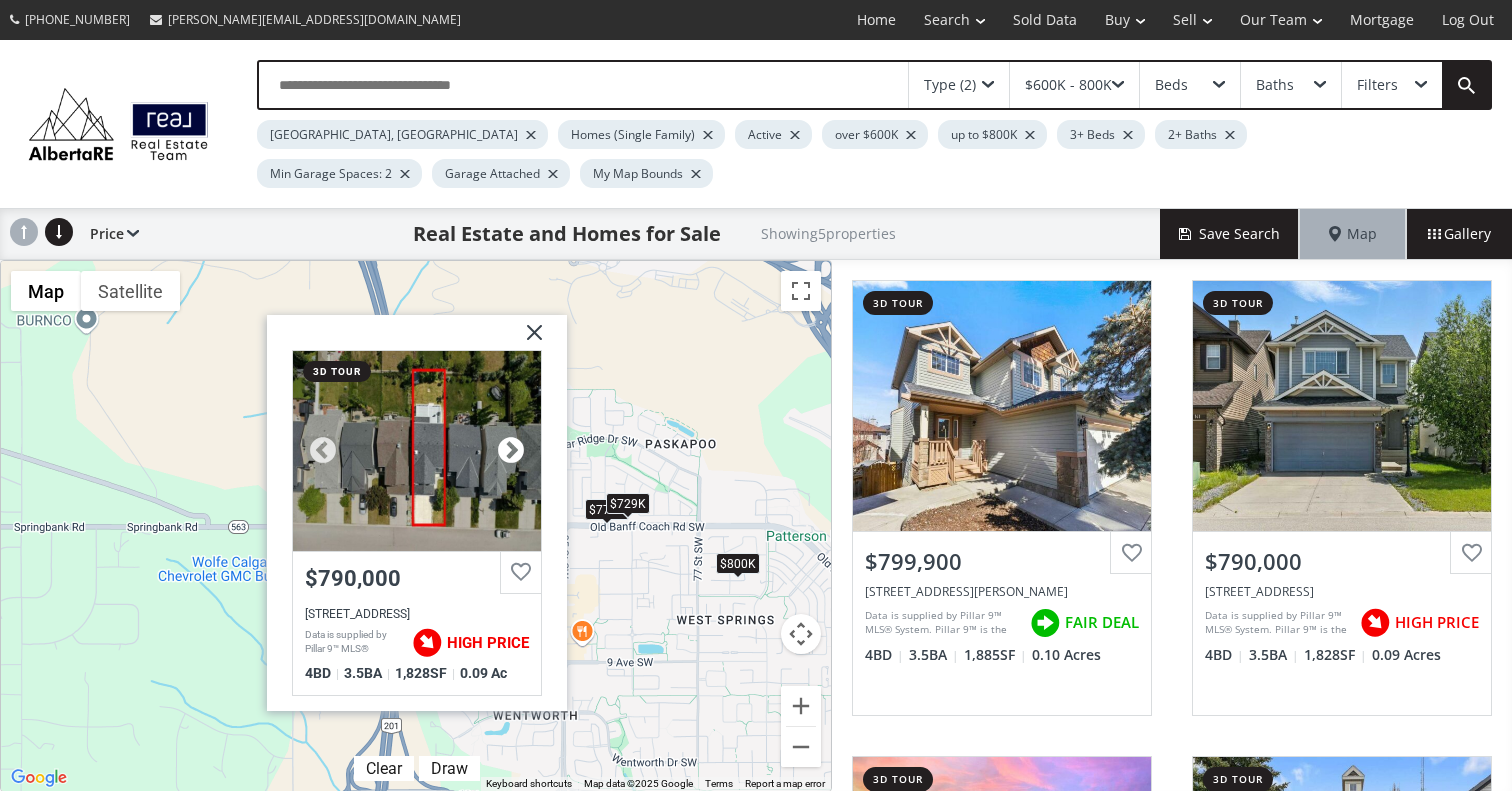 click at bounding box center [511, 451] 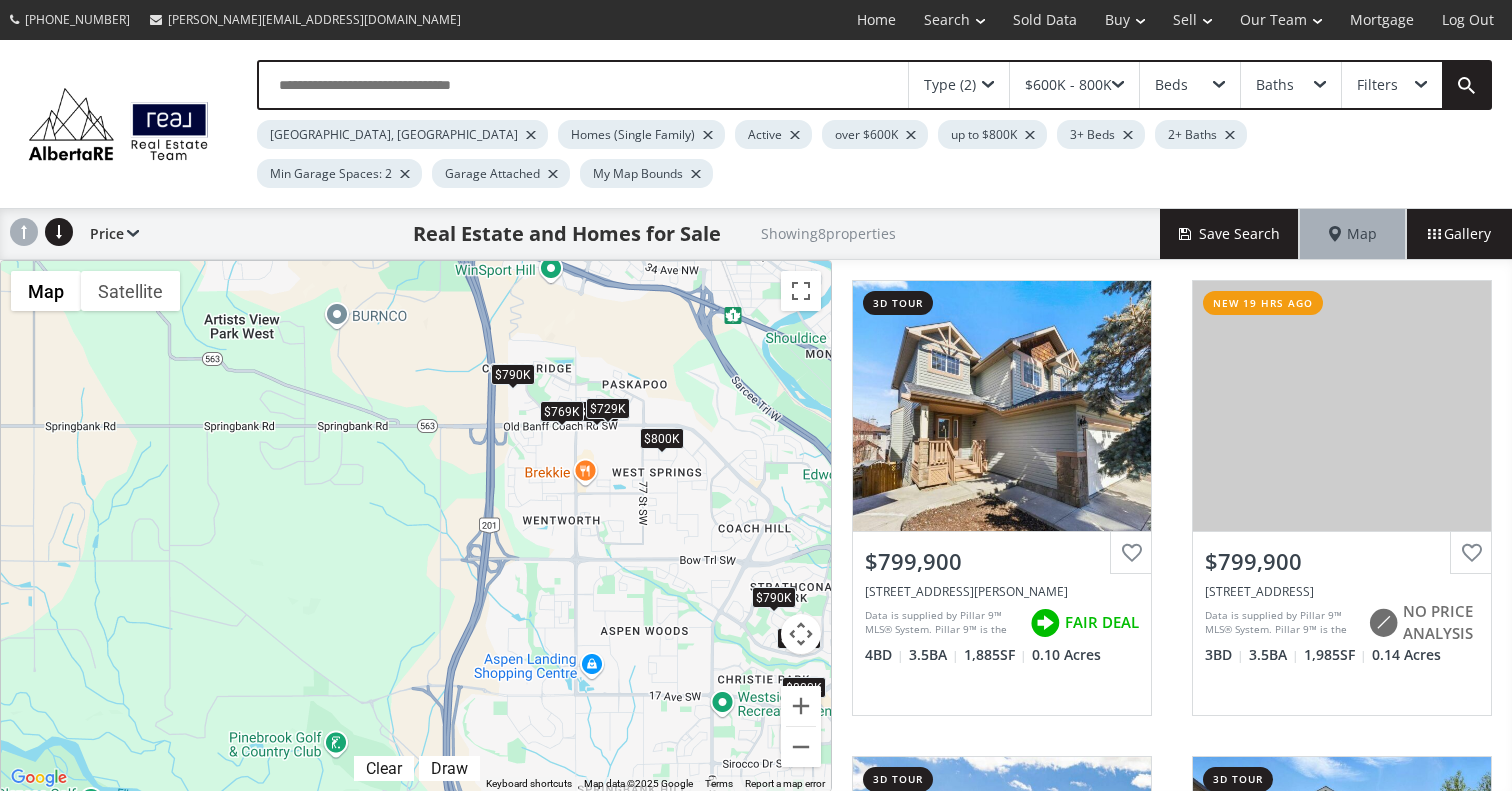 click on "$790K" at bounding box center [774, 597] 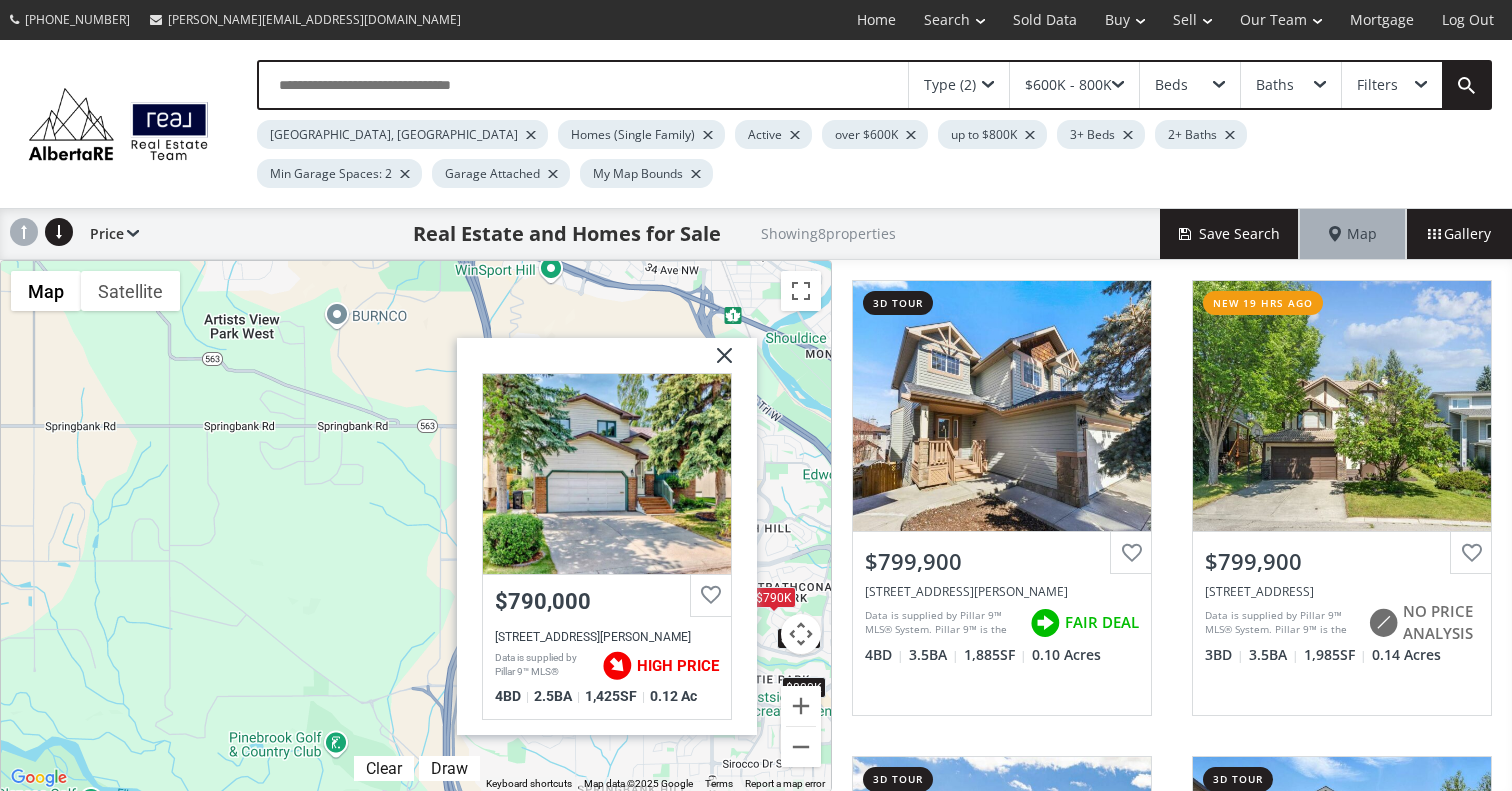 click at bounding box center [717, 363] 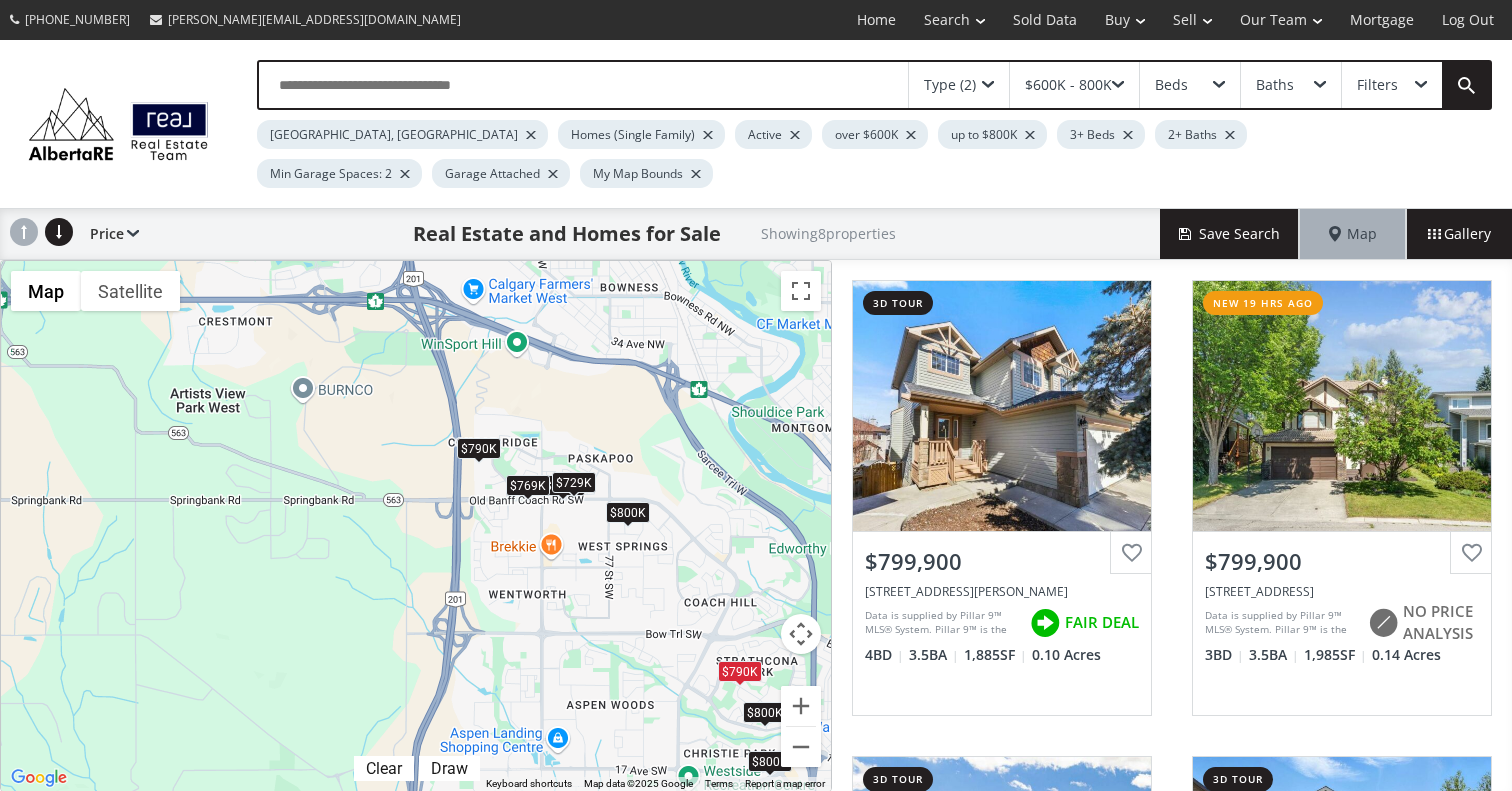 drag, startPoint x: 726, startPoint y: 424, endPoint x: 692, endPoint y: 517, distance: 99.0202 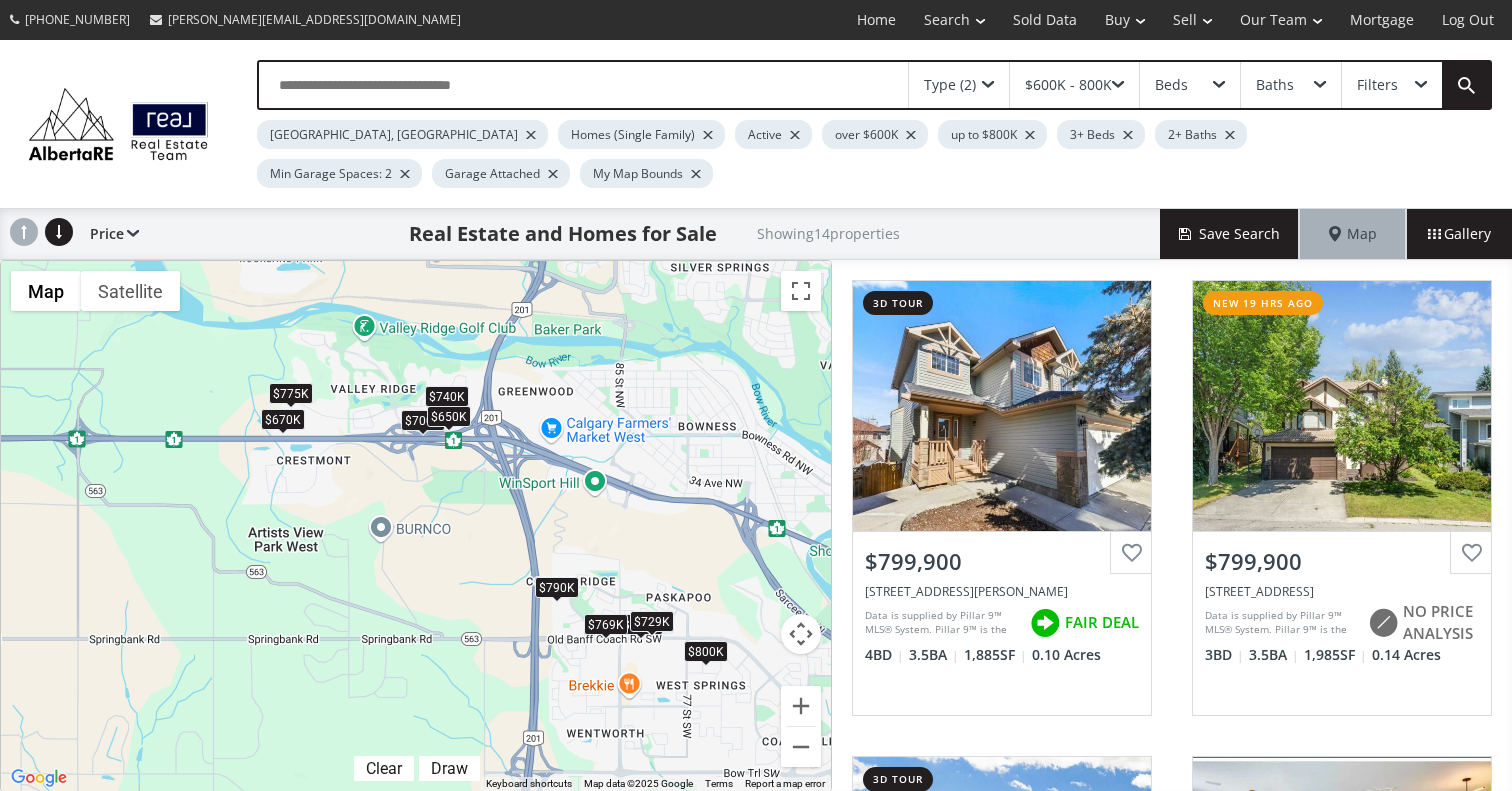 drag, startPoint x: 636, startPoint y: 399, endPoint x: 710, endPoint y: 524, distance: 145.26183 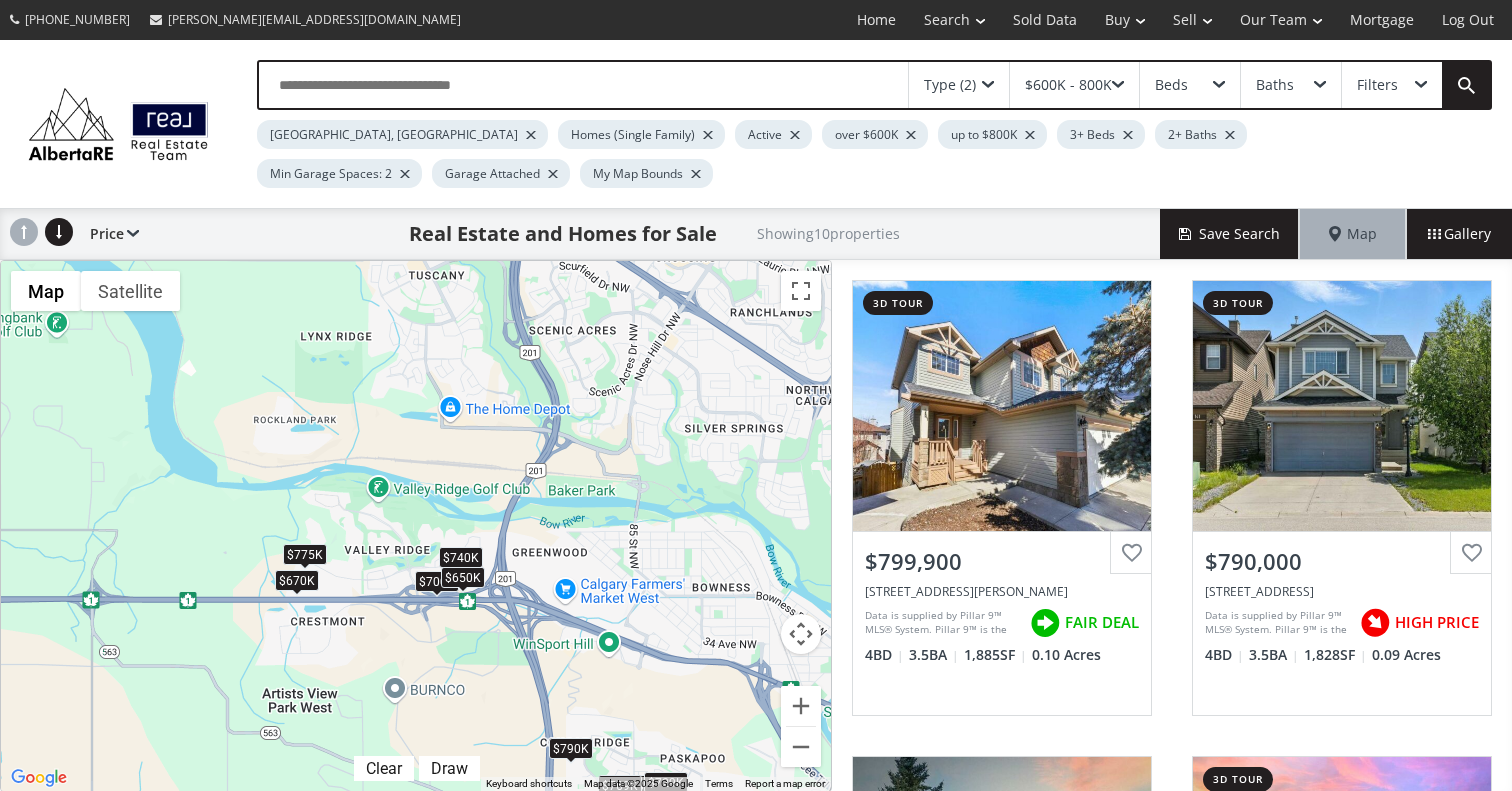 drag, startPoint x: 675, startPoint y: 434, endPoint x: 689, endPoint y: 599, distance: 165.59288 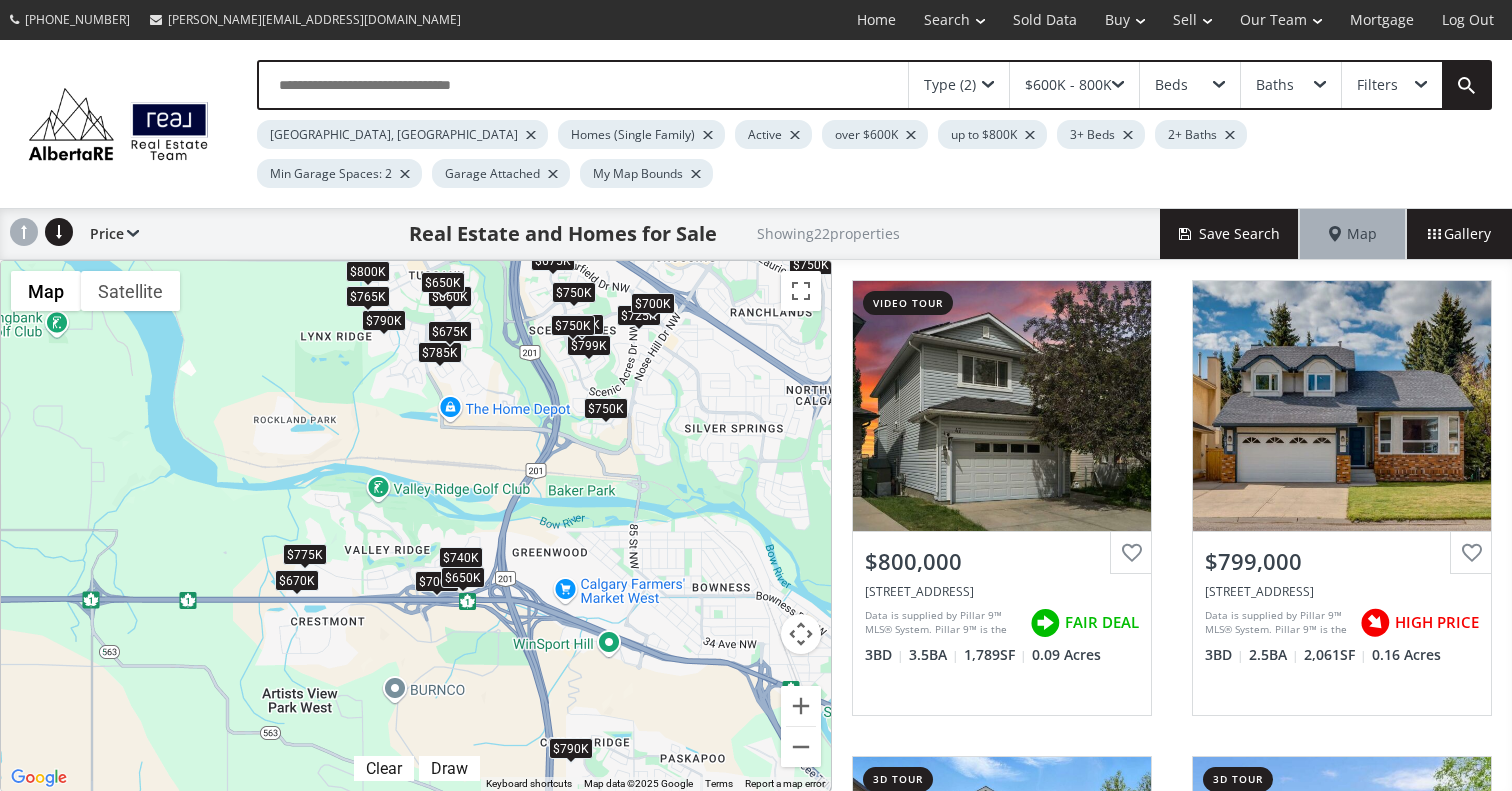 click on "$750K" at bounding box center [606, 408] 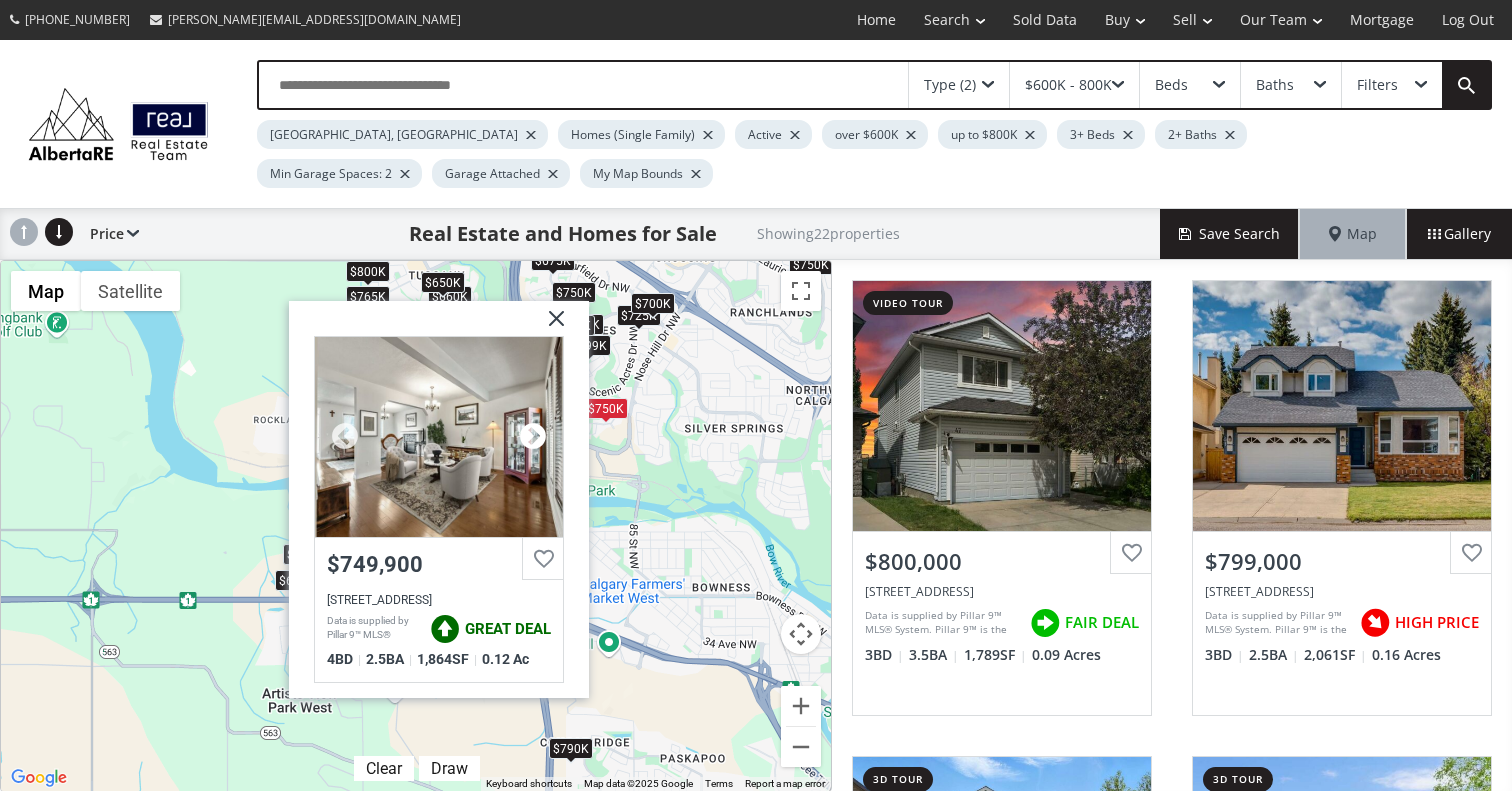 click at bounding box center (533, 437) 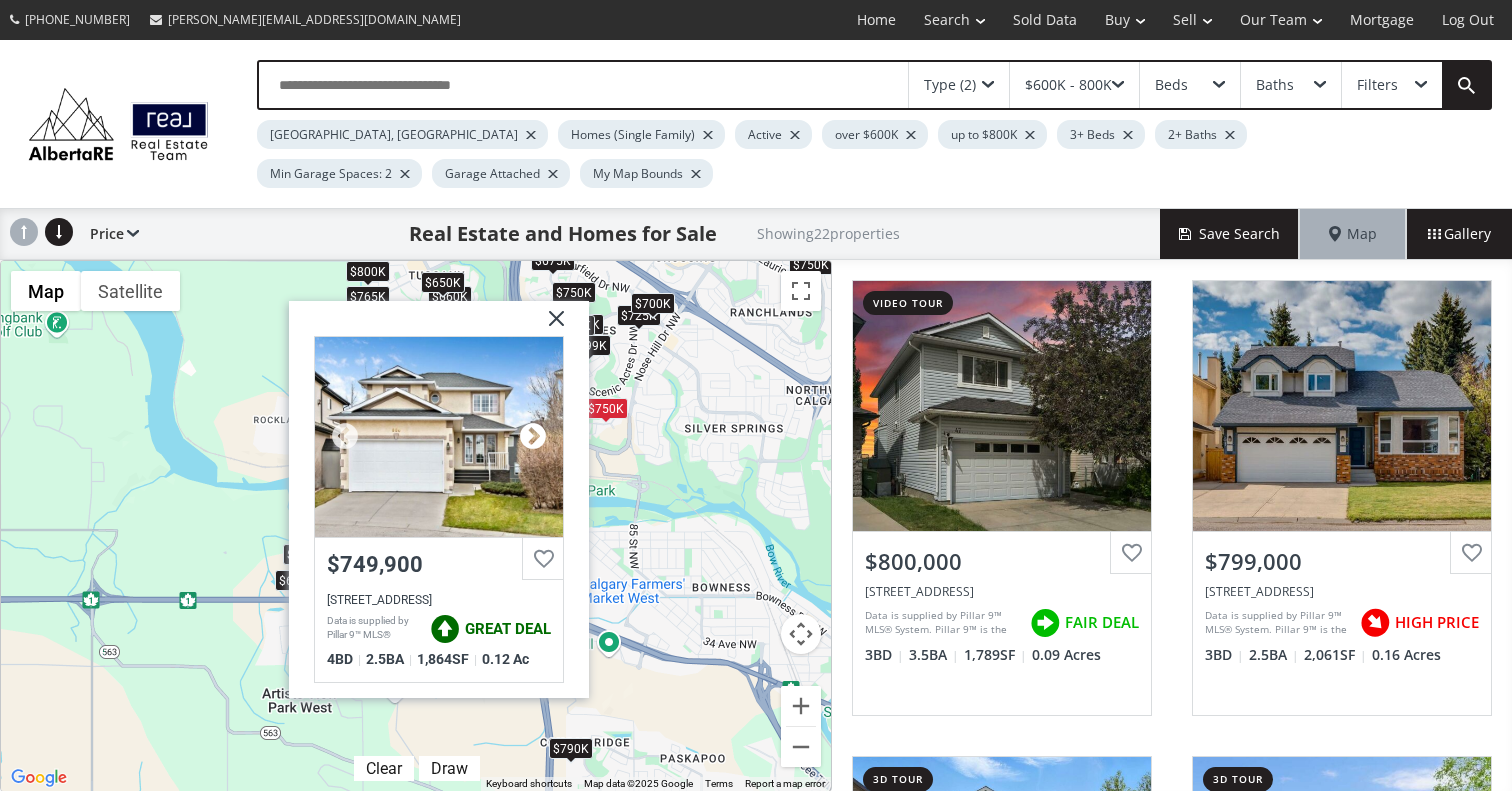 click at bounding box center [533, 437] 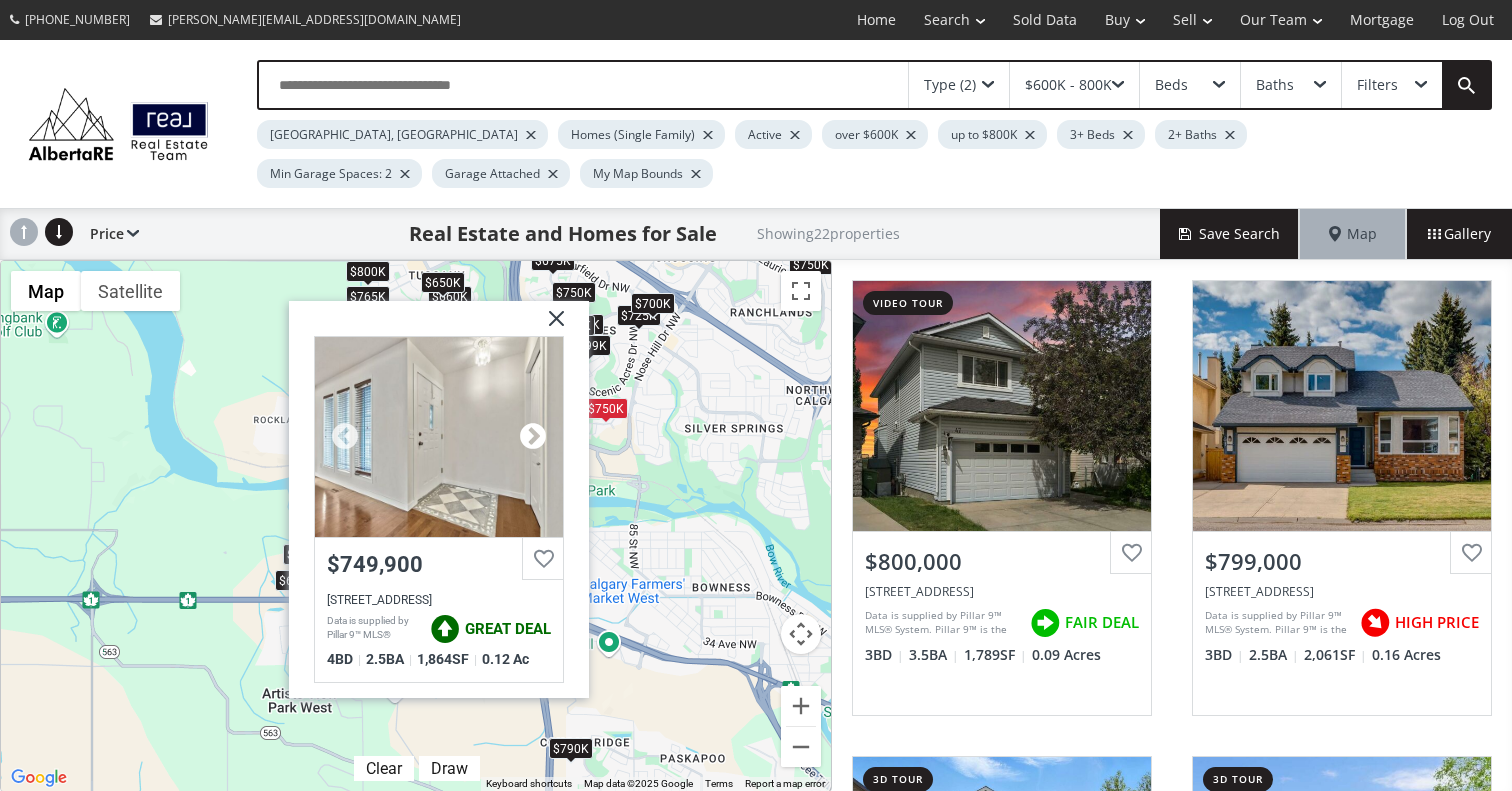 click at bounding box center [533, 437] 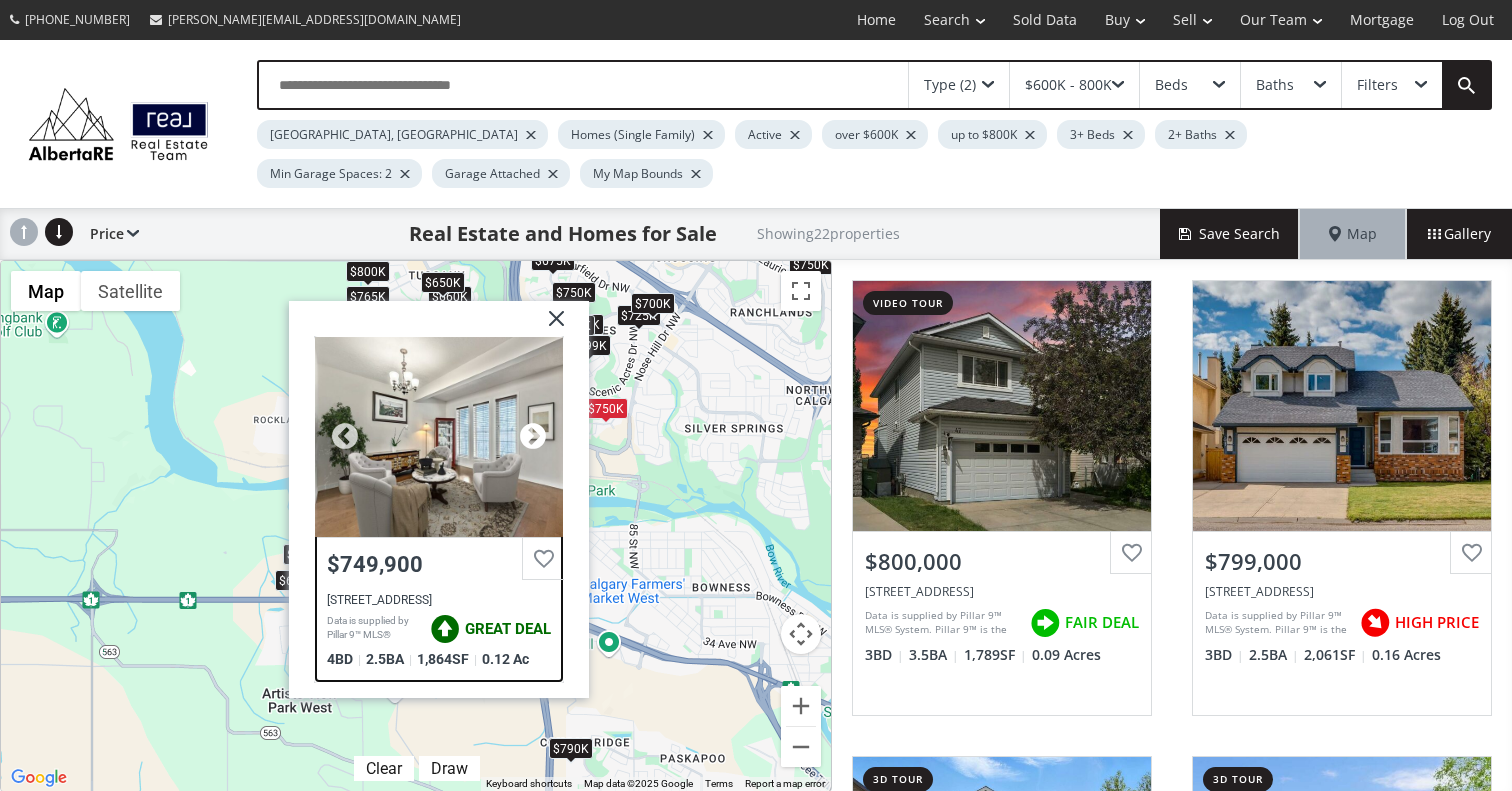 click at bounding box center [533, 437] 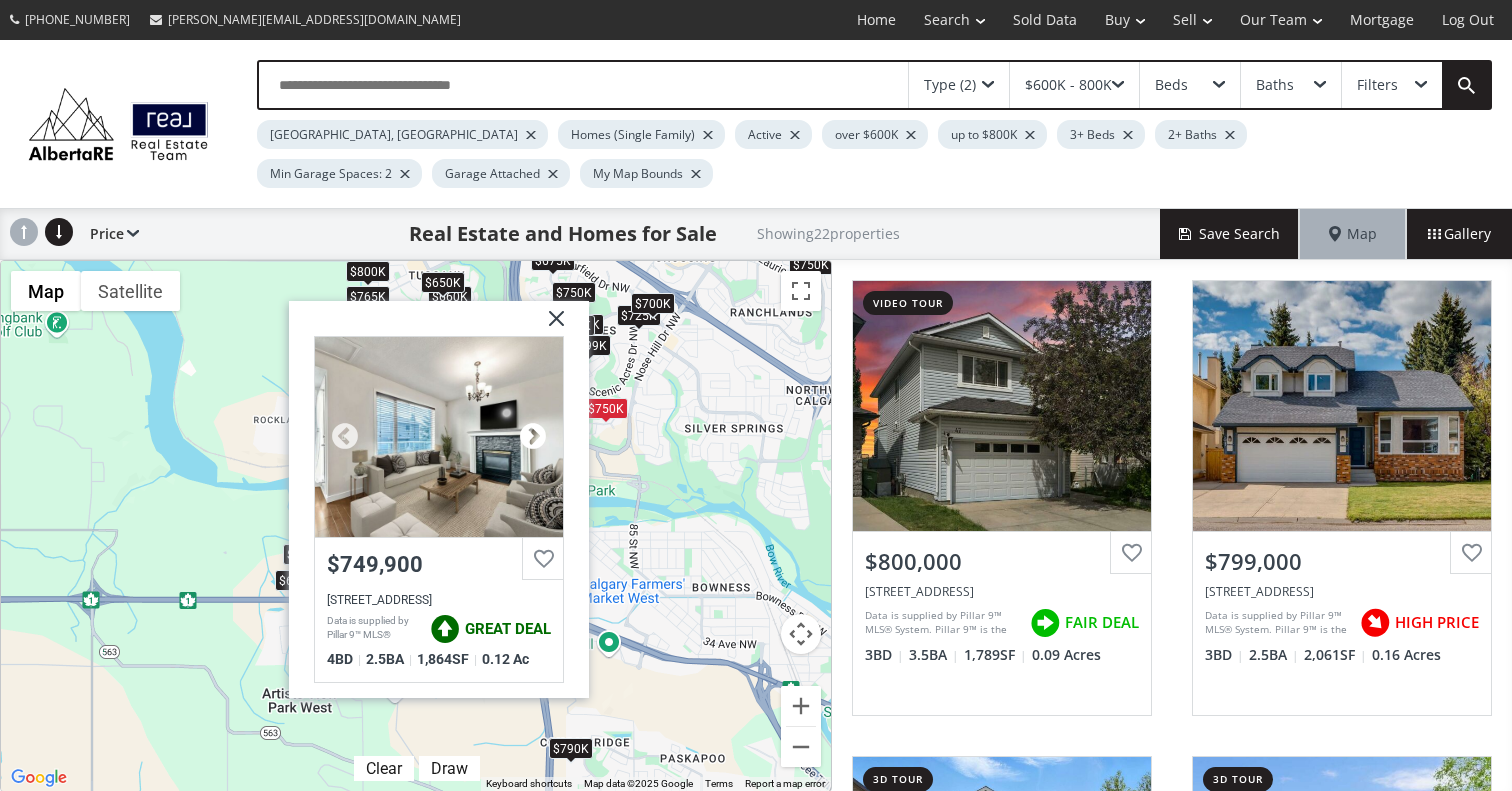 click at bounding box center [533, 437] 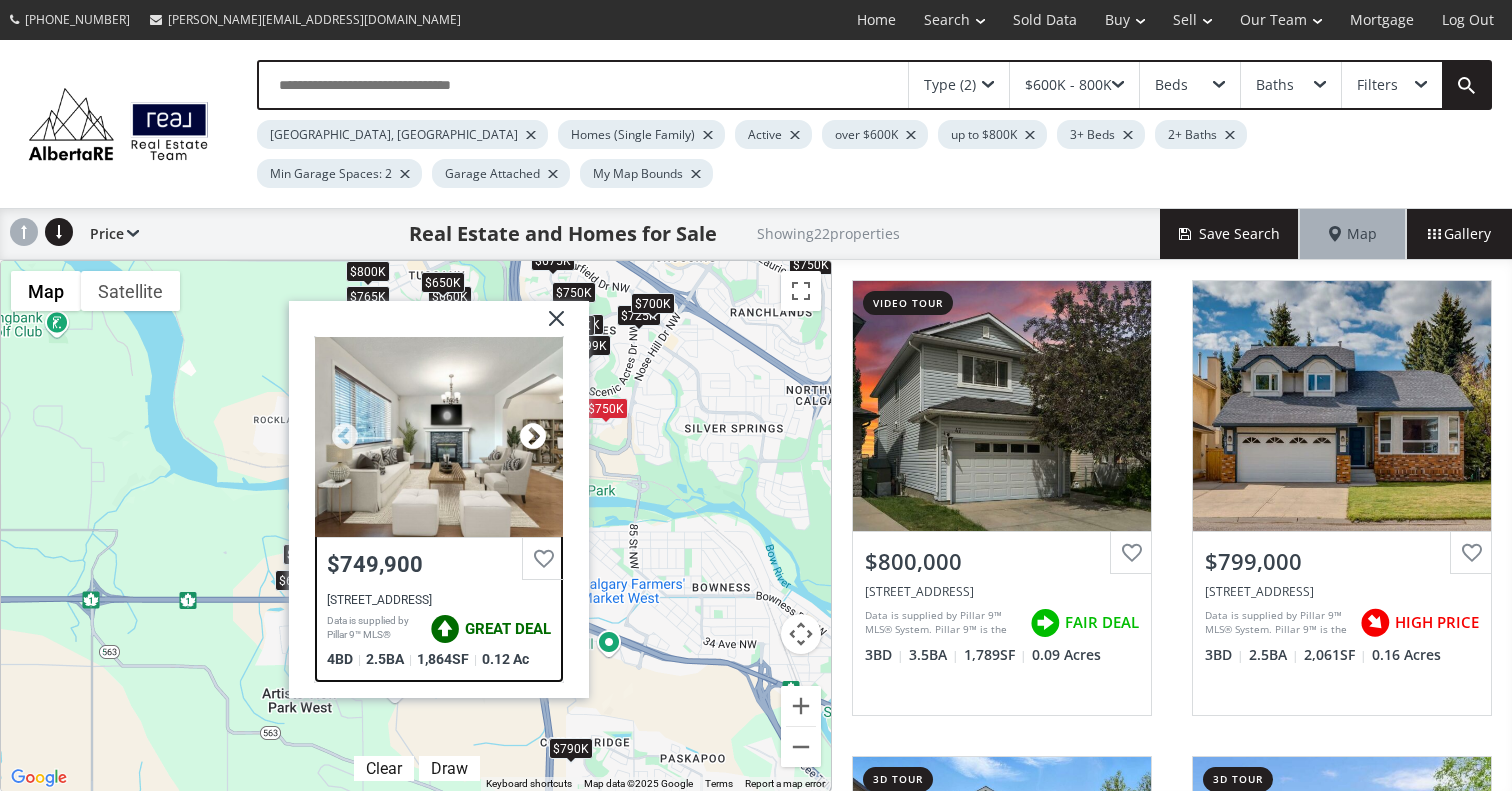 click at bounding box center [533, 437] 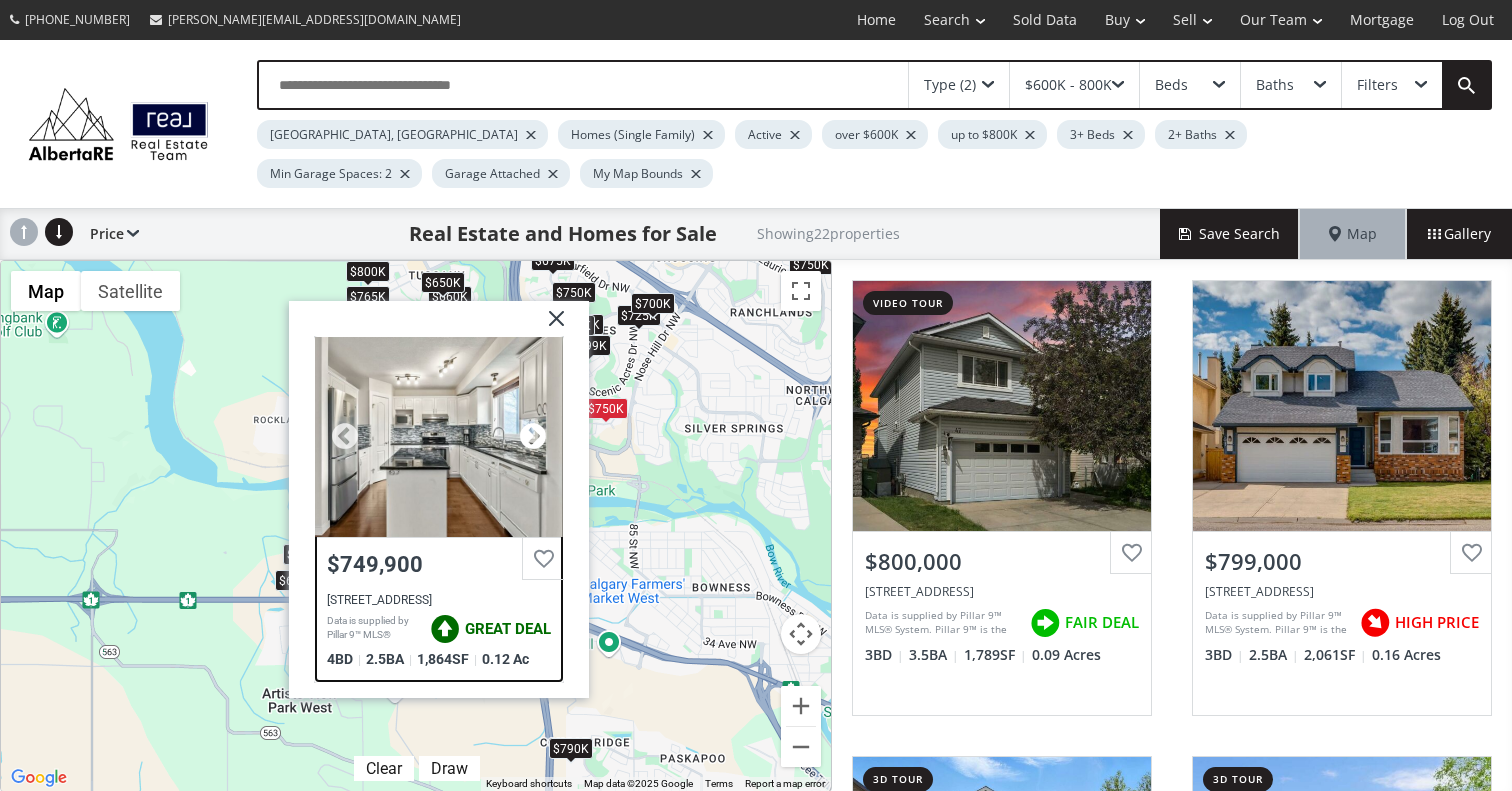click at bounding box center (533, 437) 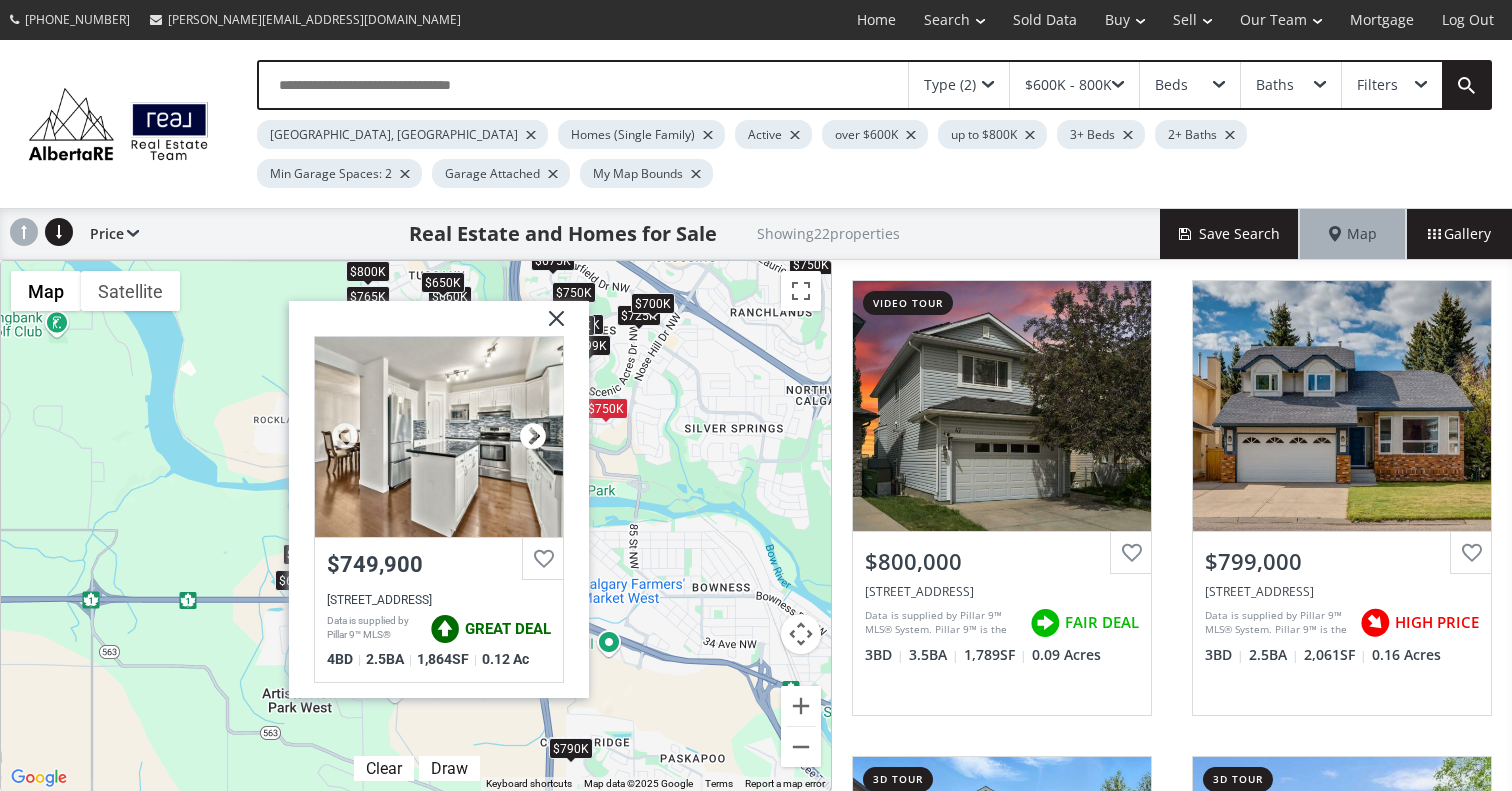 click at bounding box center [533, 437] 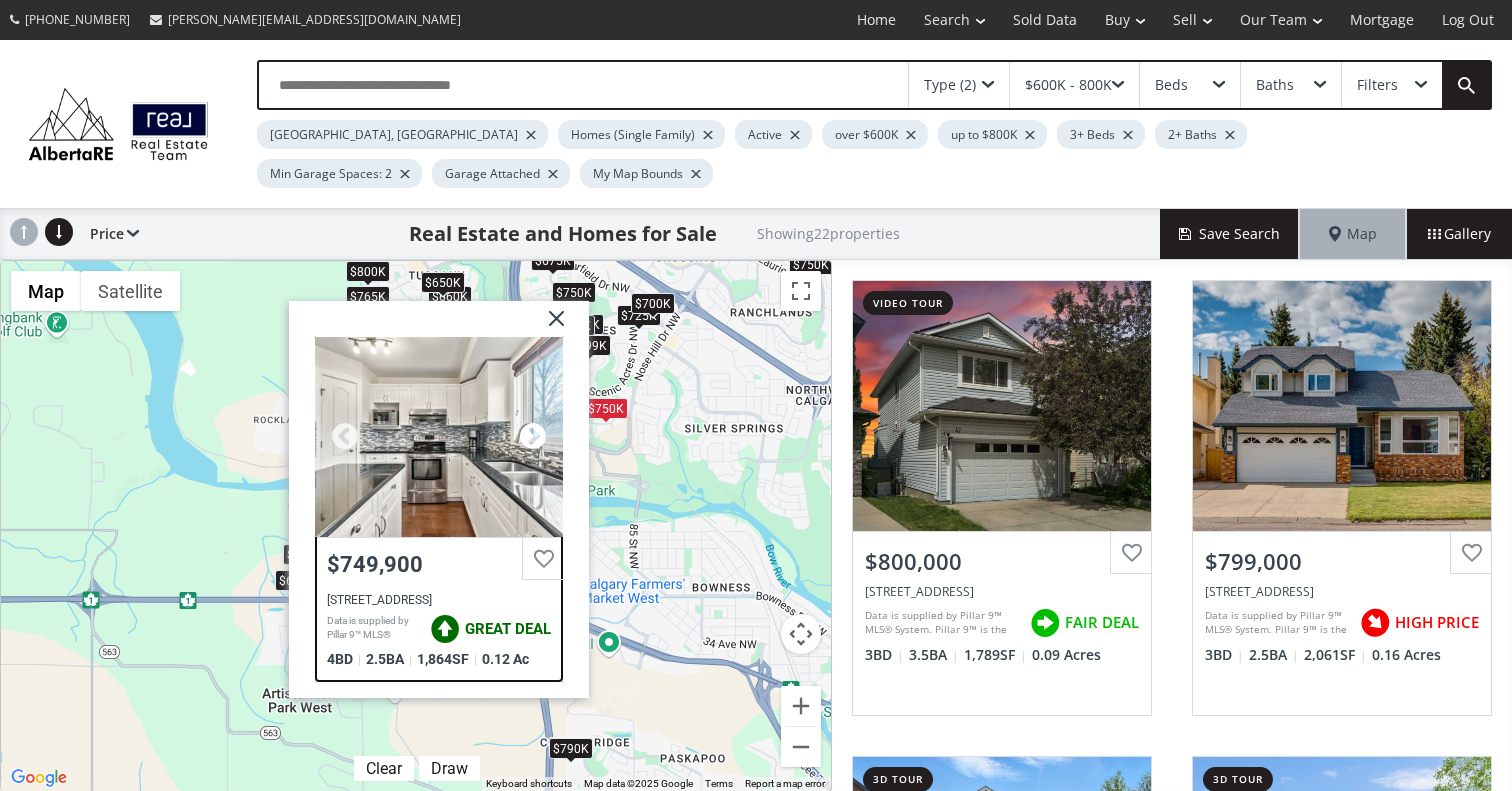 click at bounding box center (533, 437) 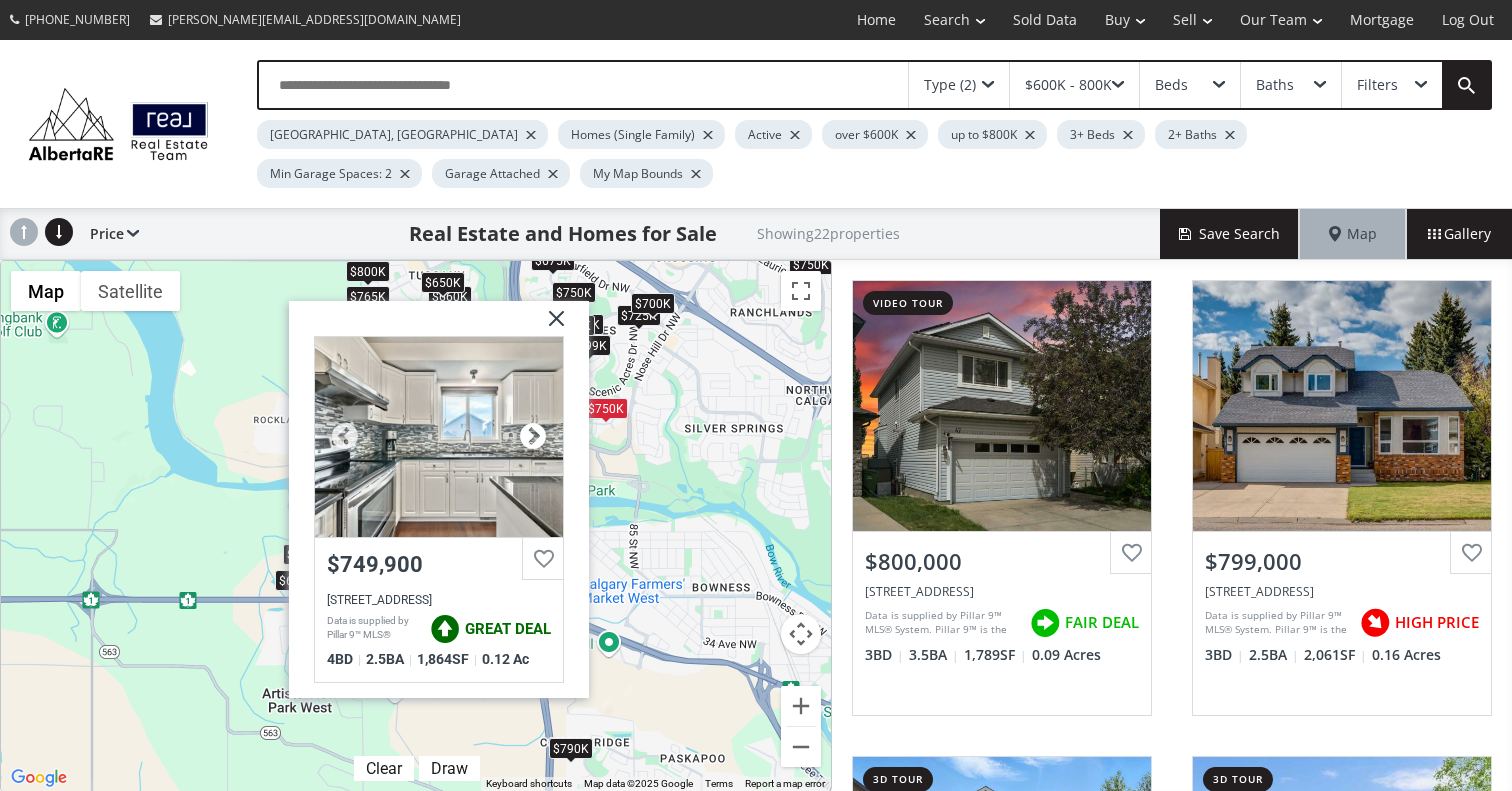 click at bounding box center (533, 437) 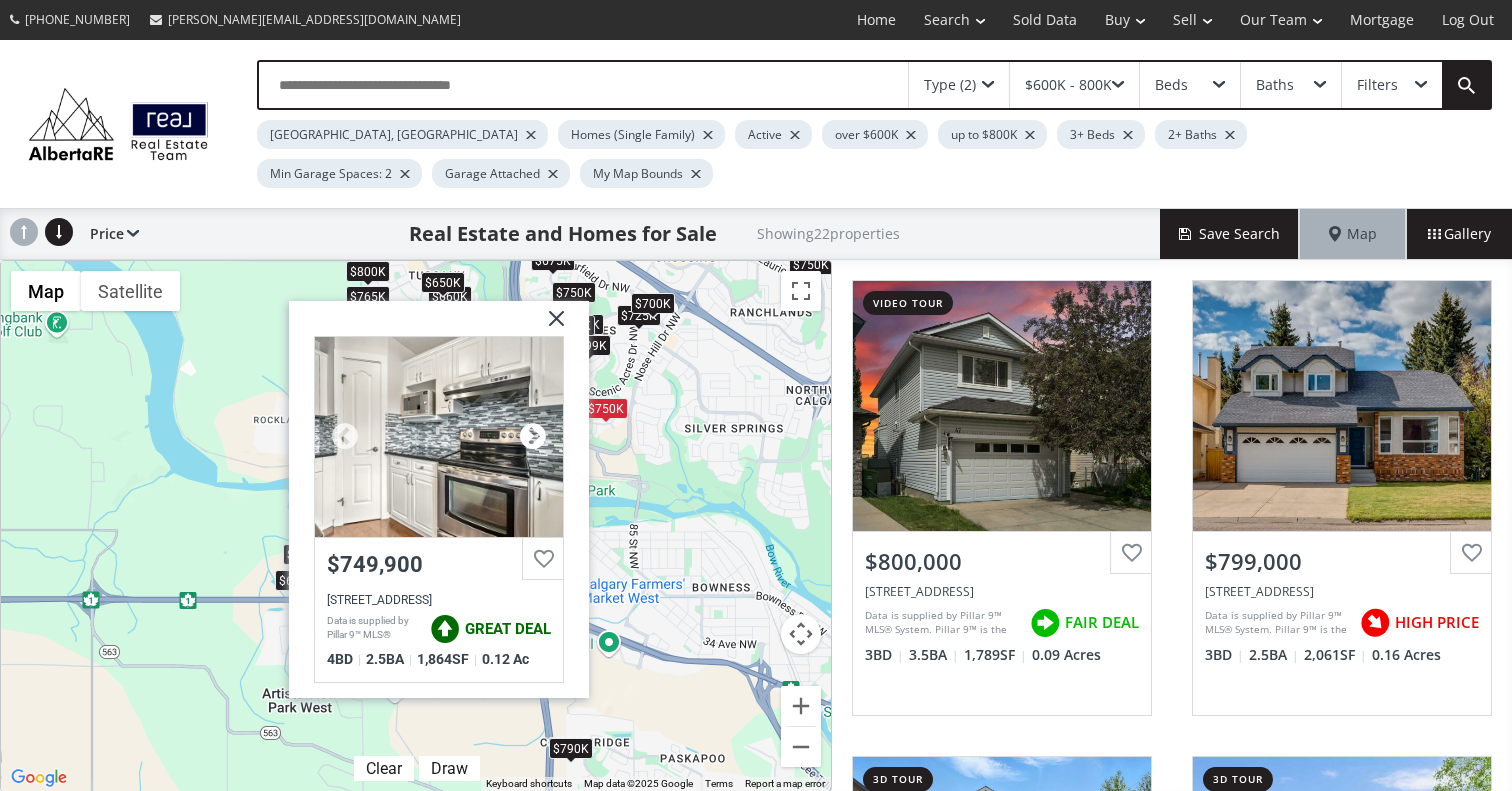 click at bounding box center [533, 437] 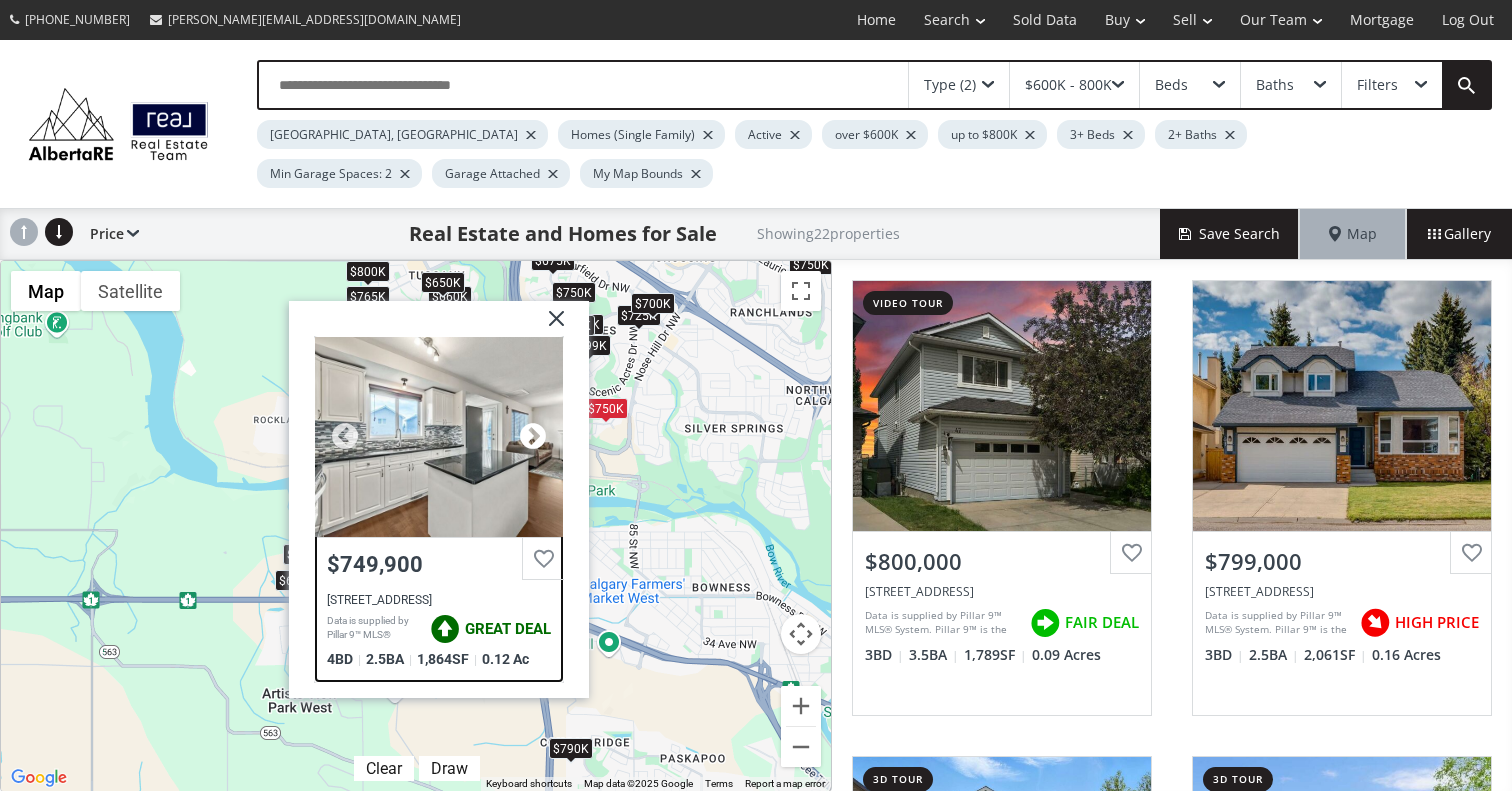 click at bounding box center (533, 437) 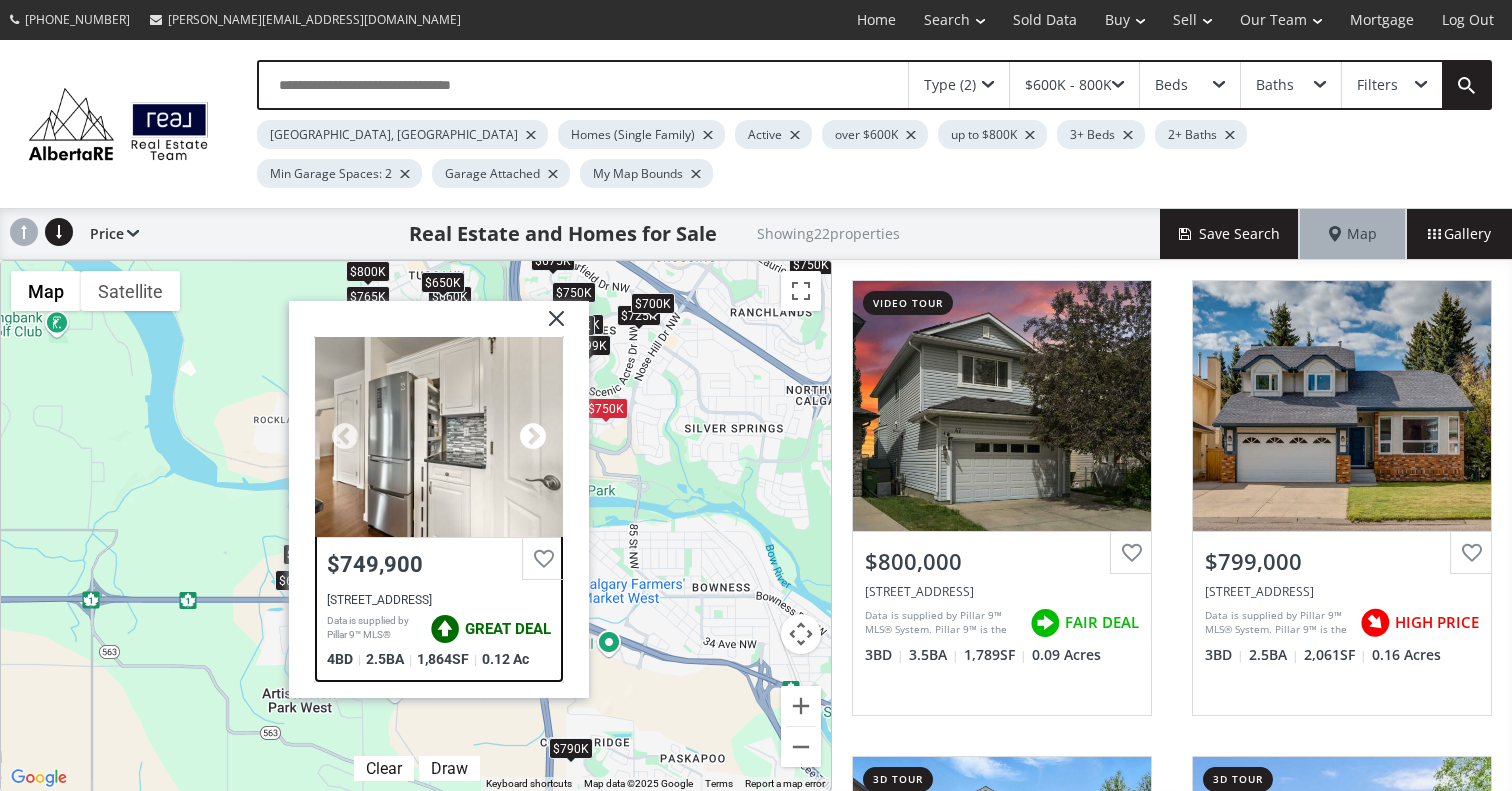 click at bounding box center (533, 437) 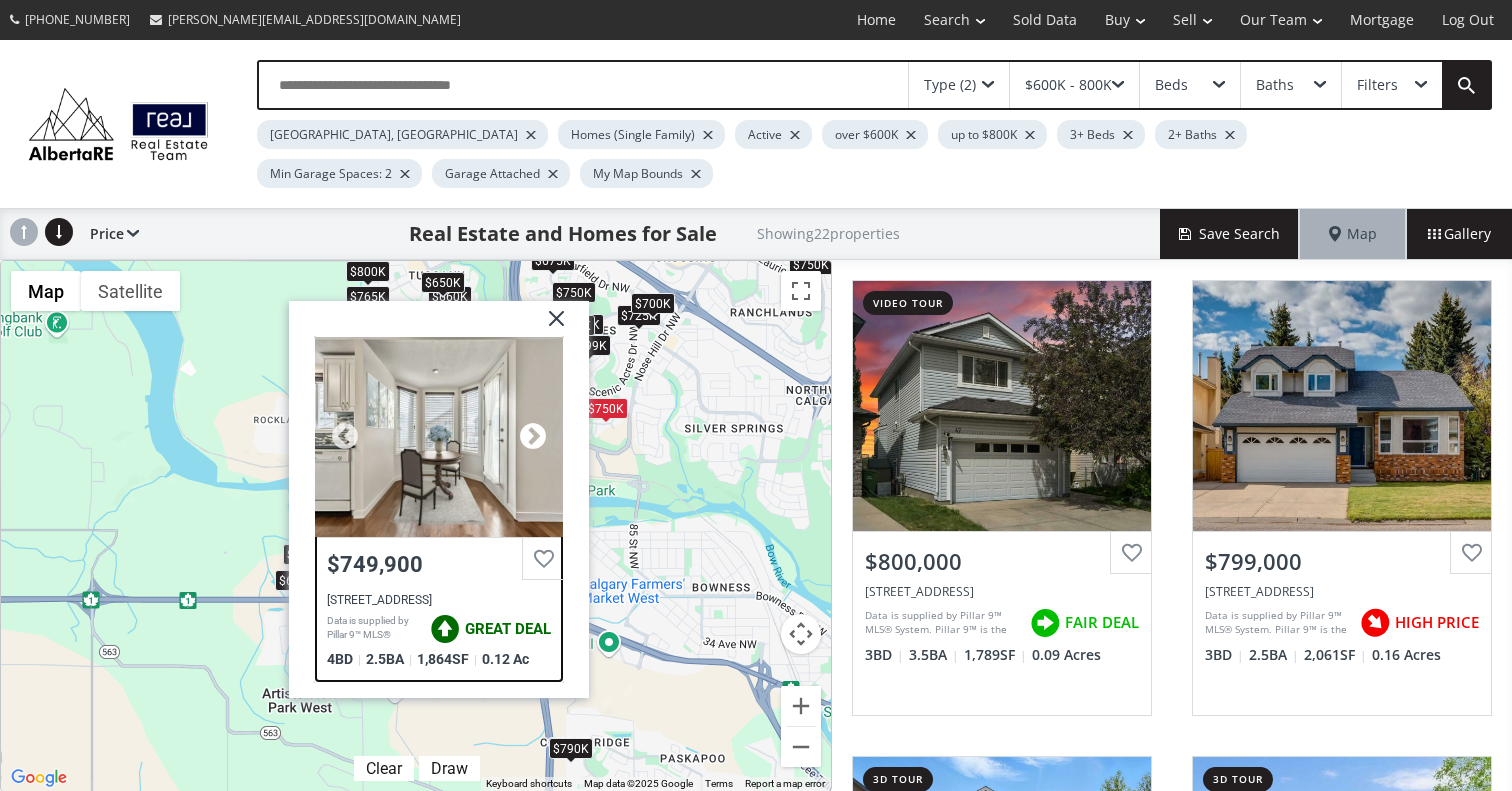 click at bounding box center (533, 437) 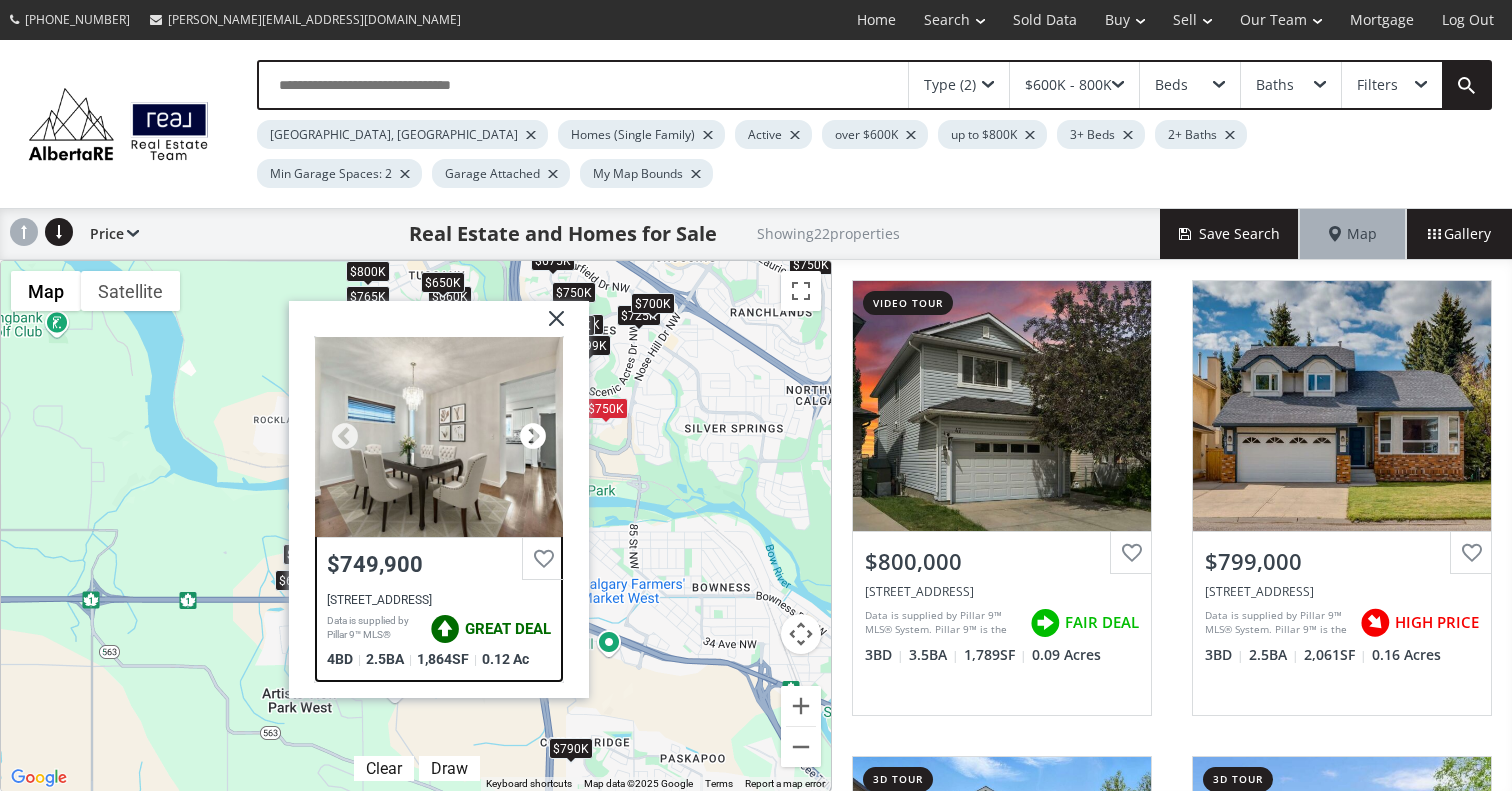 click at bounding box center (533, 437) 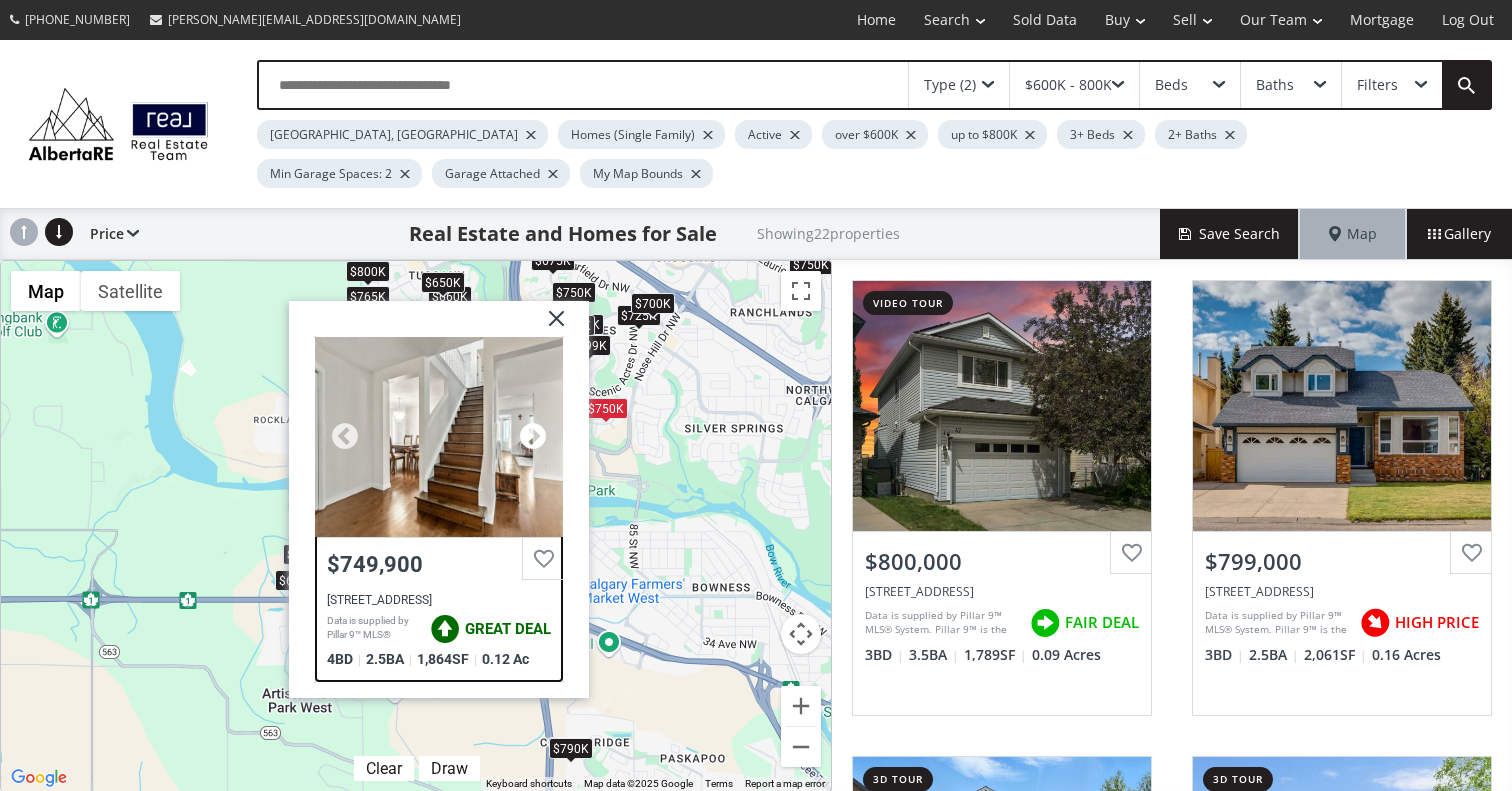 click at bounding box center [533, 437] 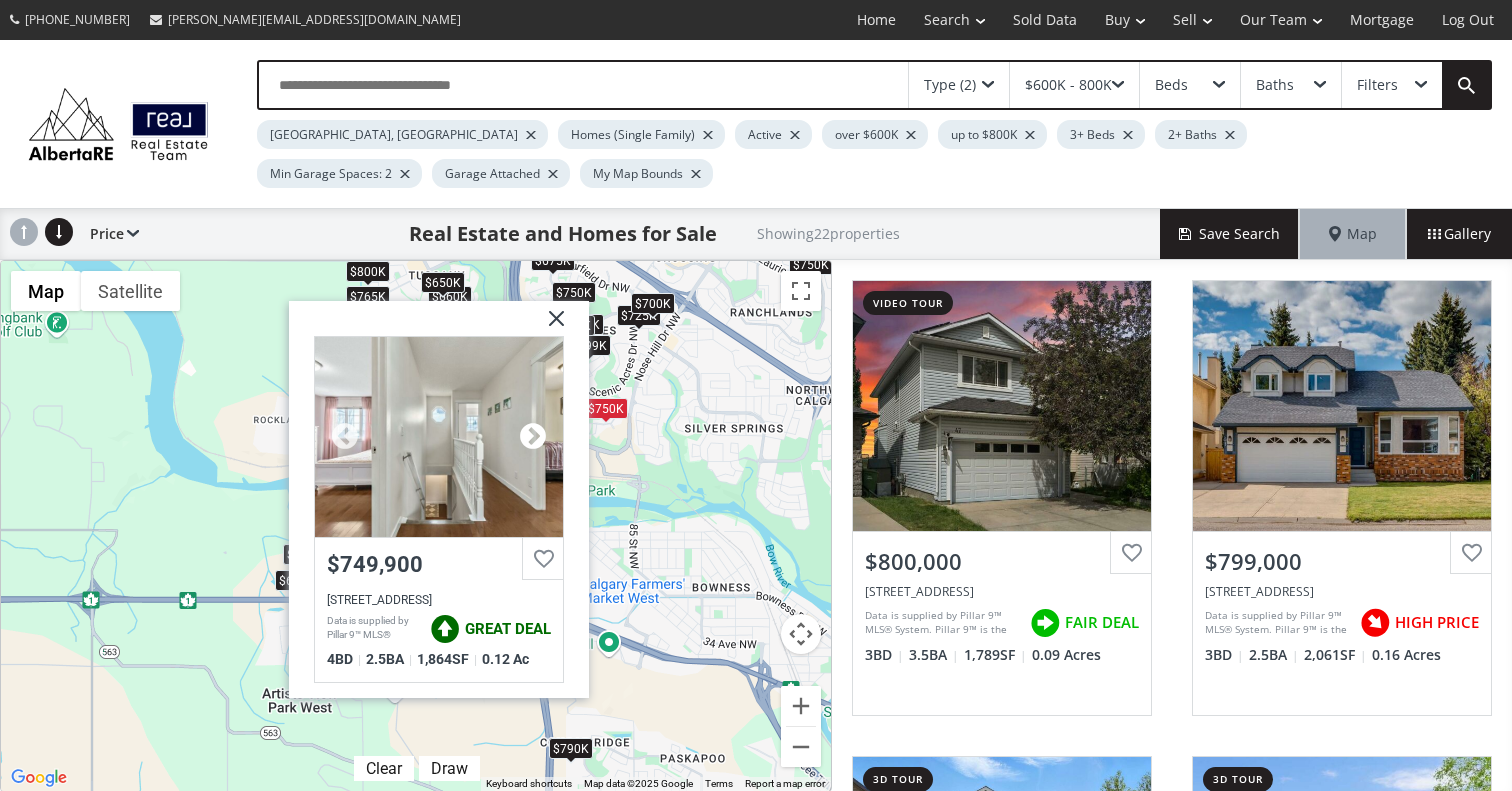 click at bounding box center [533, 437] 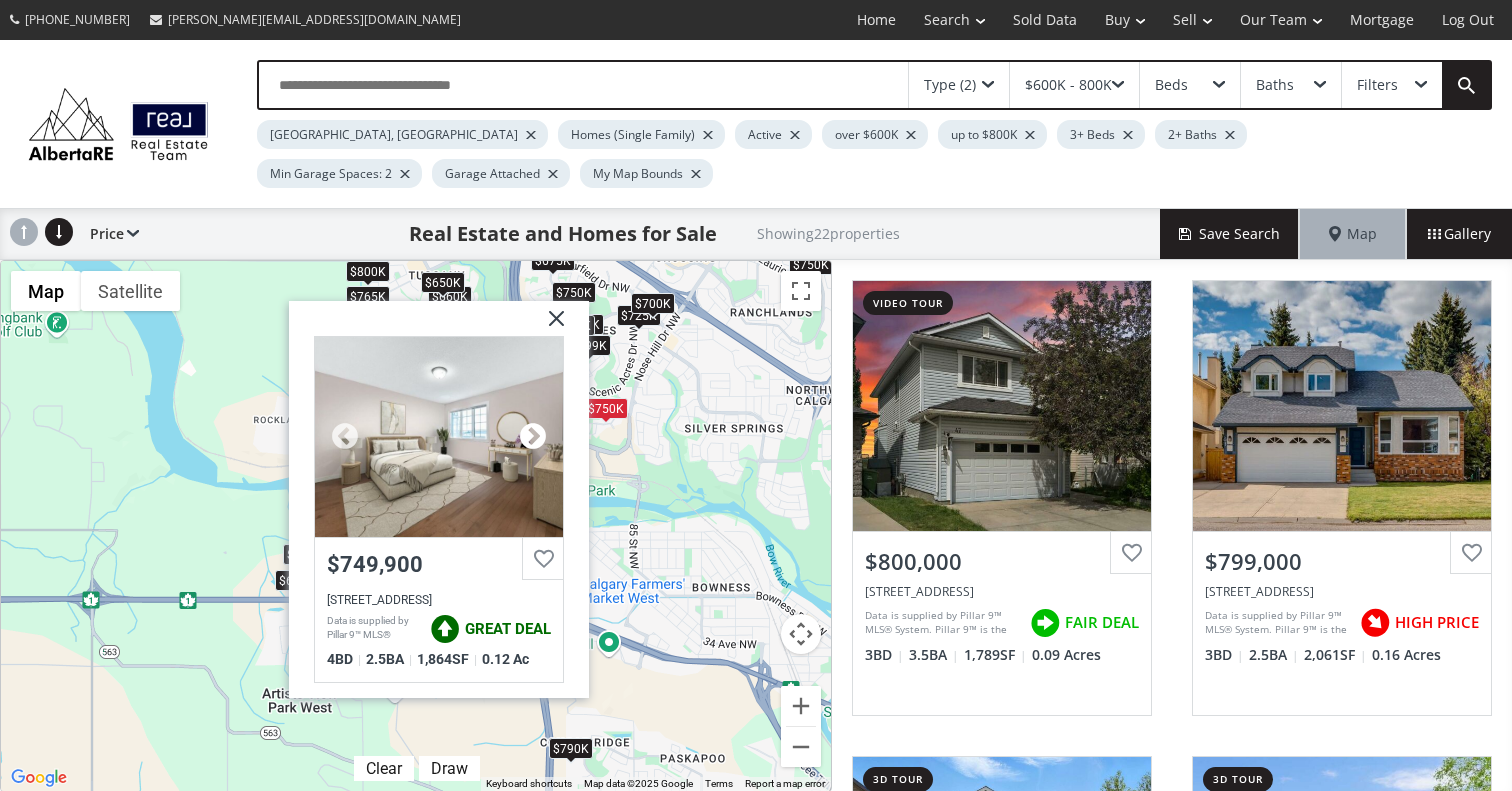 click at bounding box center (533, 437) 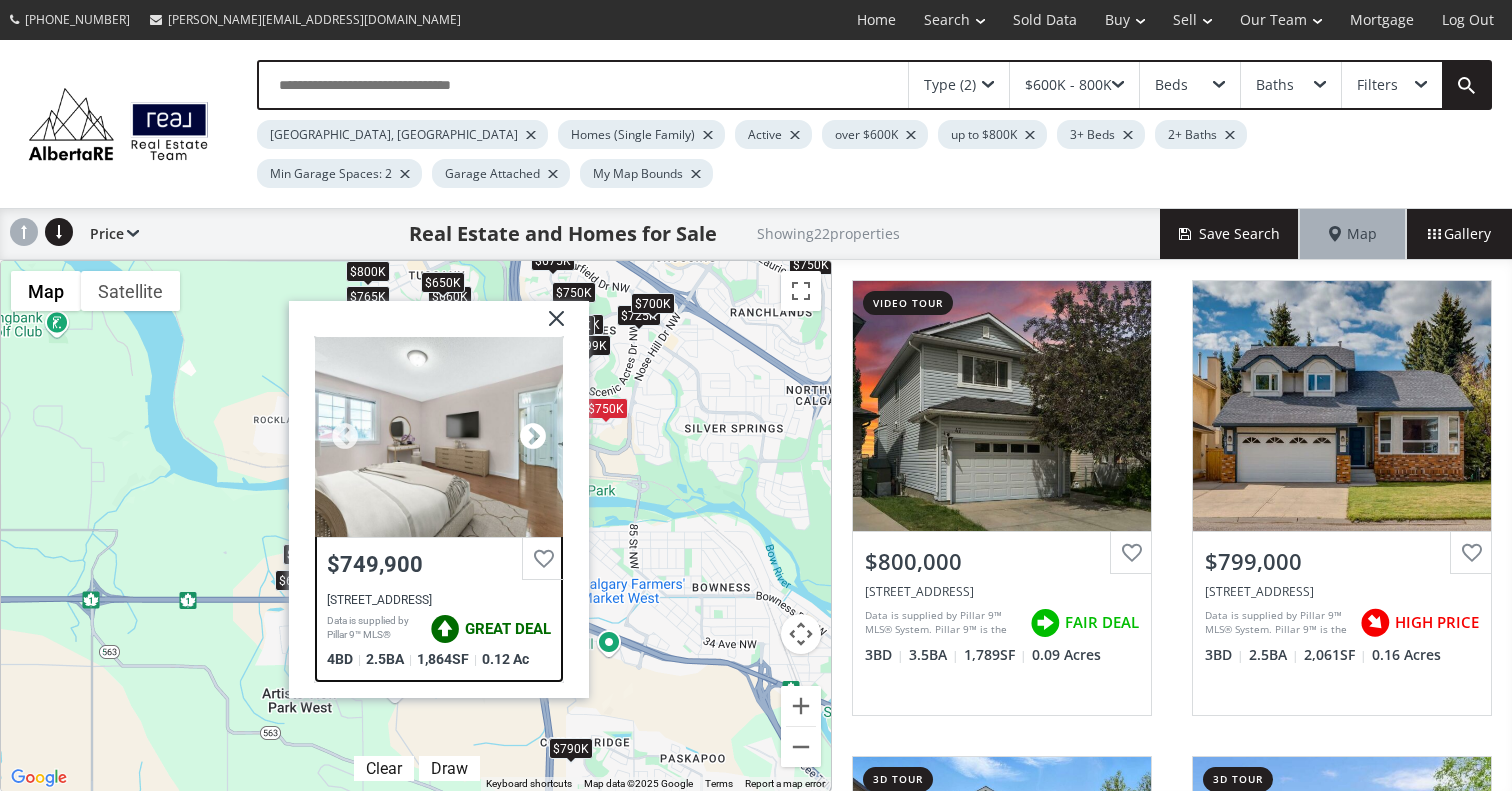 click at bounding box center (533, 437) 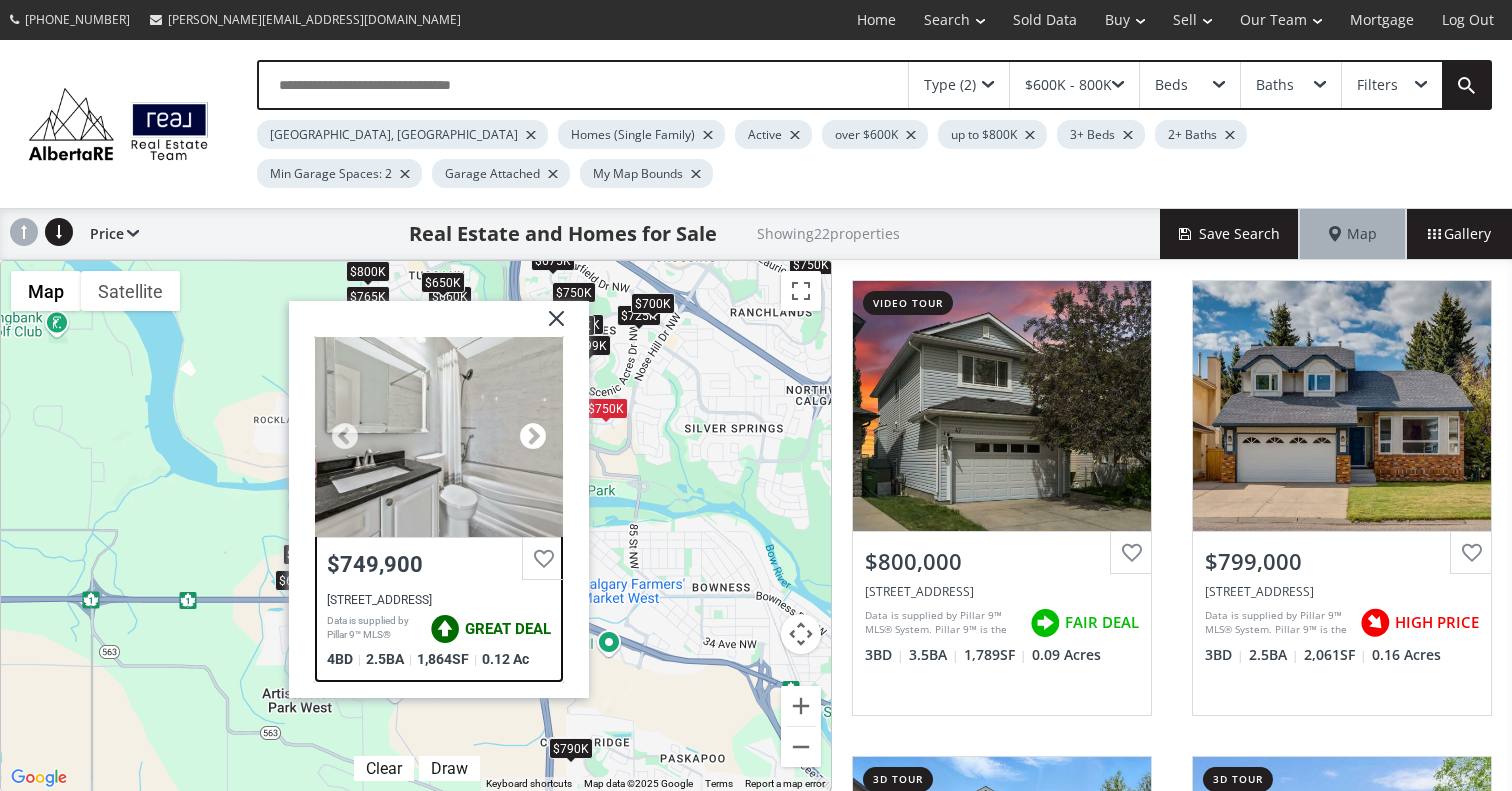 click at bounding box center (533, 437) 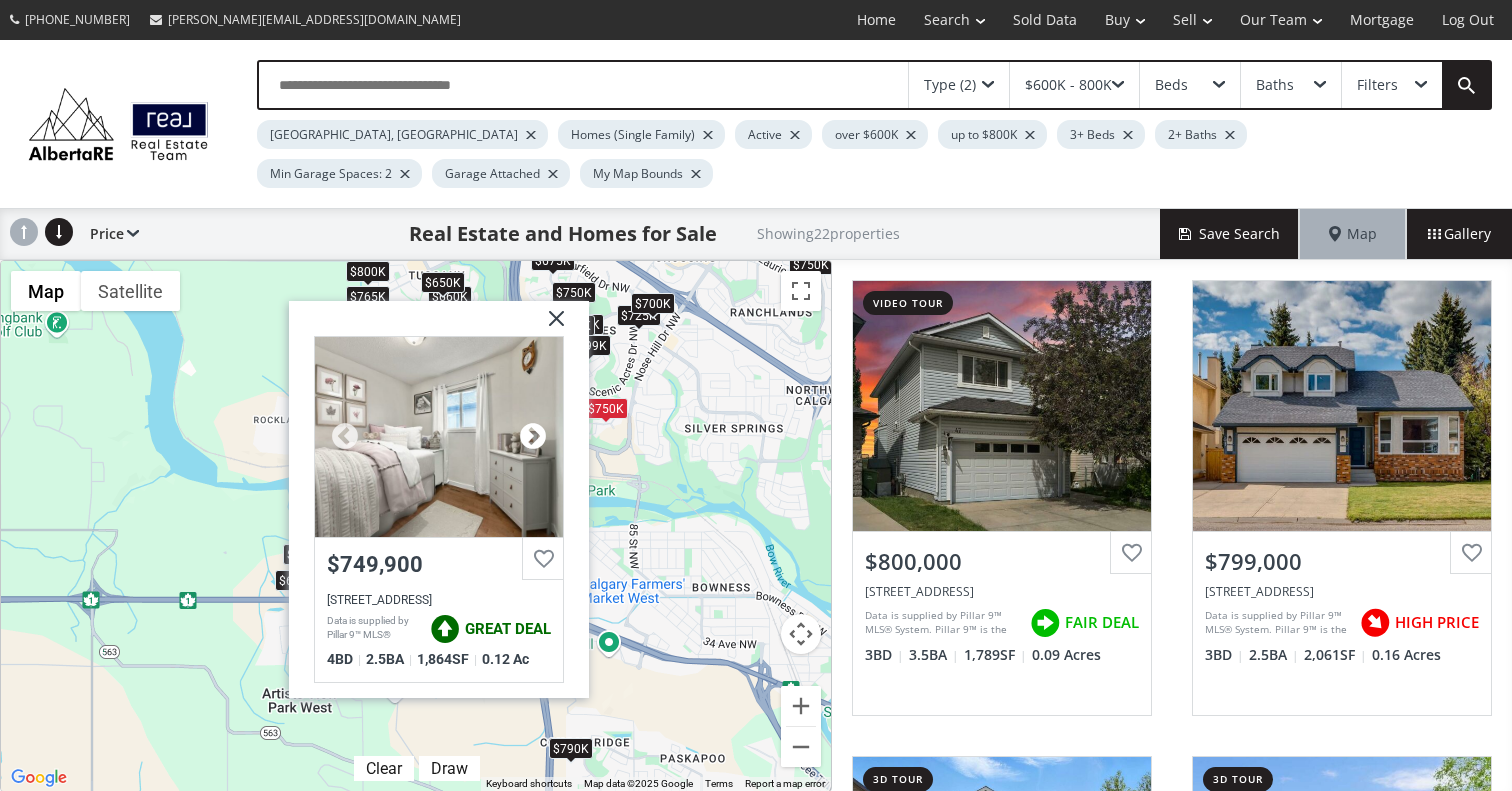 click at bounding box center [533, 437] 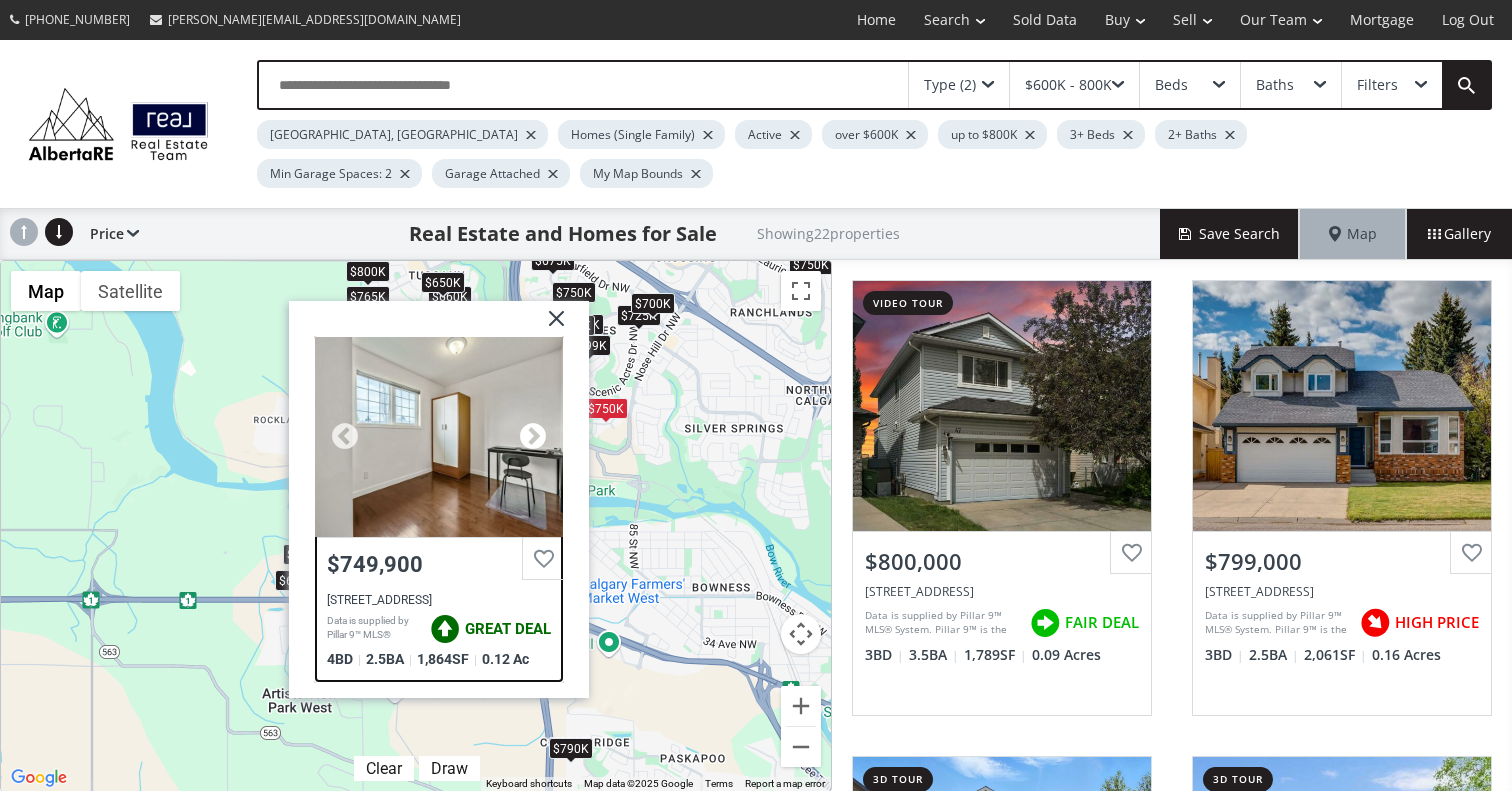 click at bounding box center (533, 437) 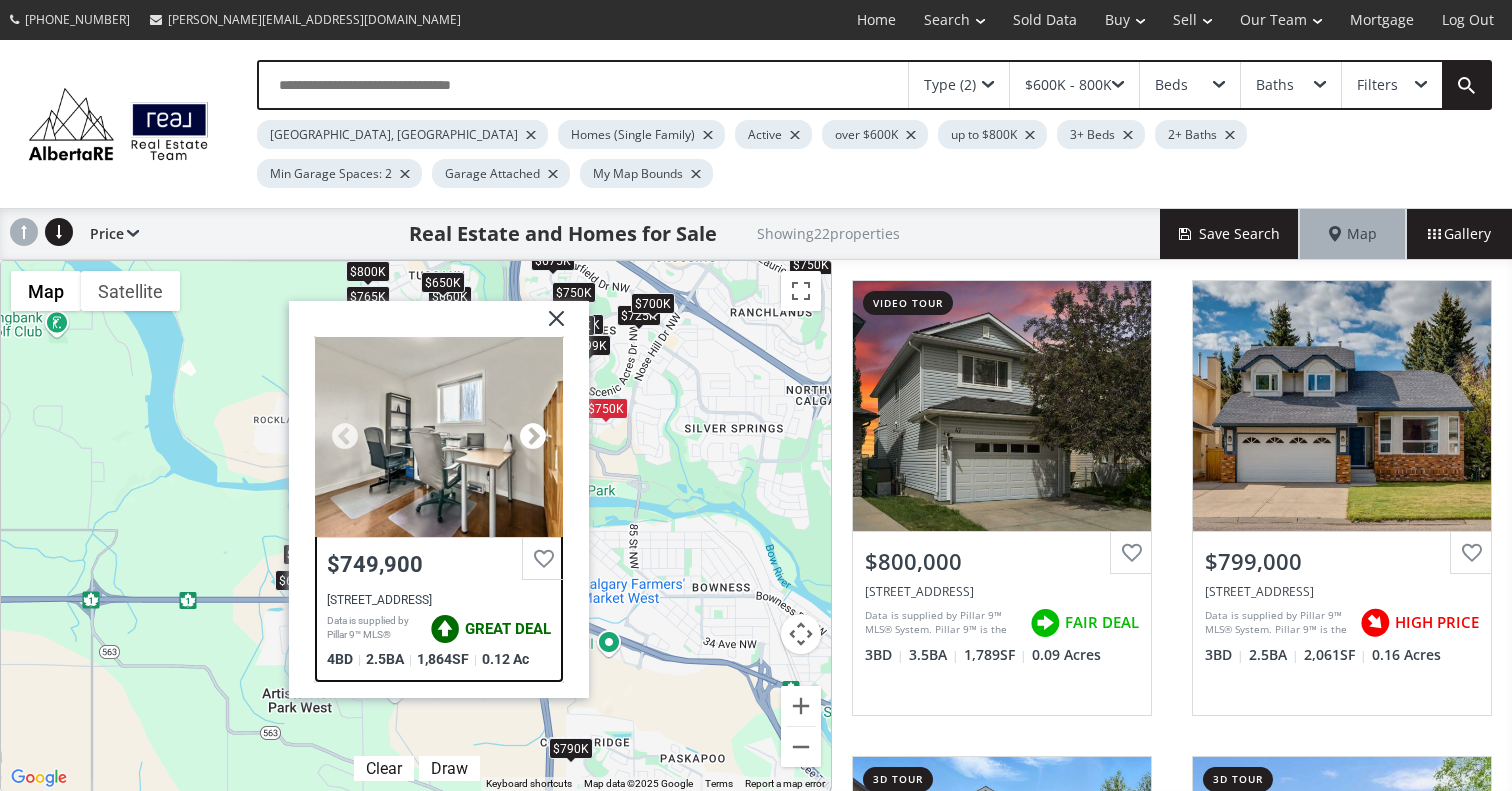 click at bounding box center (533, 437) 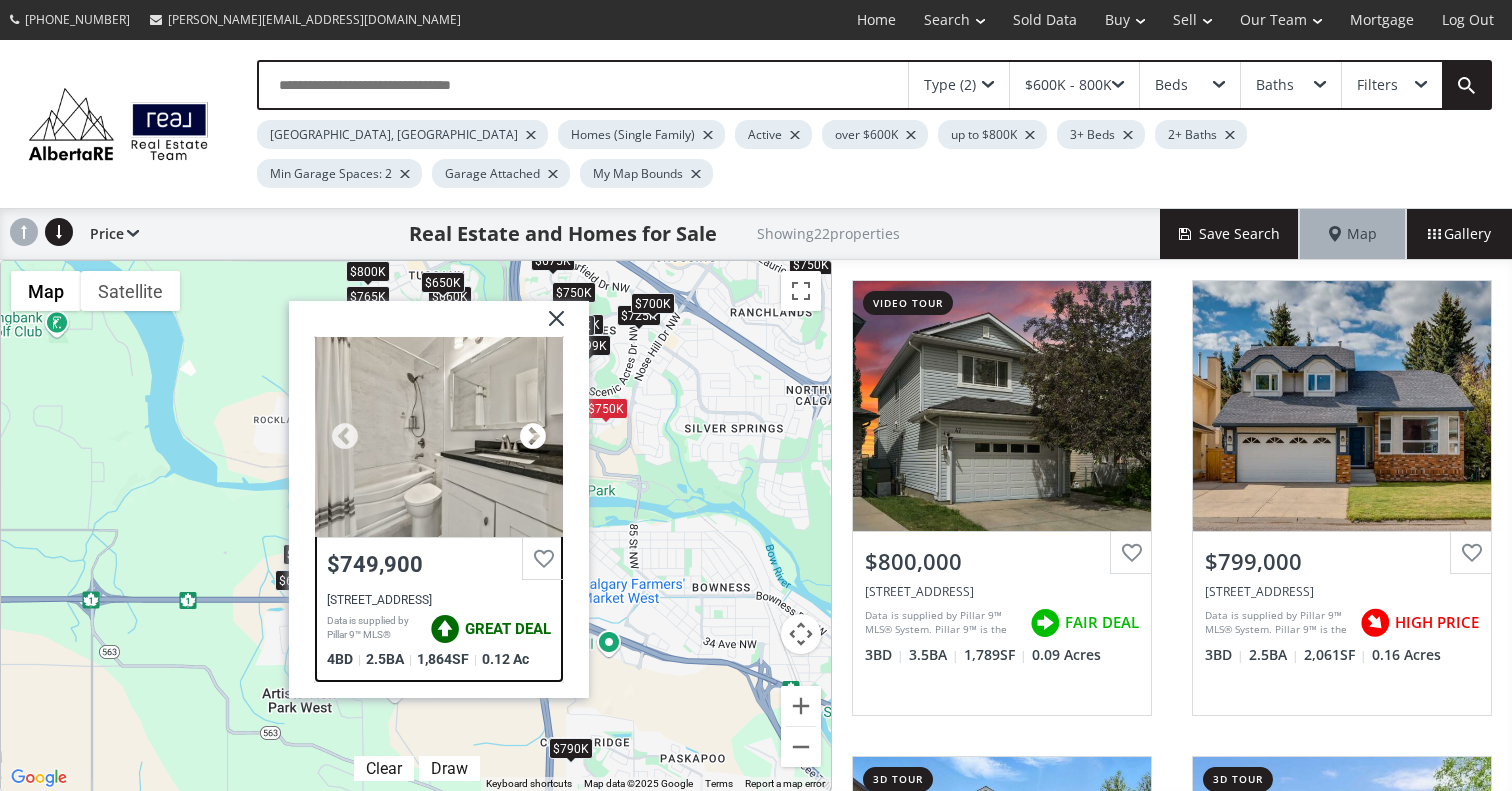 click at bounding box center [533, 437] 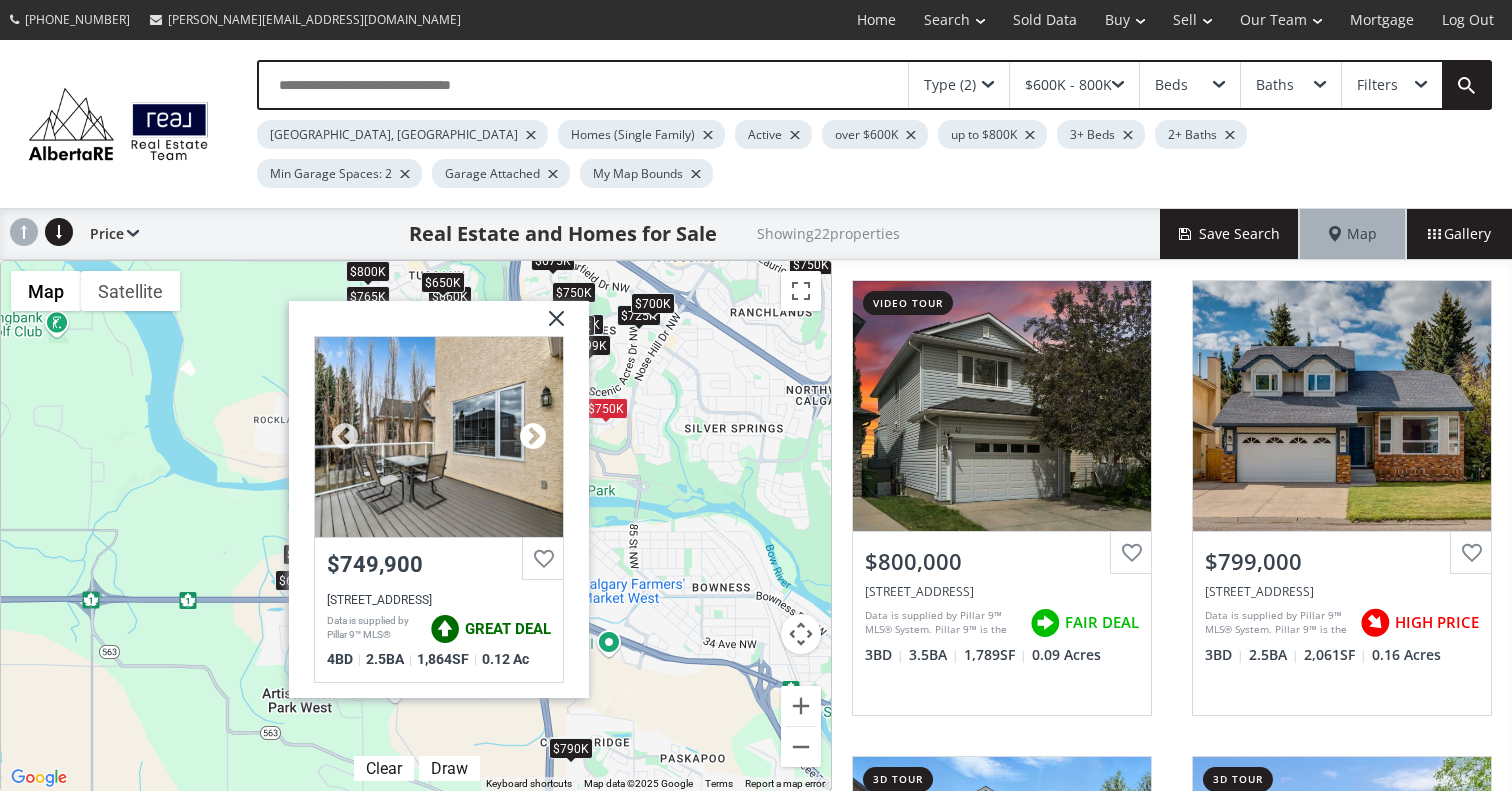 click at bounding box center [533, 437] 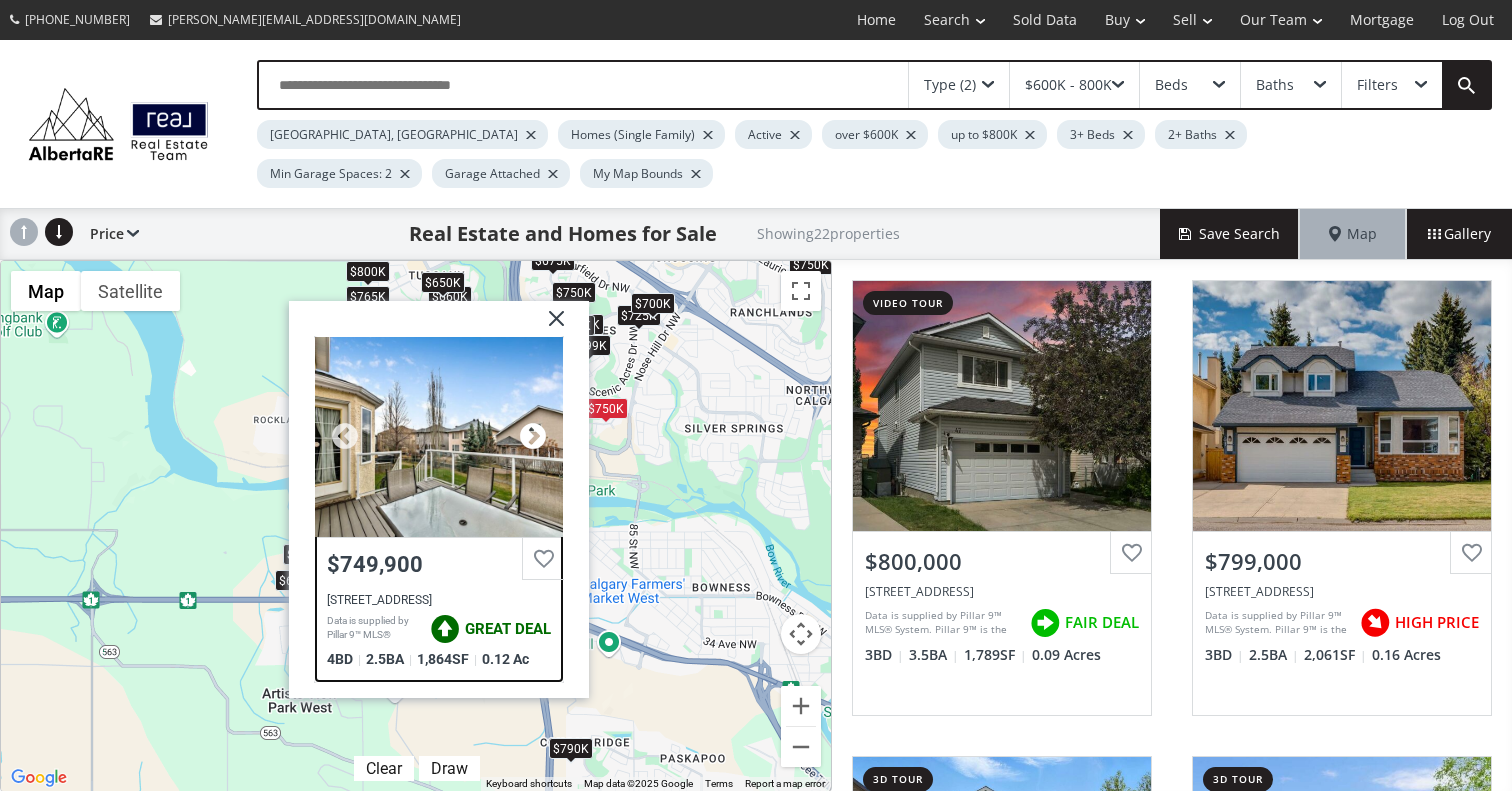 click at bounding box center [533, 437] 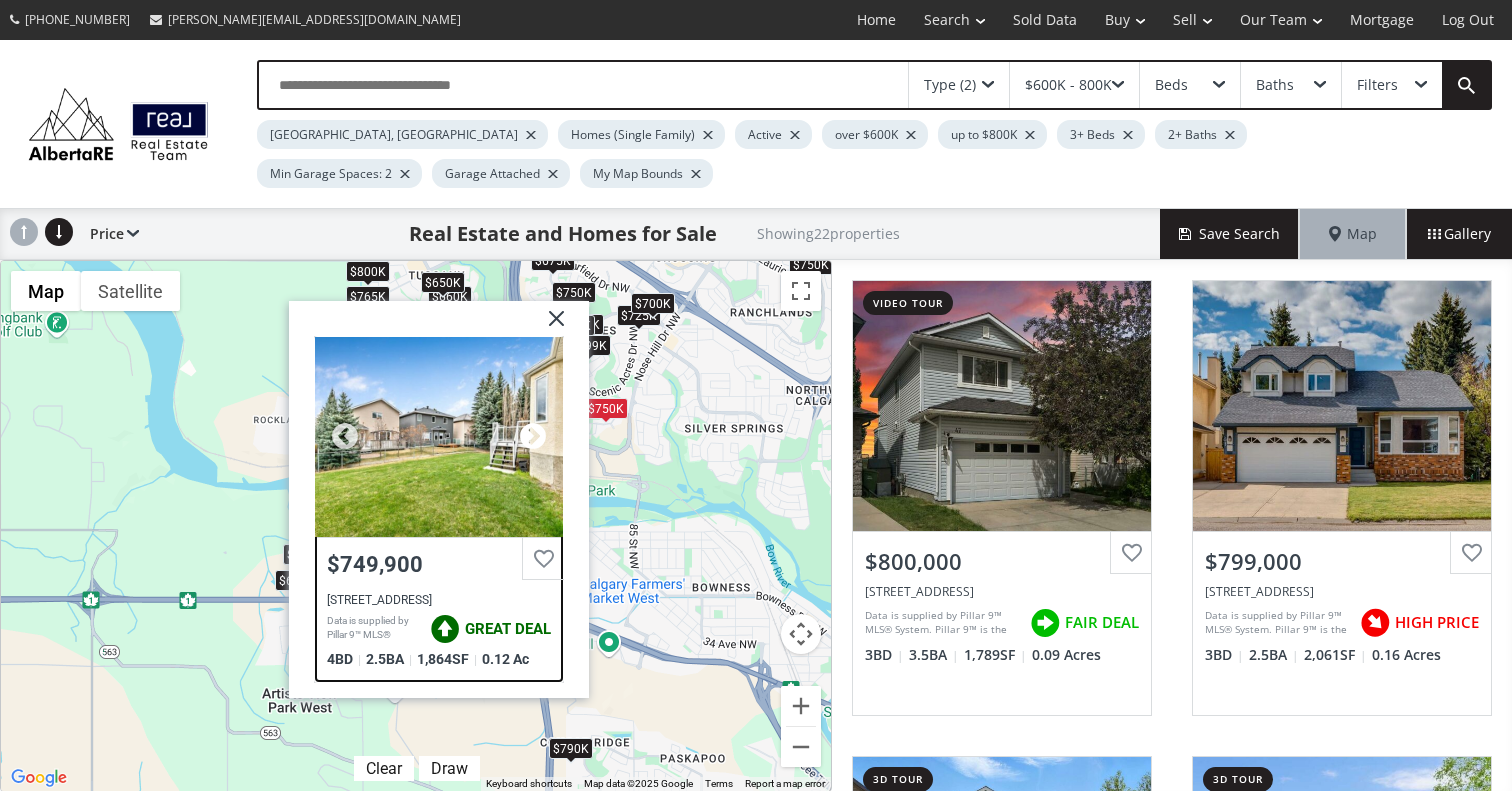 click at bounding box center [533, 437] 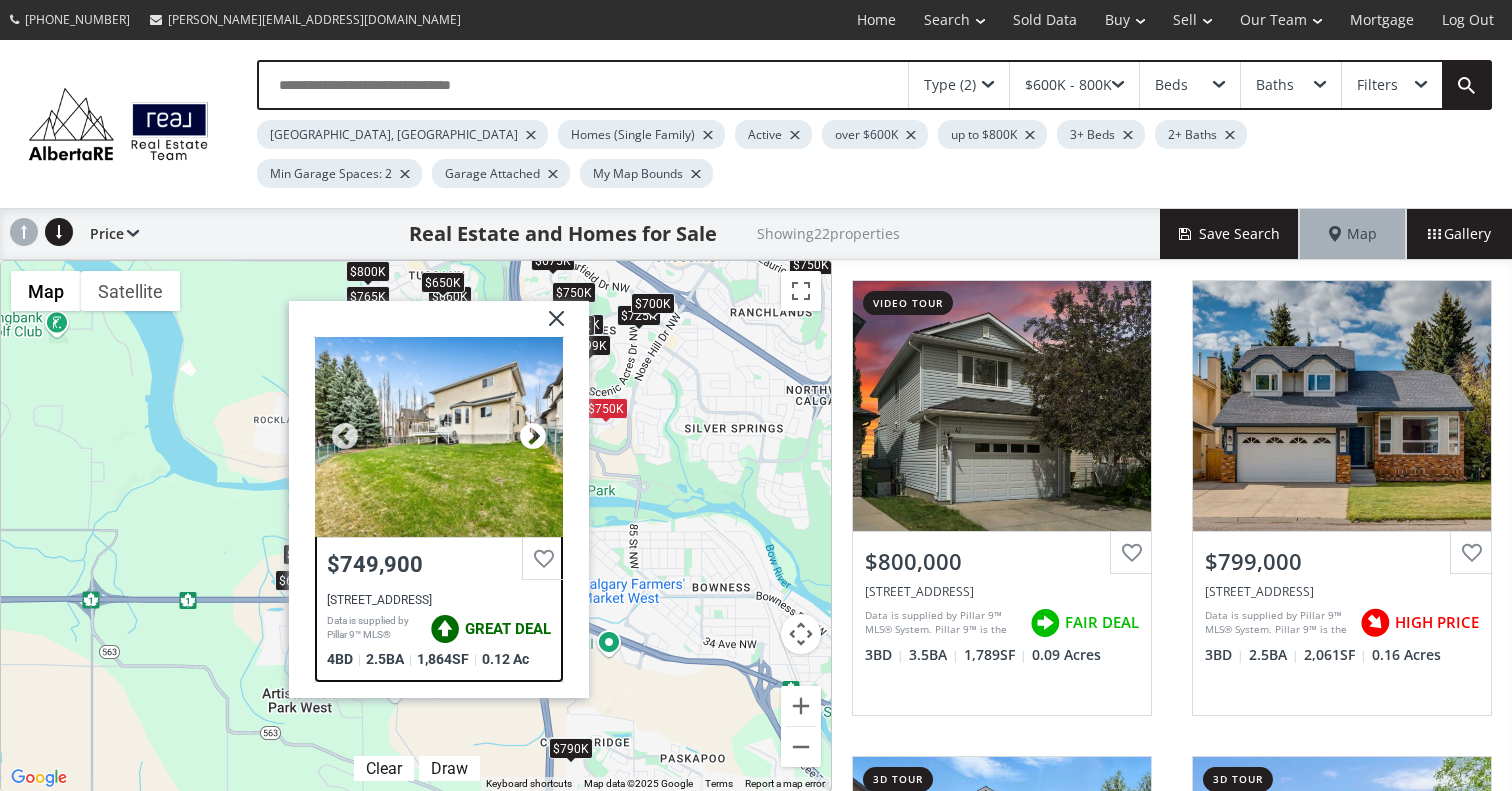 click at bounding box center (533, 437) 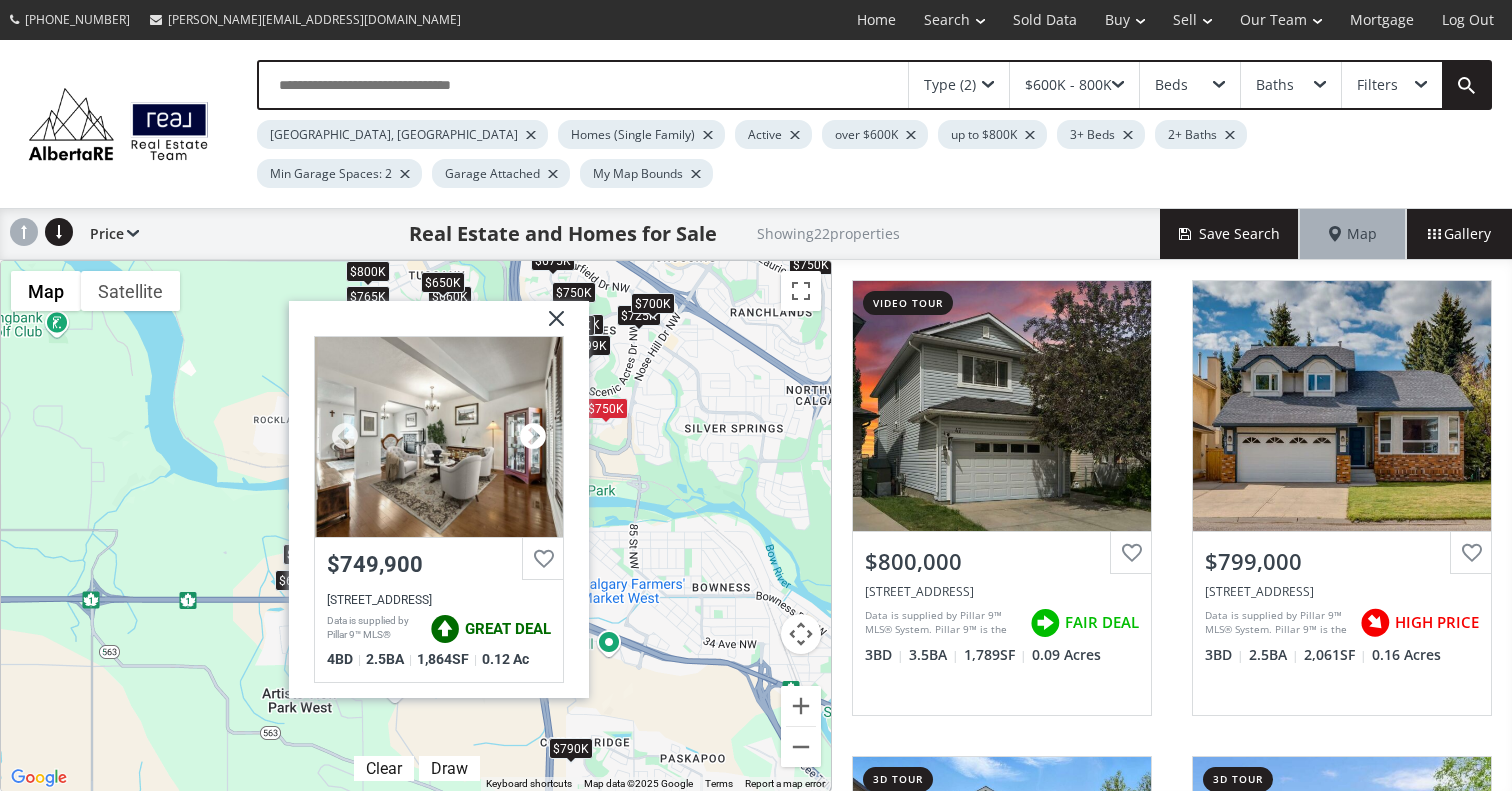 click at bounding box center [533, 437] 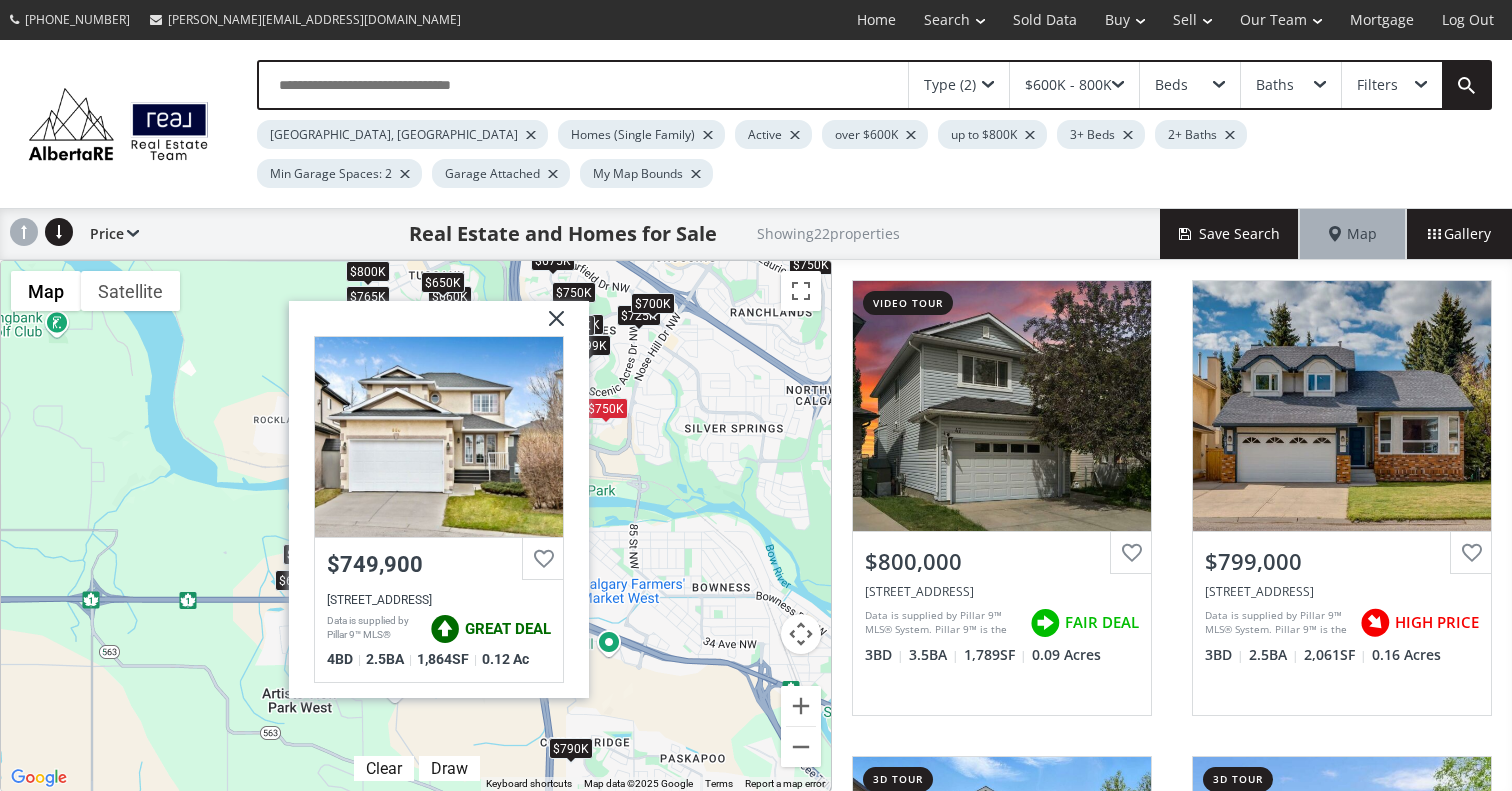 click at bounding box center (549, 326) 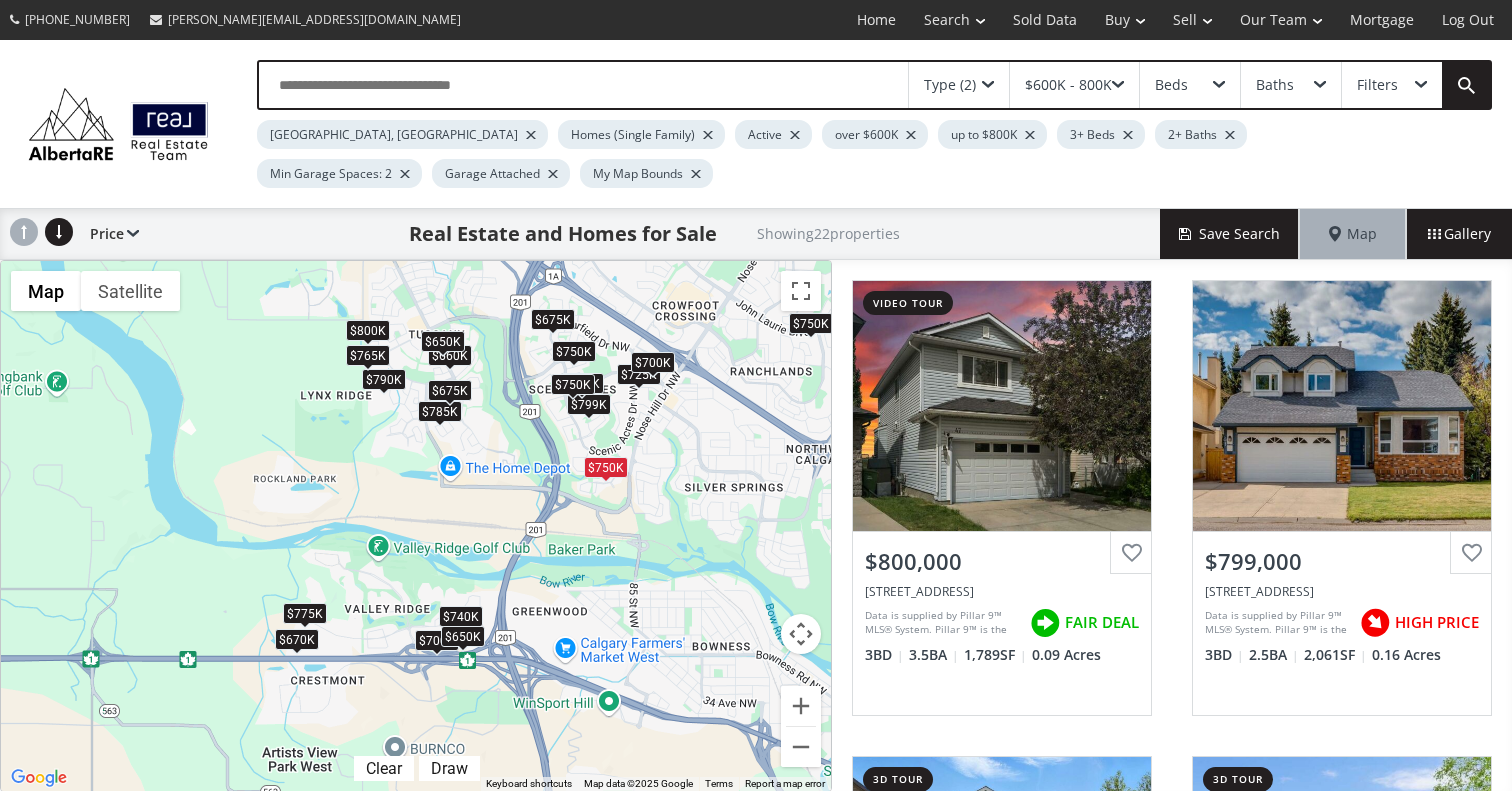 drag, startPoint x: 643, startPoint y: 384, endPoint x: 643, endPoint y: 445, distance: 61 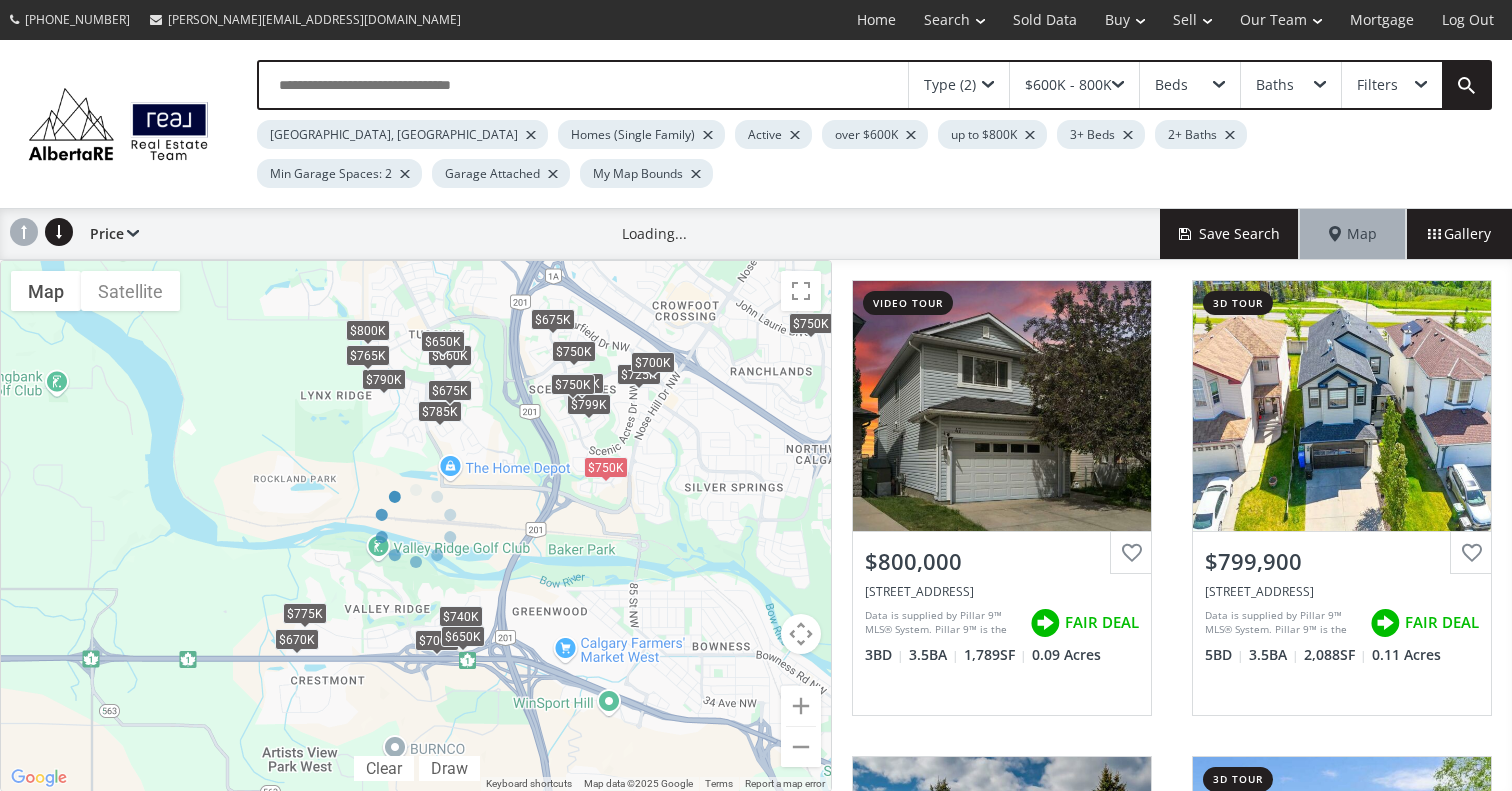 click at bounding box center [416, 526] 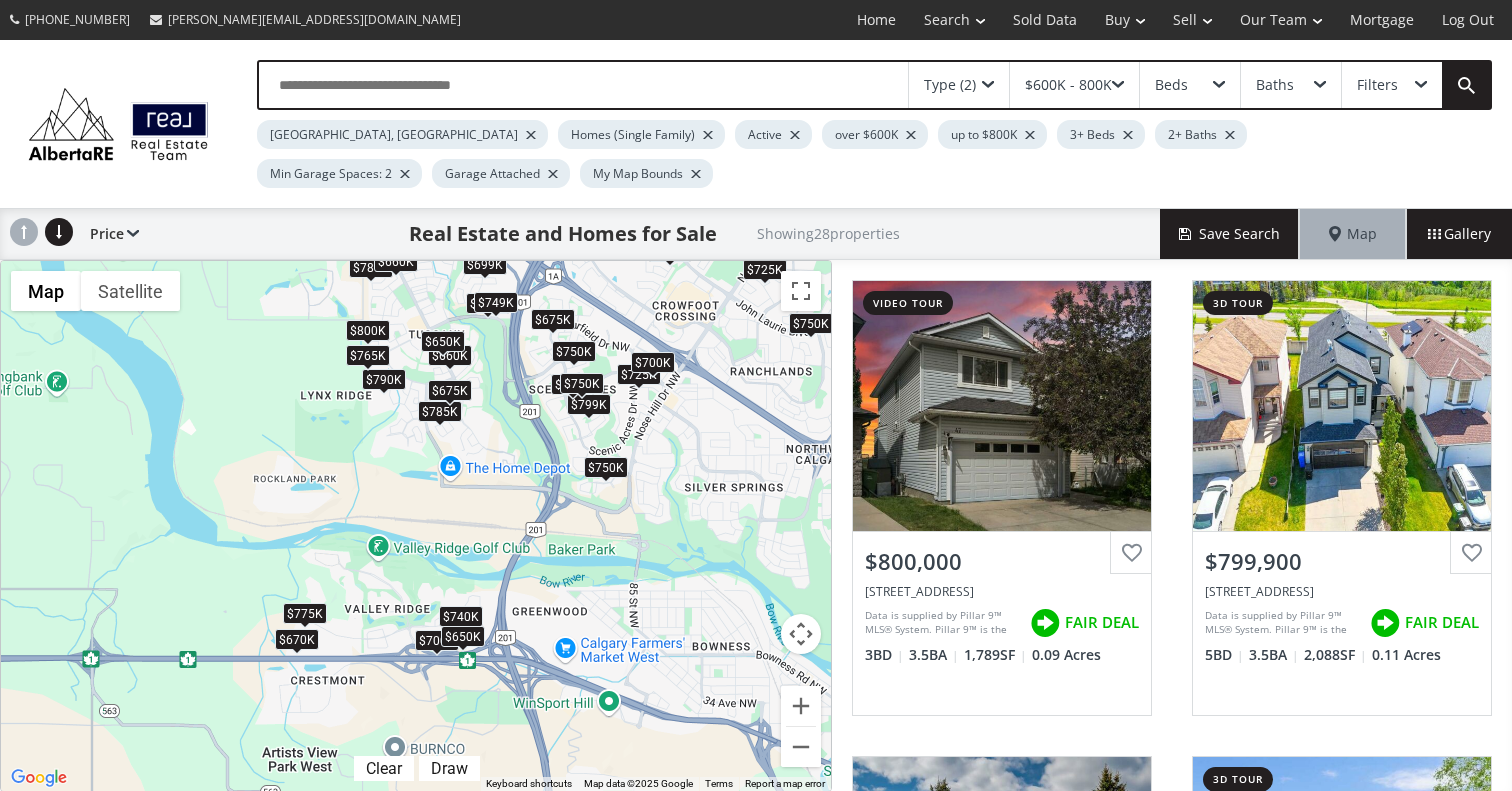 click on "$750K" at bounding box center (582, 383) 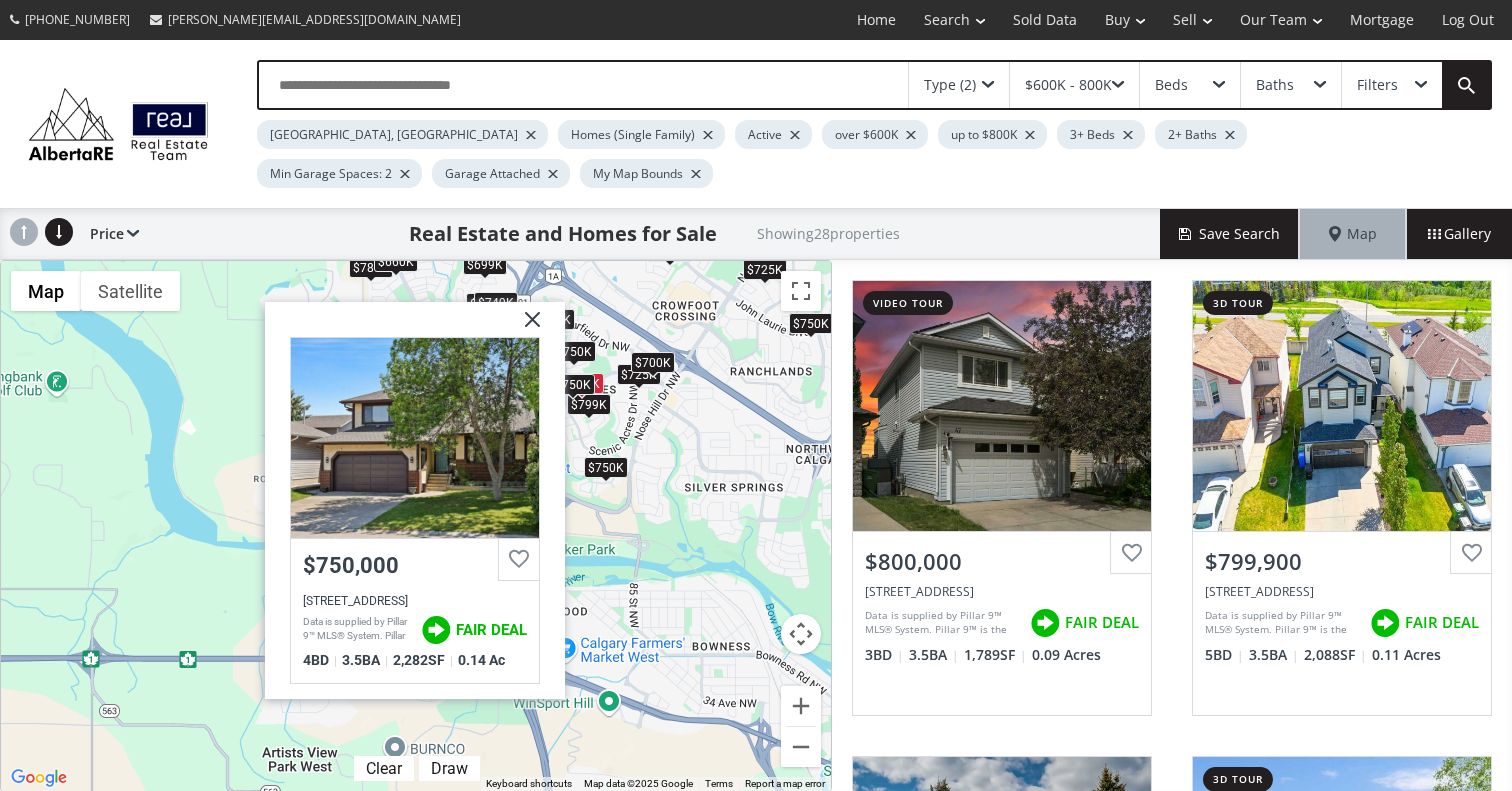 click on "$750K" at bounding box center (574, 351) 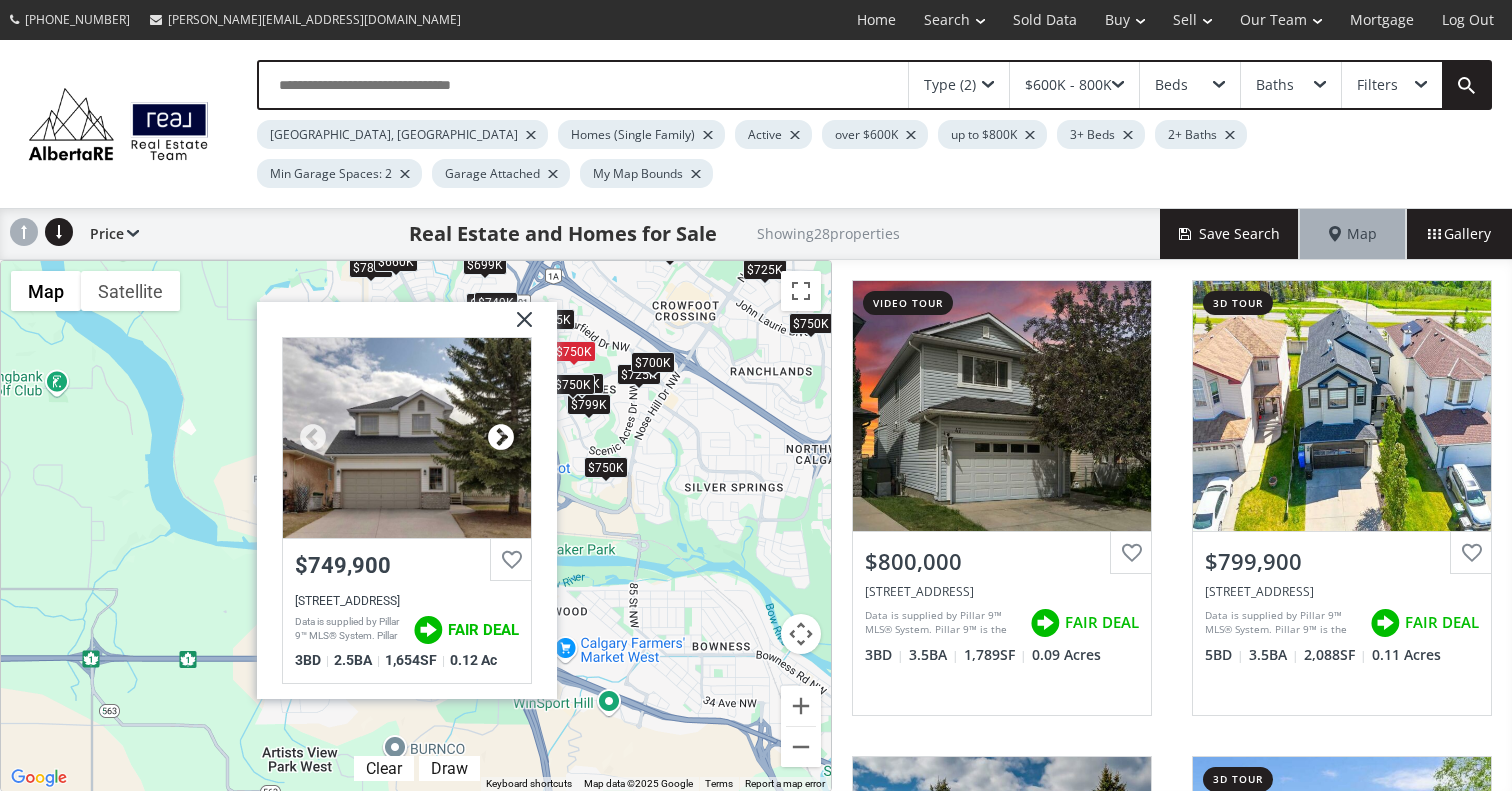 click at bounding box center [501, 438] 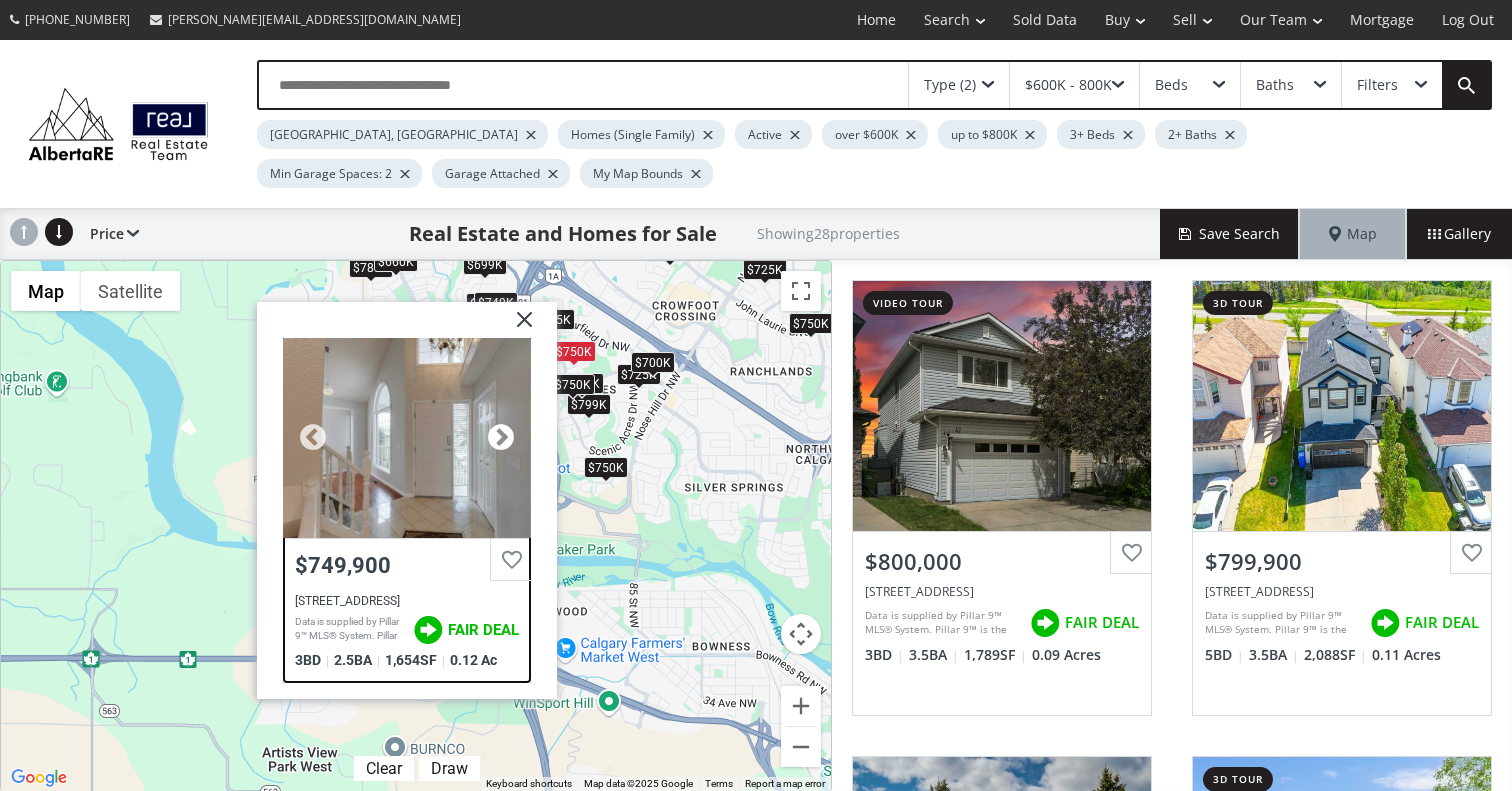 click at bounding box center (501, 438) 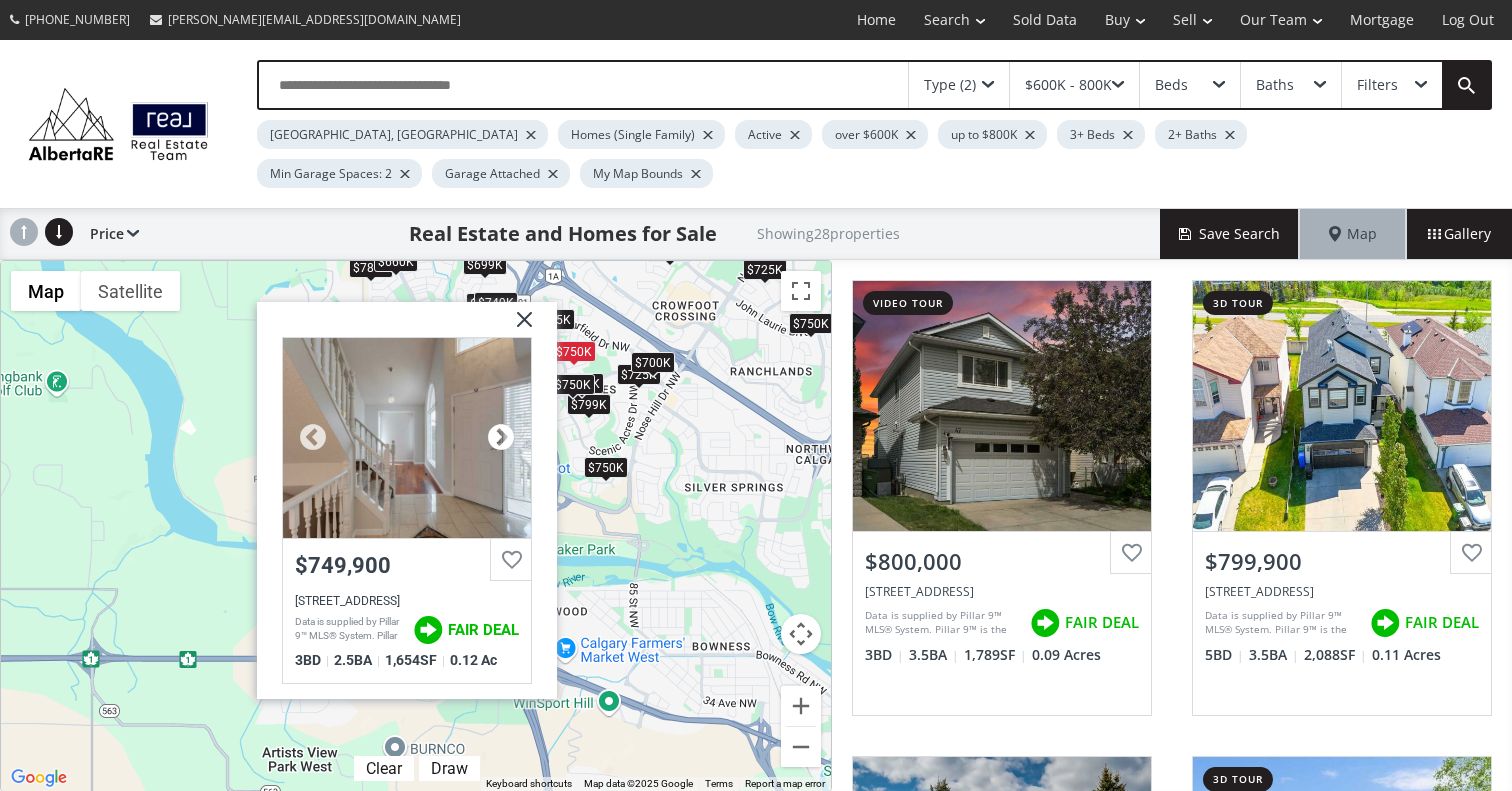 click at bounding box center [501, 438] 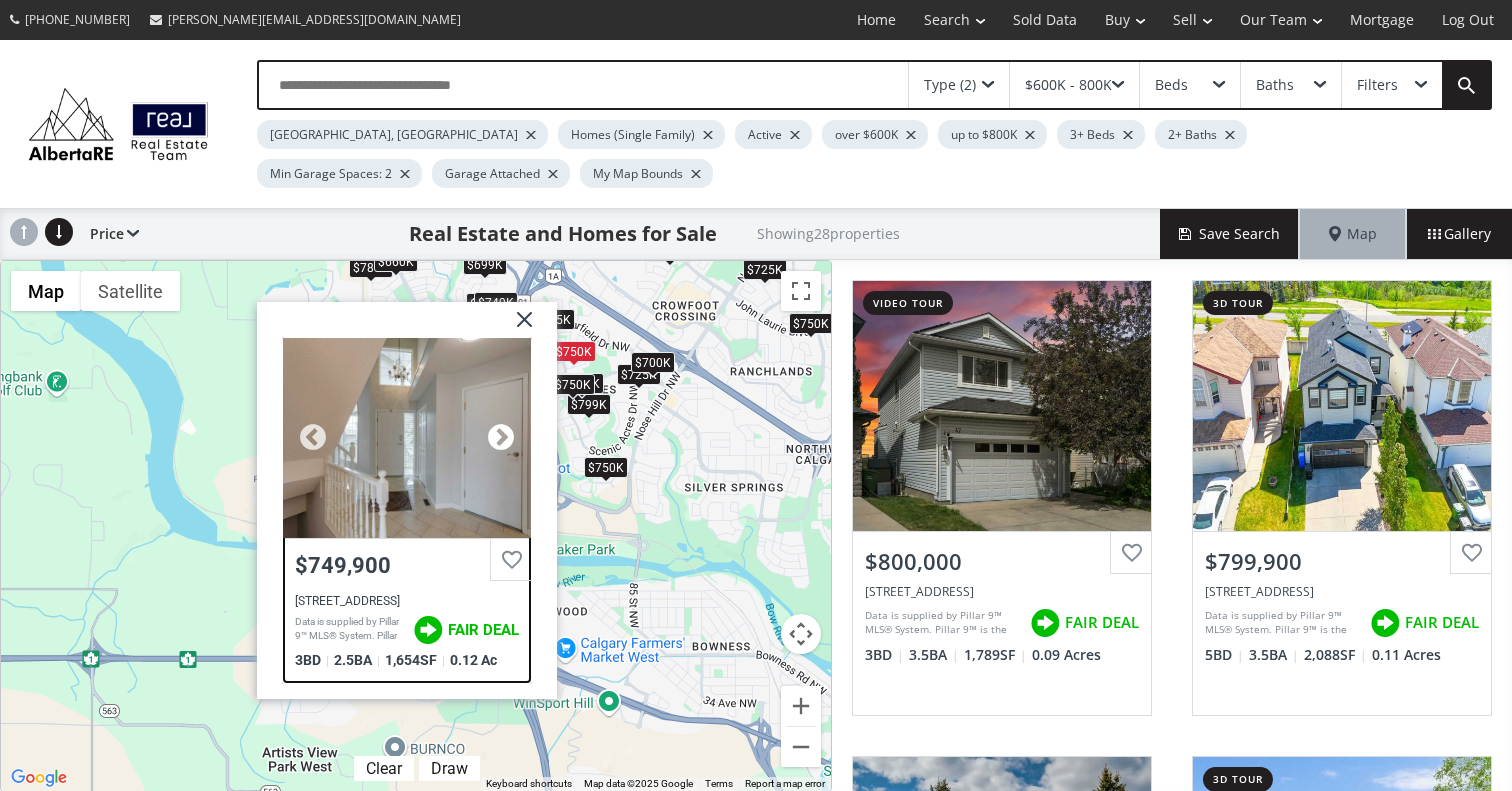 click at bounding box center [501, 438] 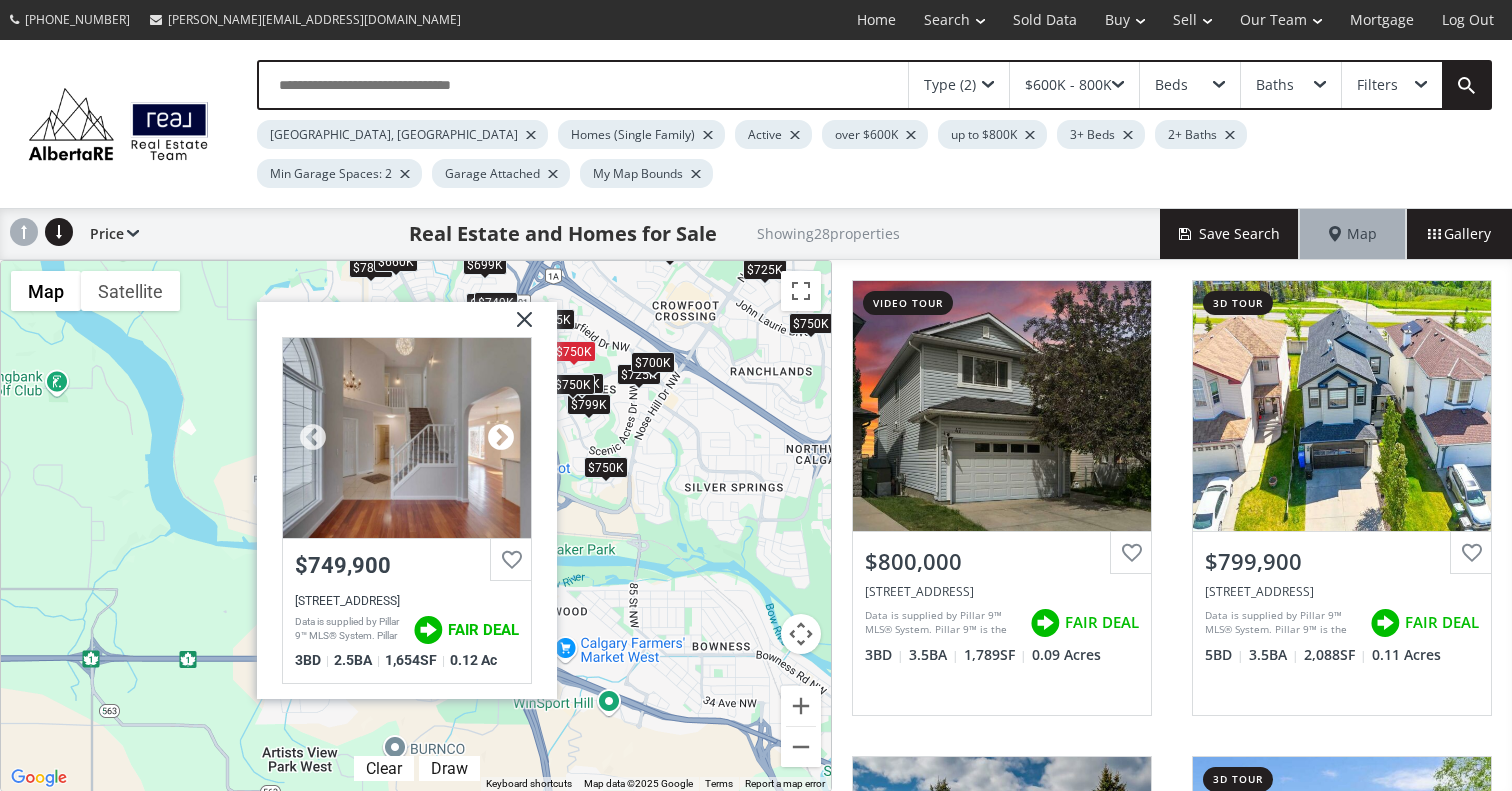 click at bounding box center [501, 438] 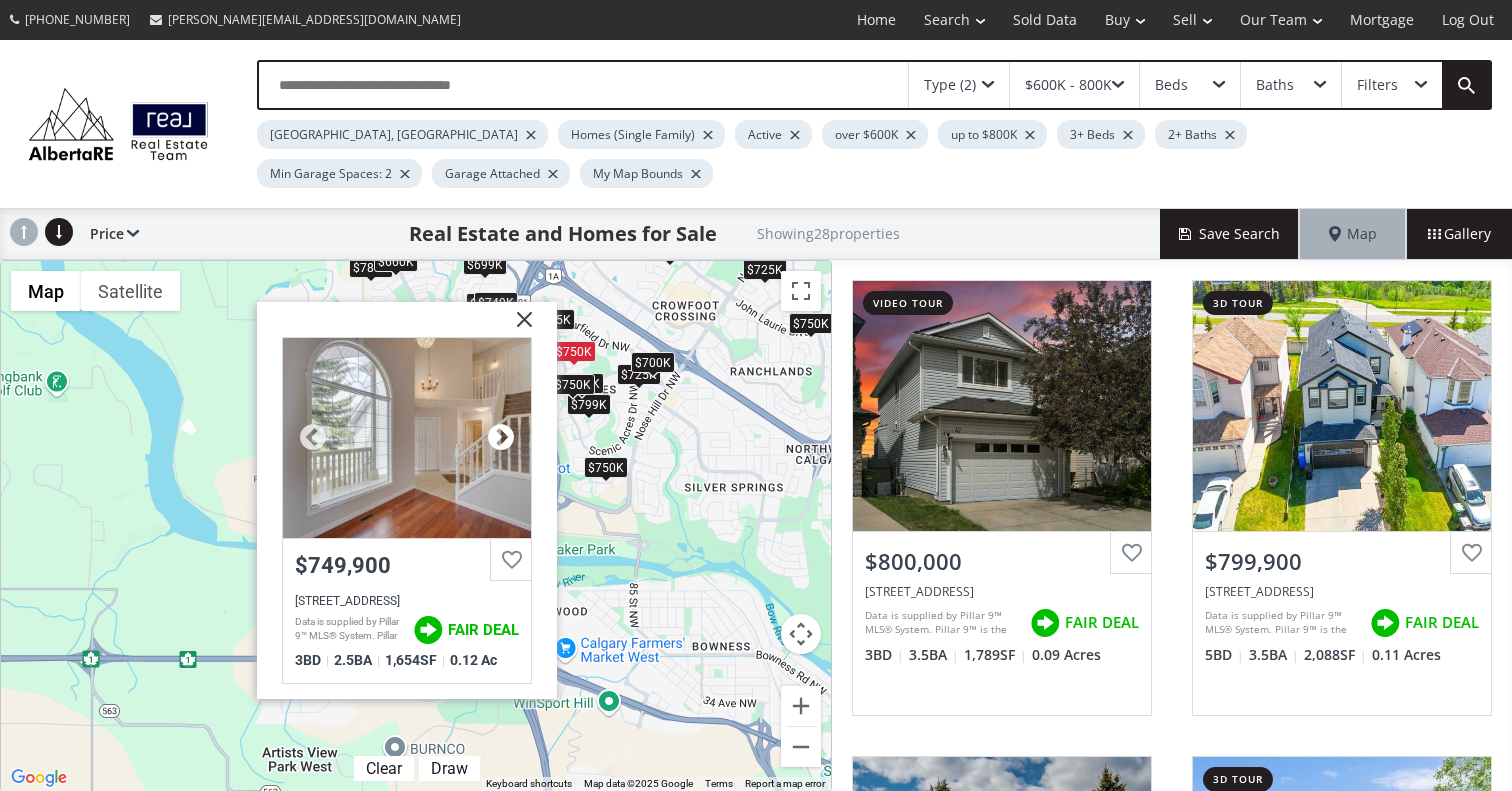 click at bounding box center [501, 438] 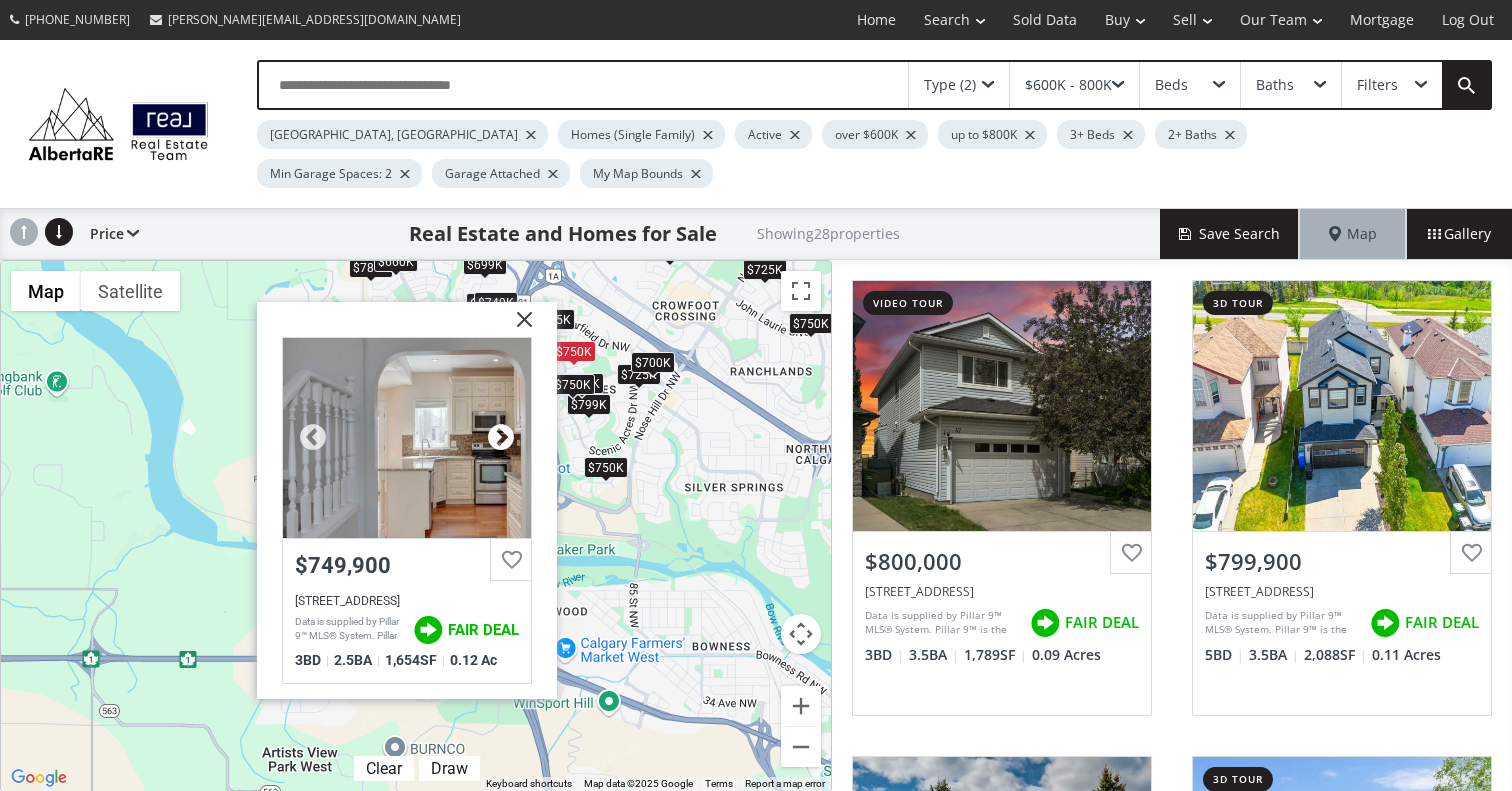 click at bounding box center (501, 438) 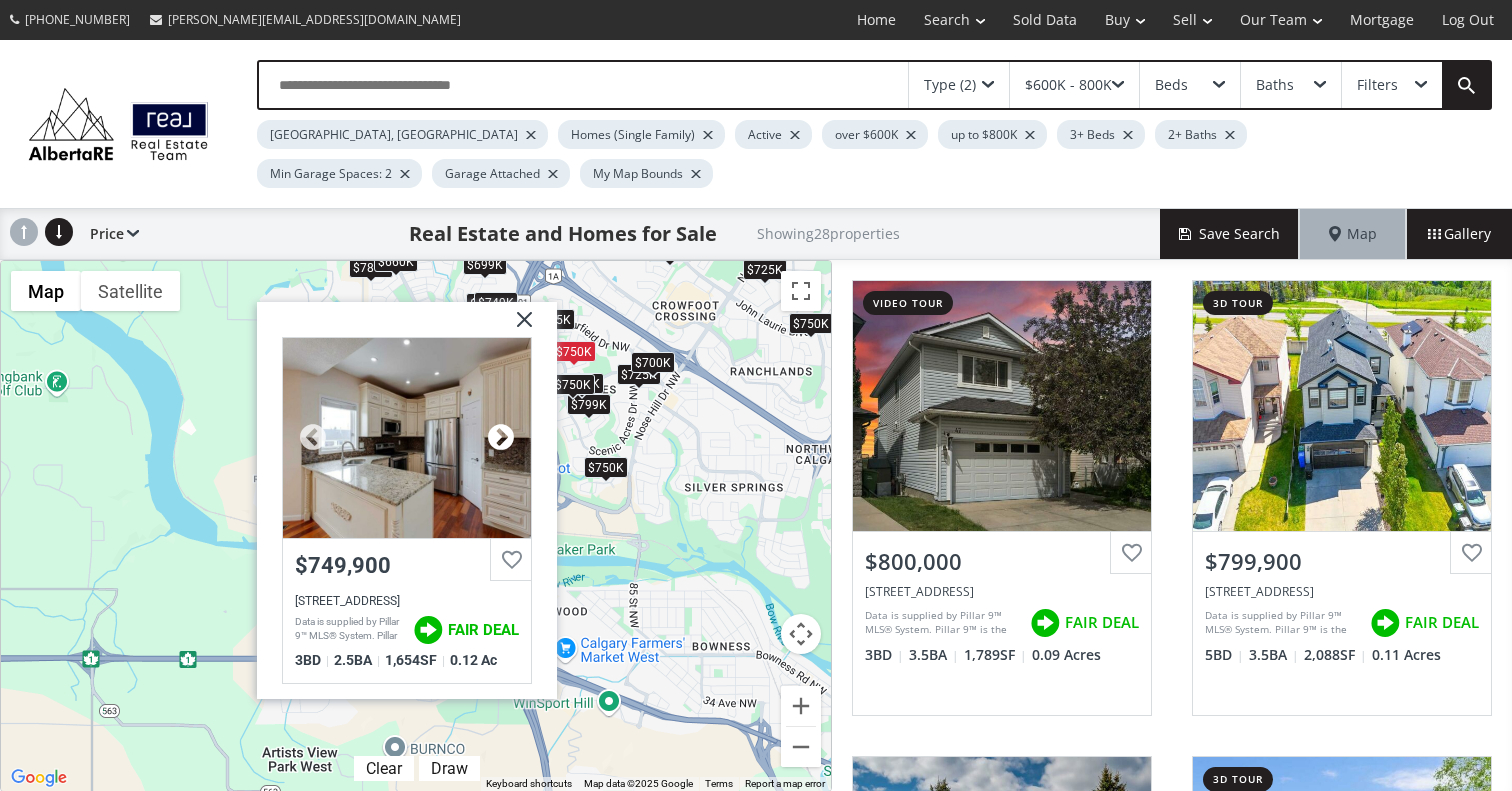 click at bounding box center (501, 438) 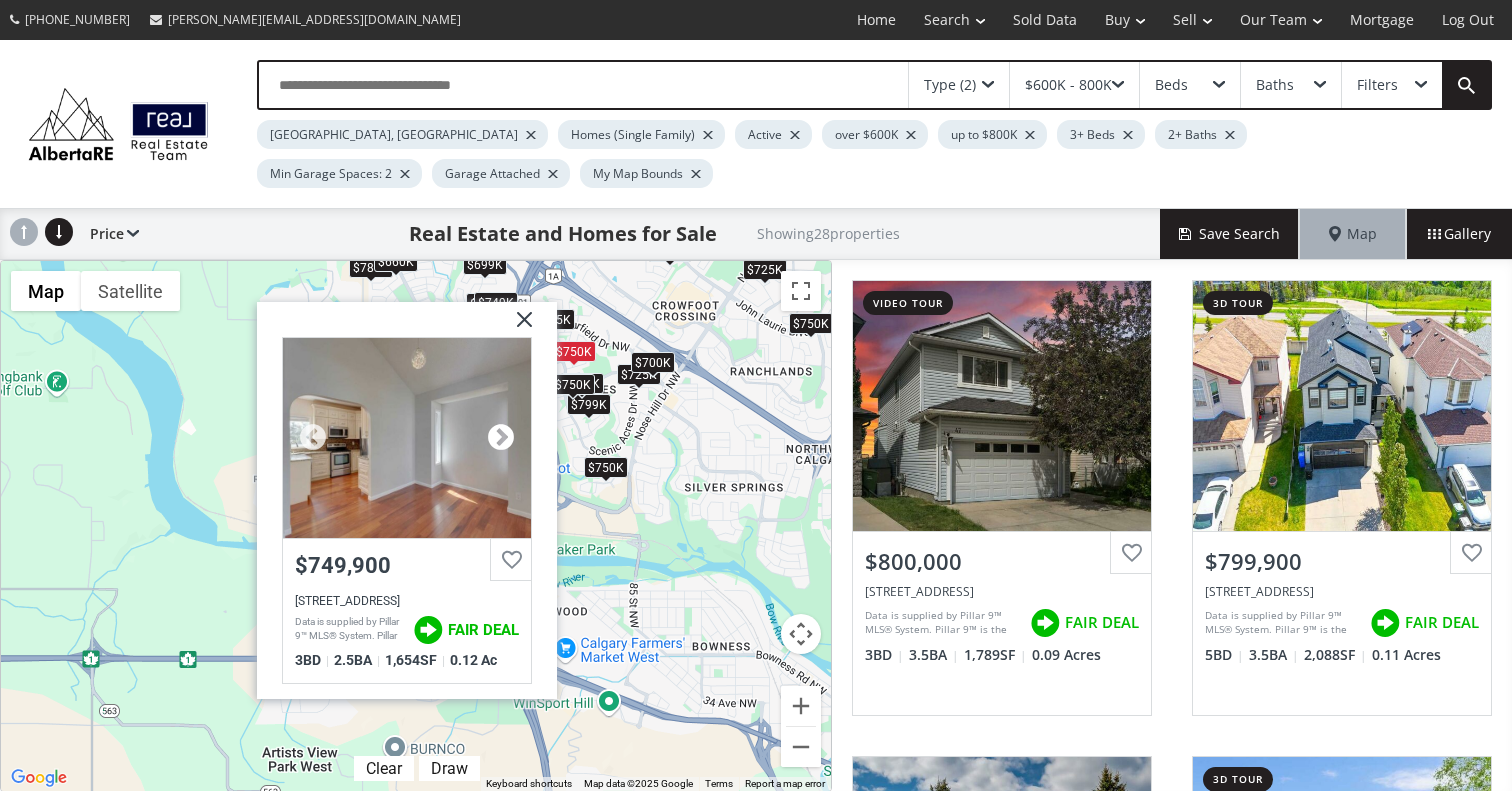 click at bounding box center [501, 438] 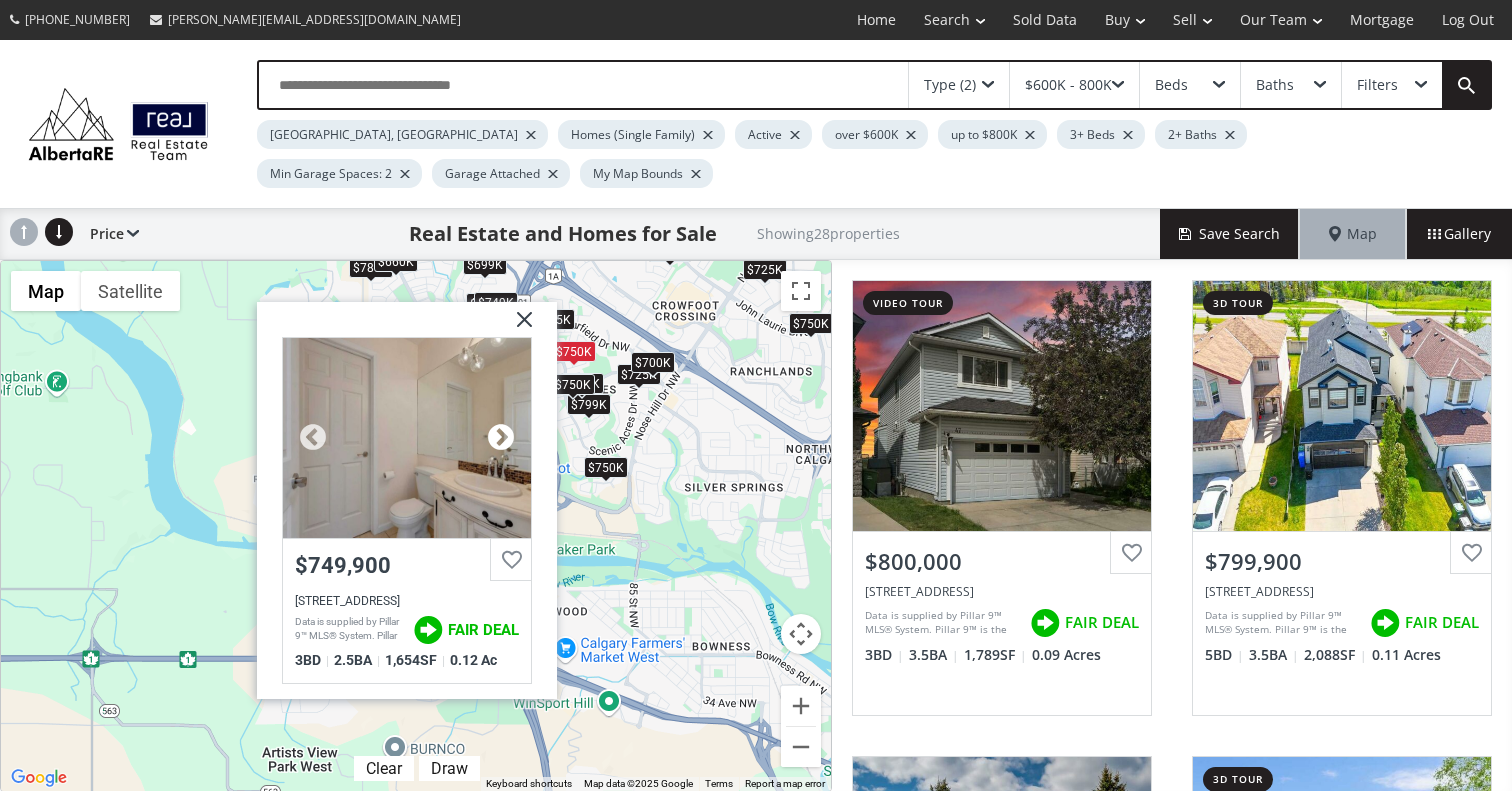 click at bounding box center (501, 438) 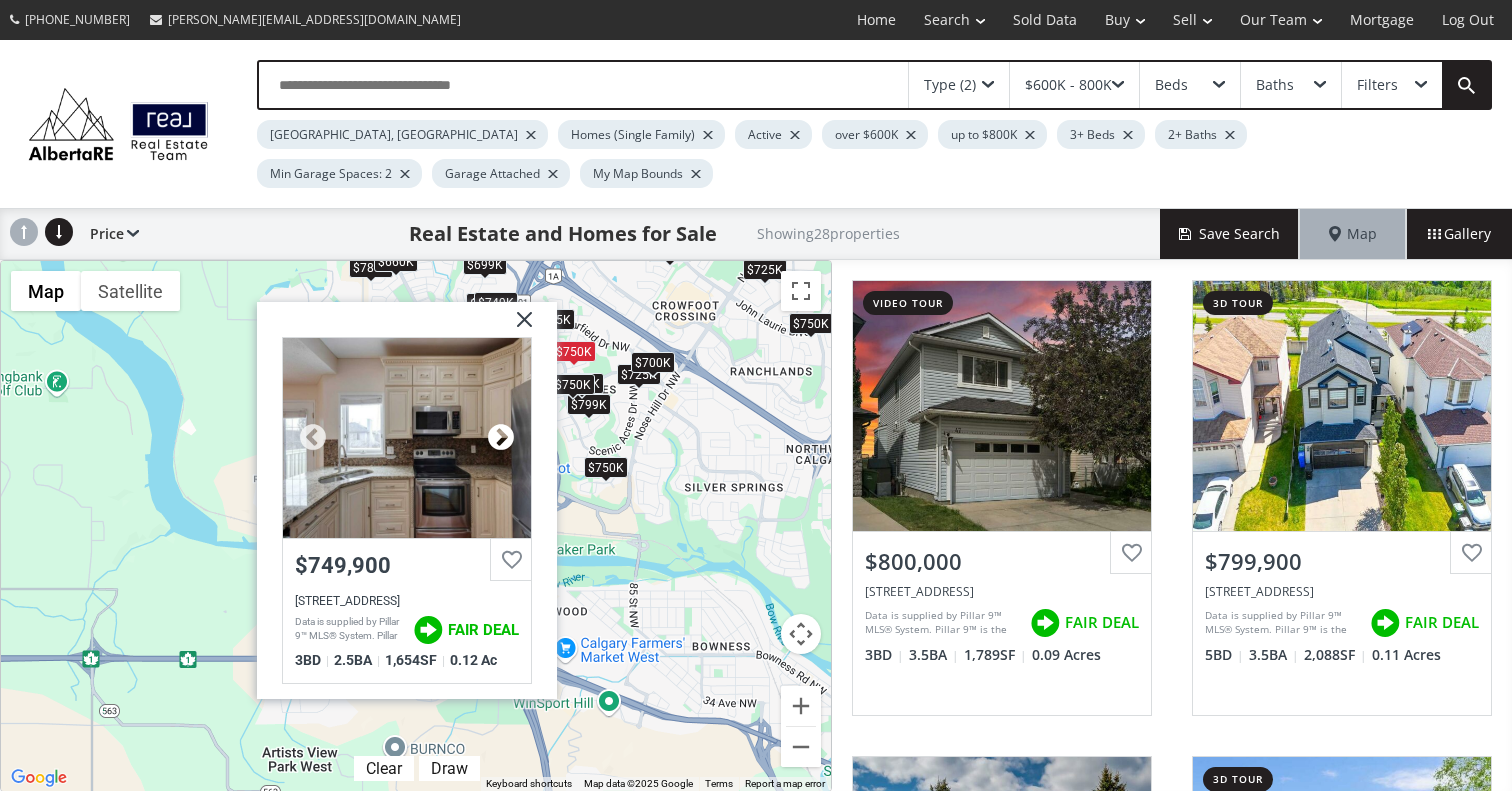 click at bounding box center [501, 438] 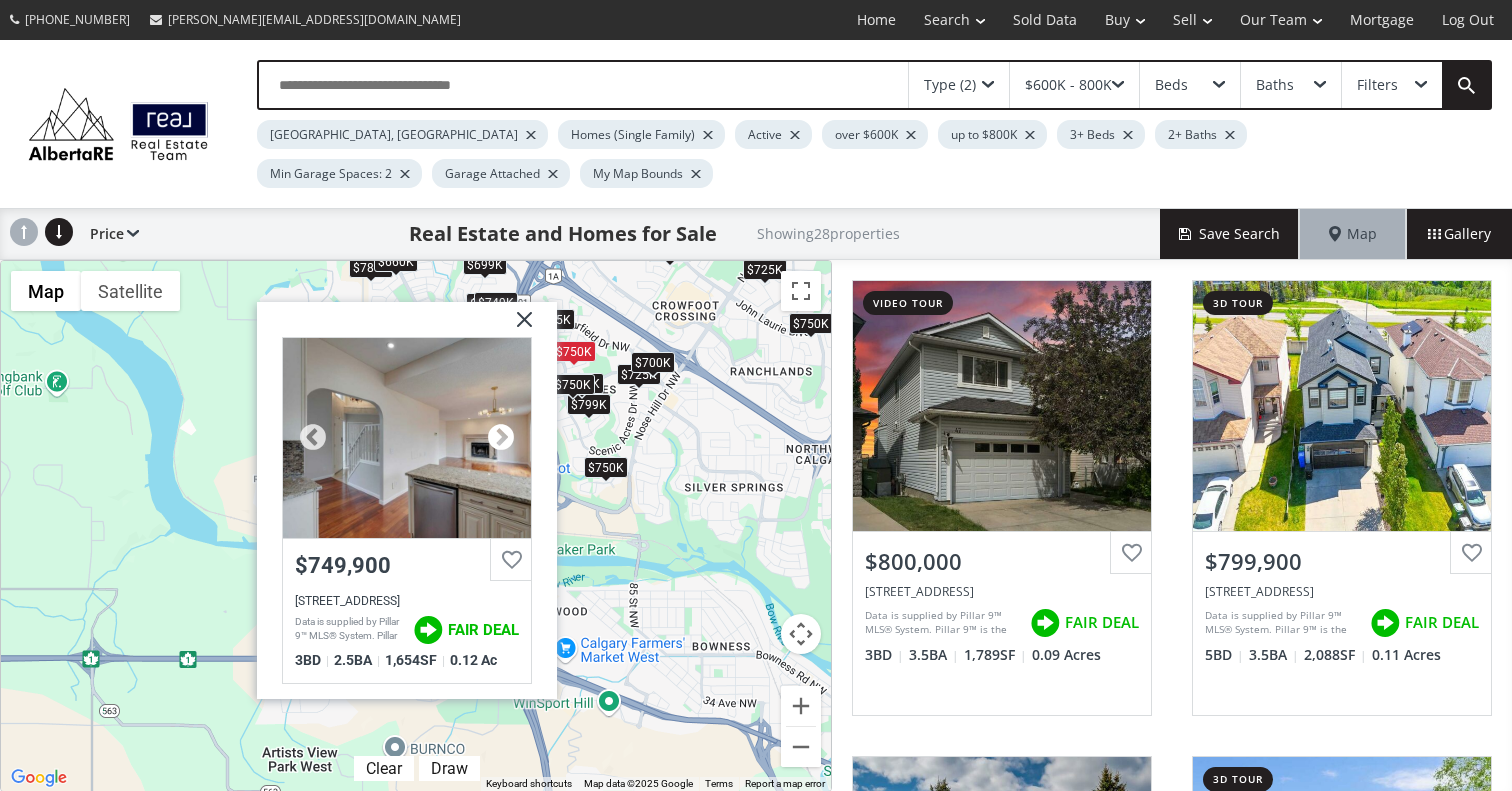click at bounding box center [501, 438] 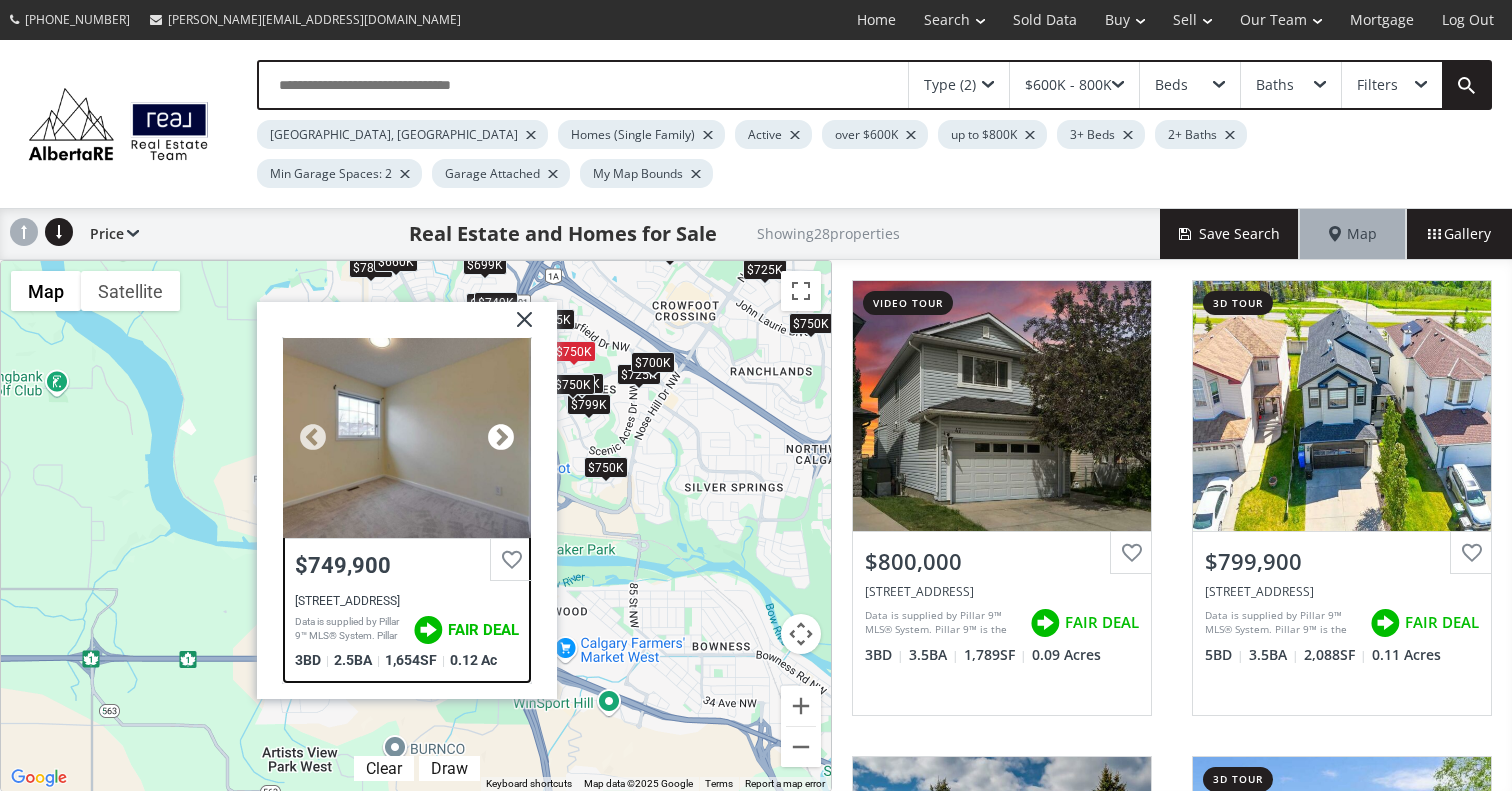 click at bounding box center [501, 438] 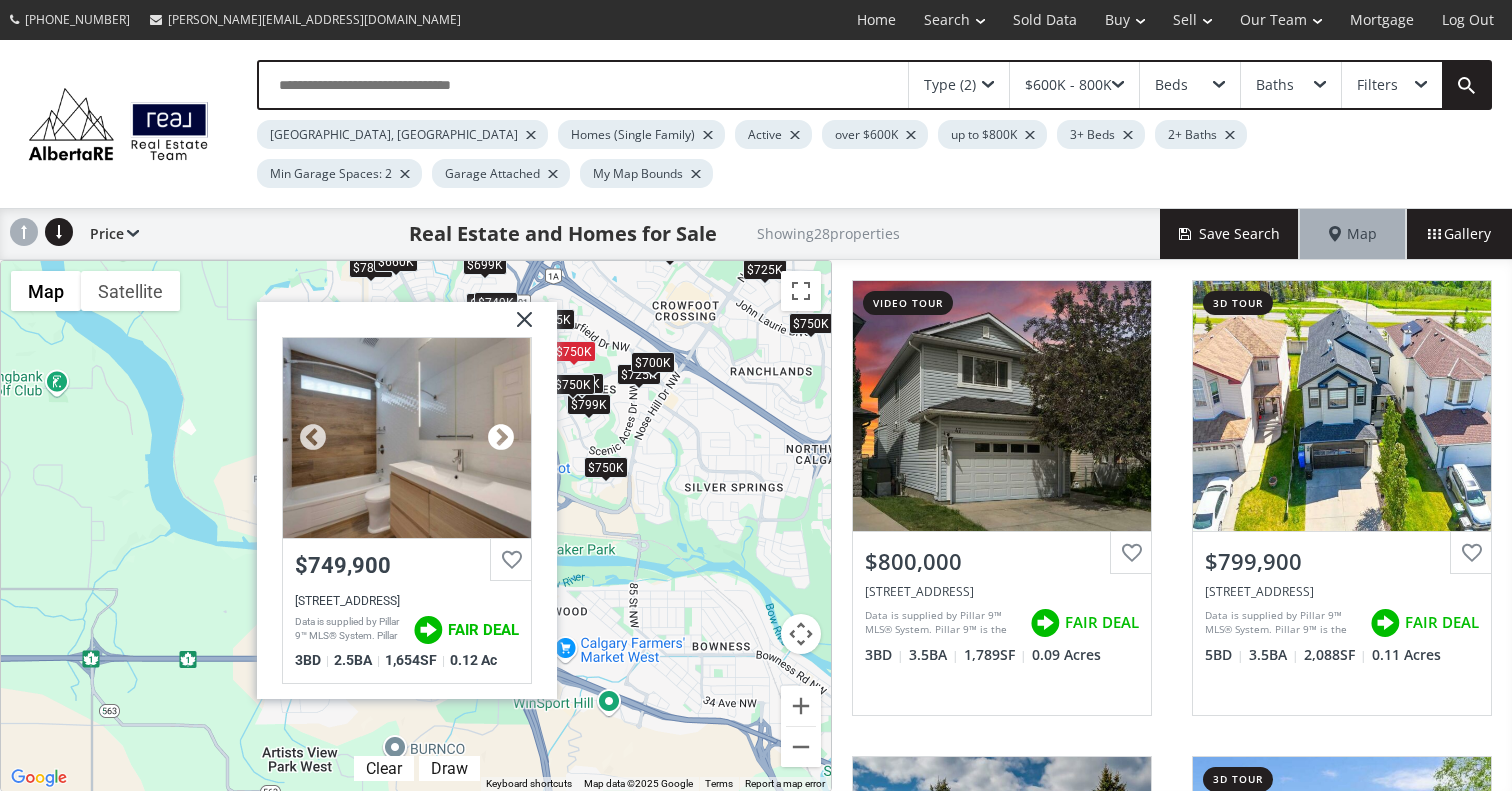 click at bounding box center [501, 438] 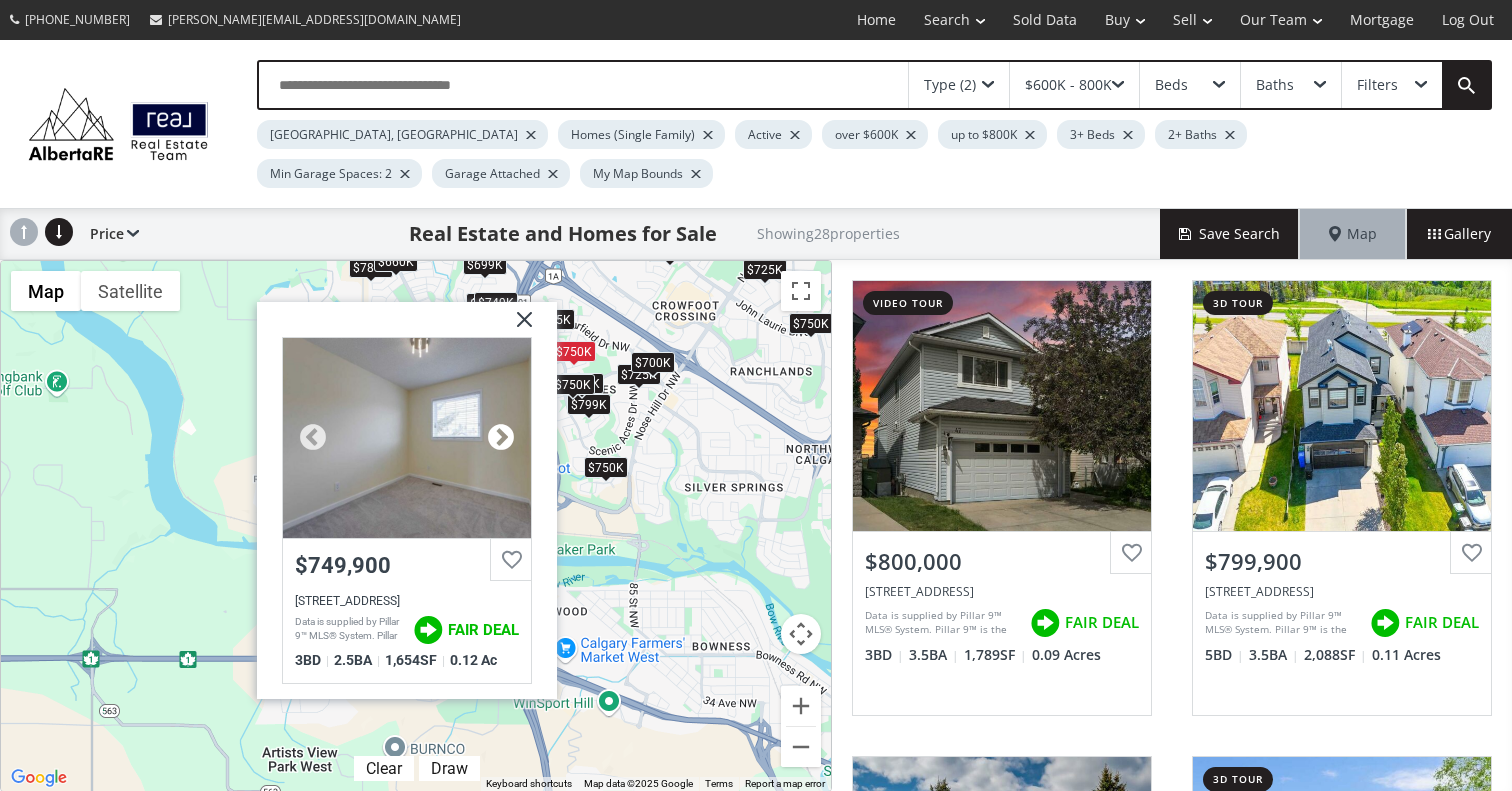 click at bounding box center [501, 438] 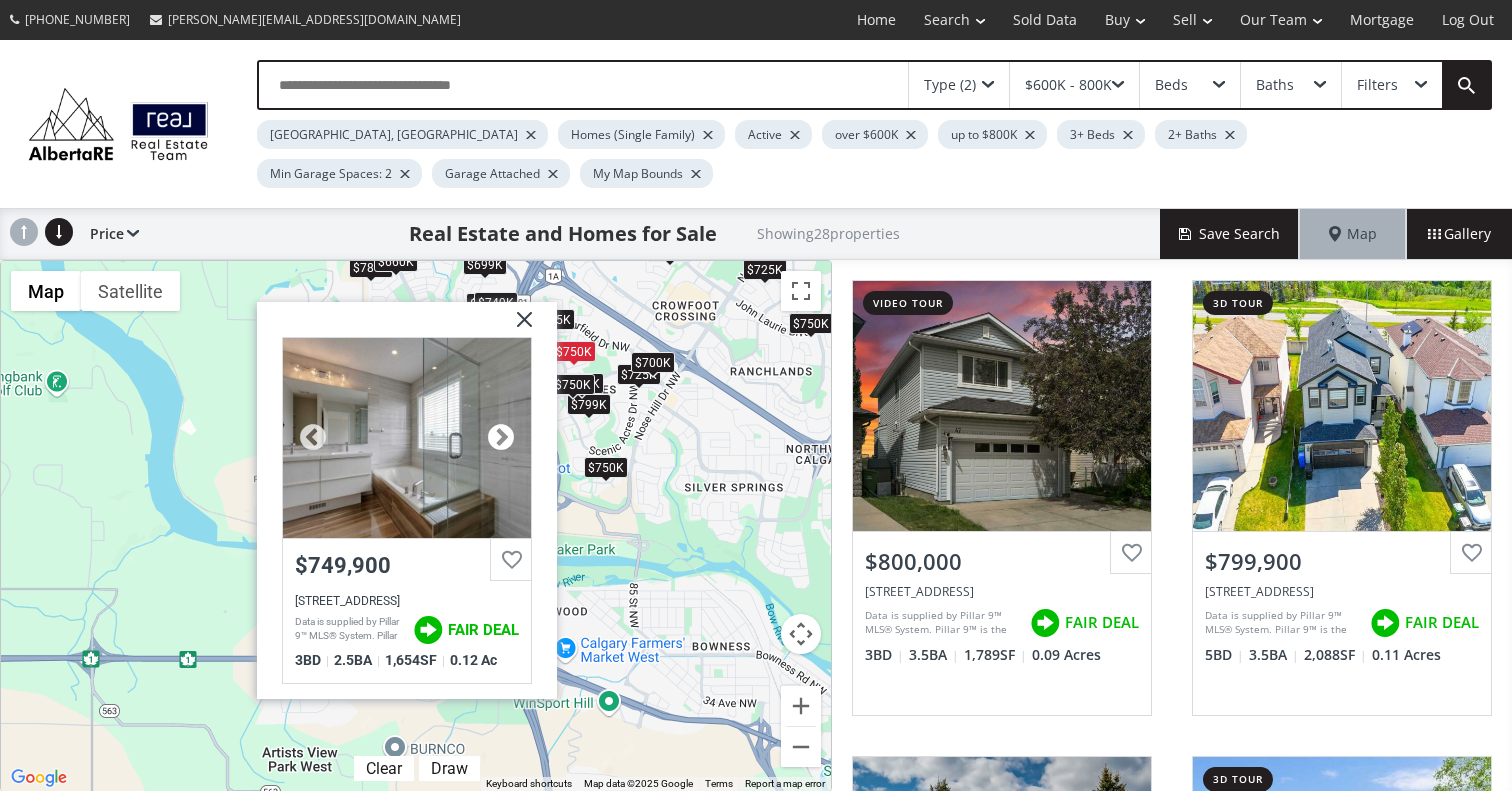 click at bounding box center [501, 438] 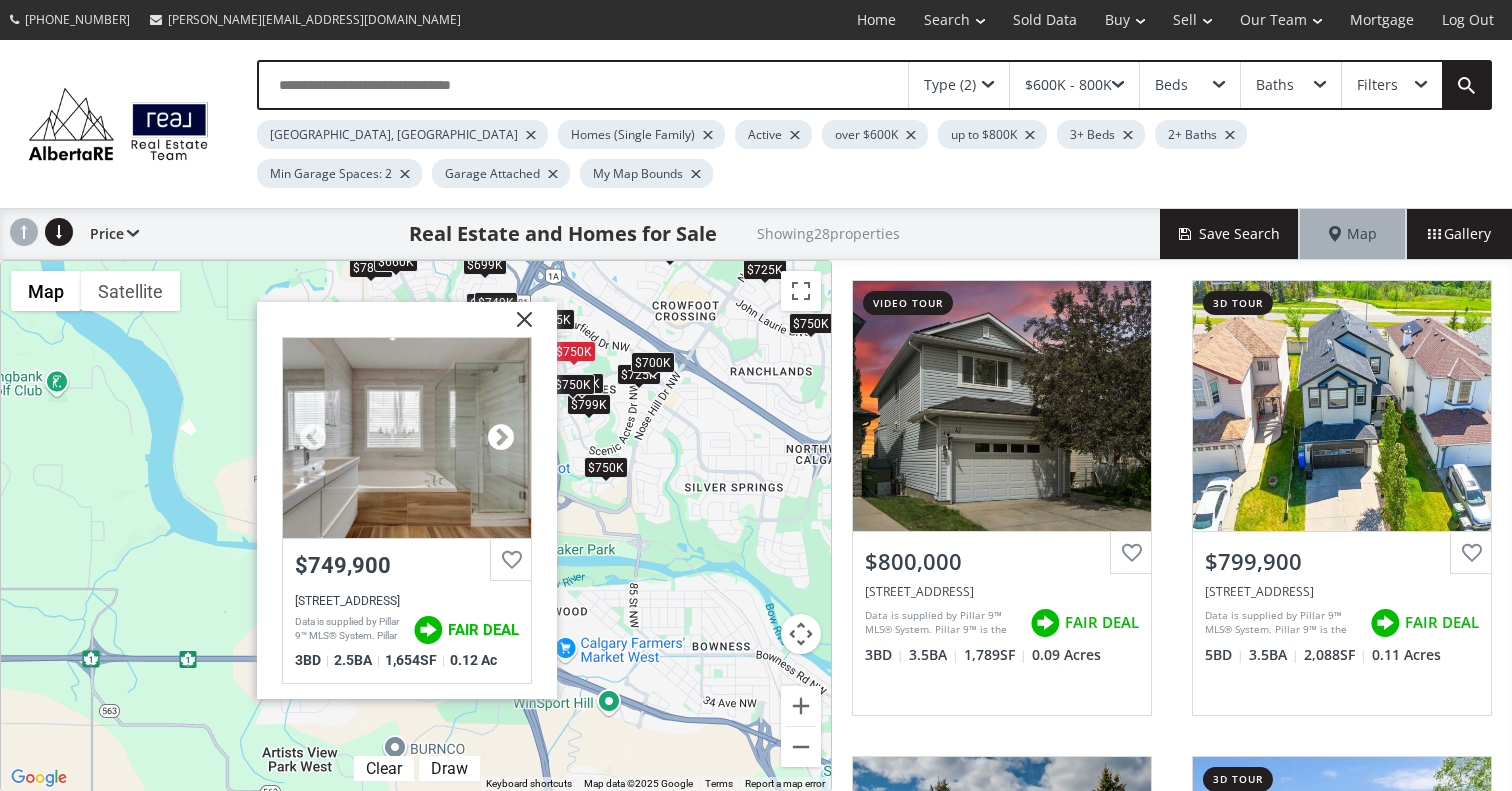 click at bounding box center (501, 438) 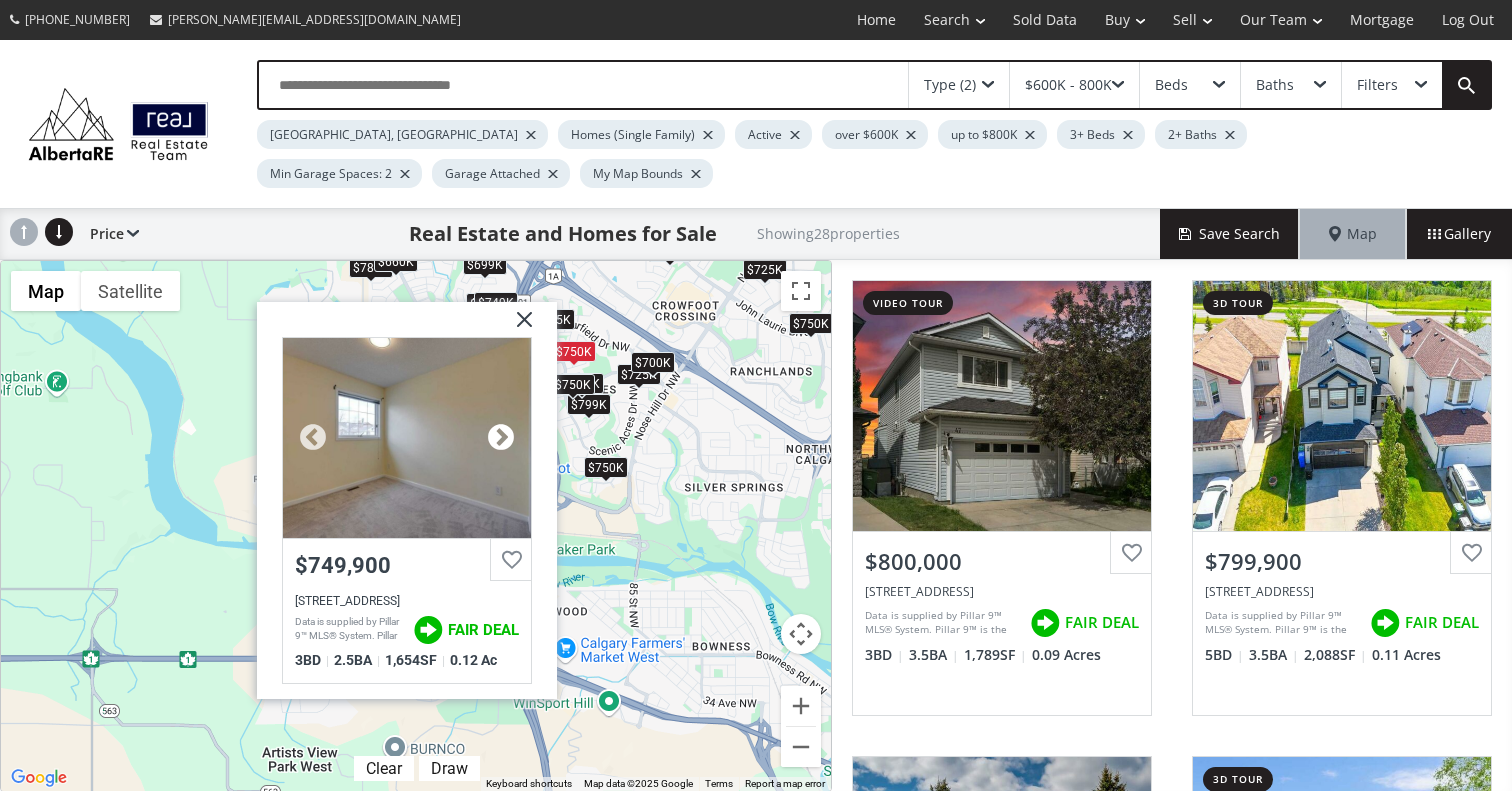 click at bounding box center (501, 438) 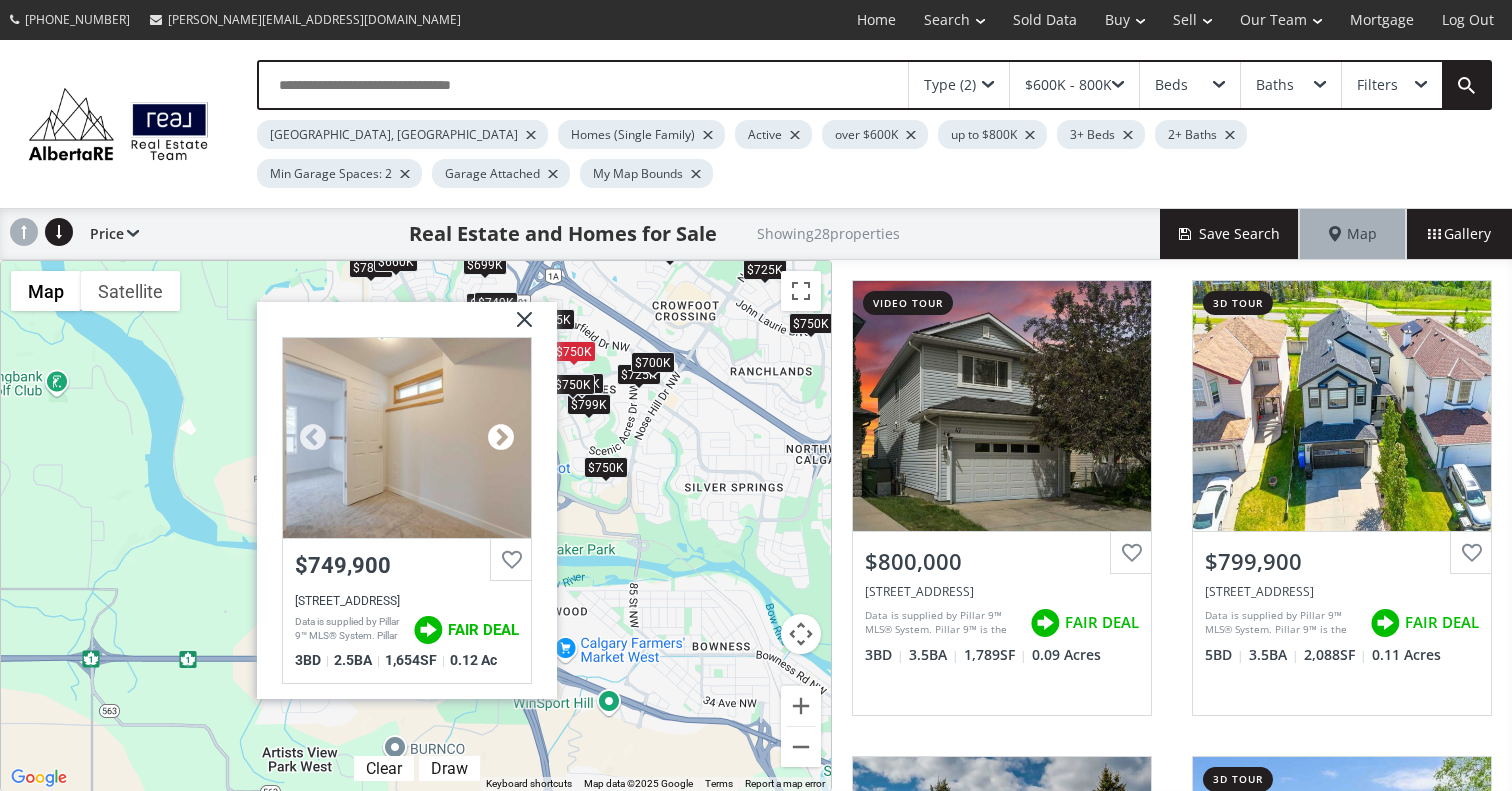 click at bounding box center (501, 438) 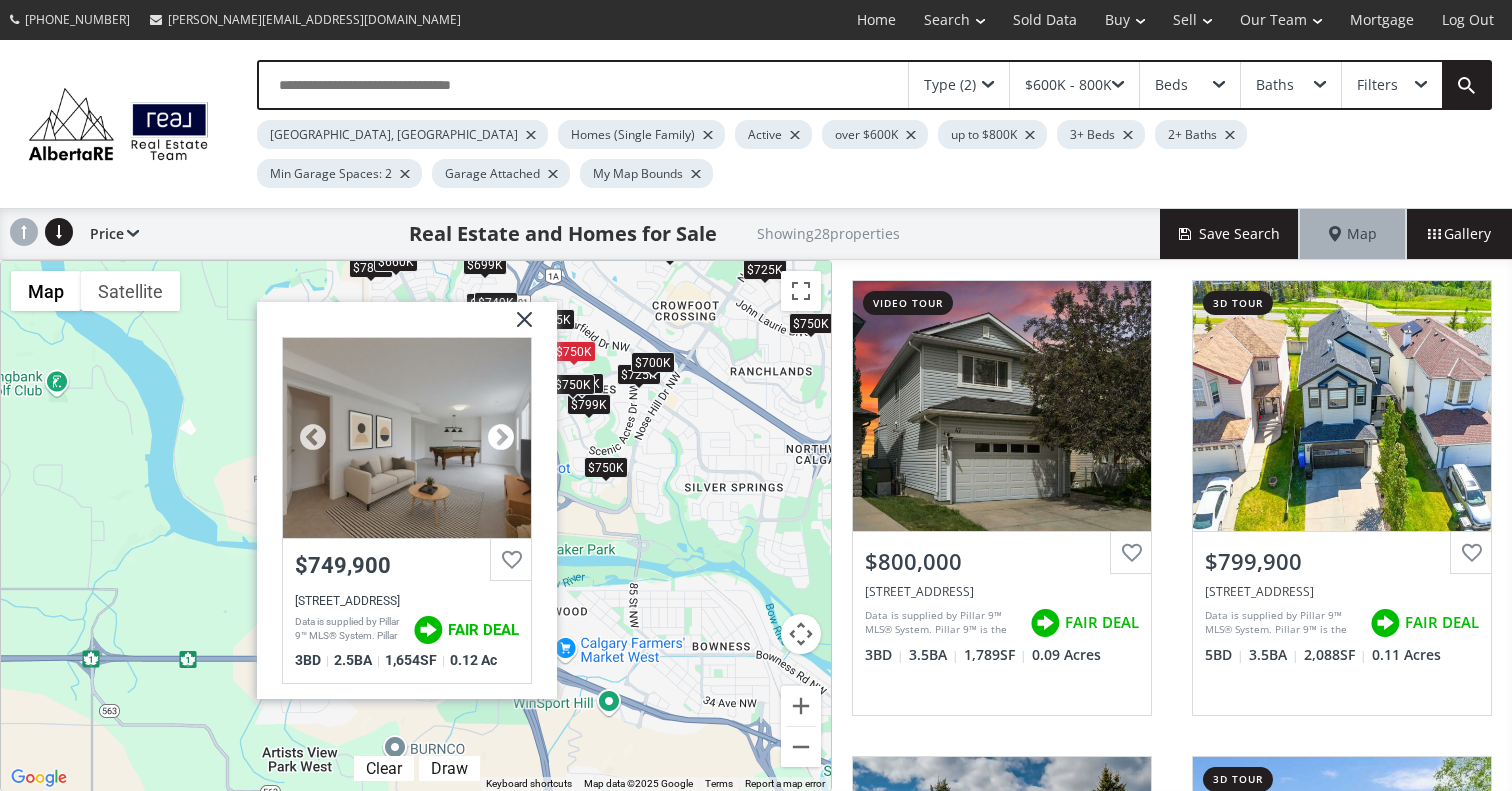 click at bounding box center (501, 438) 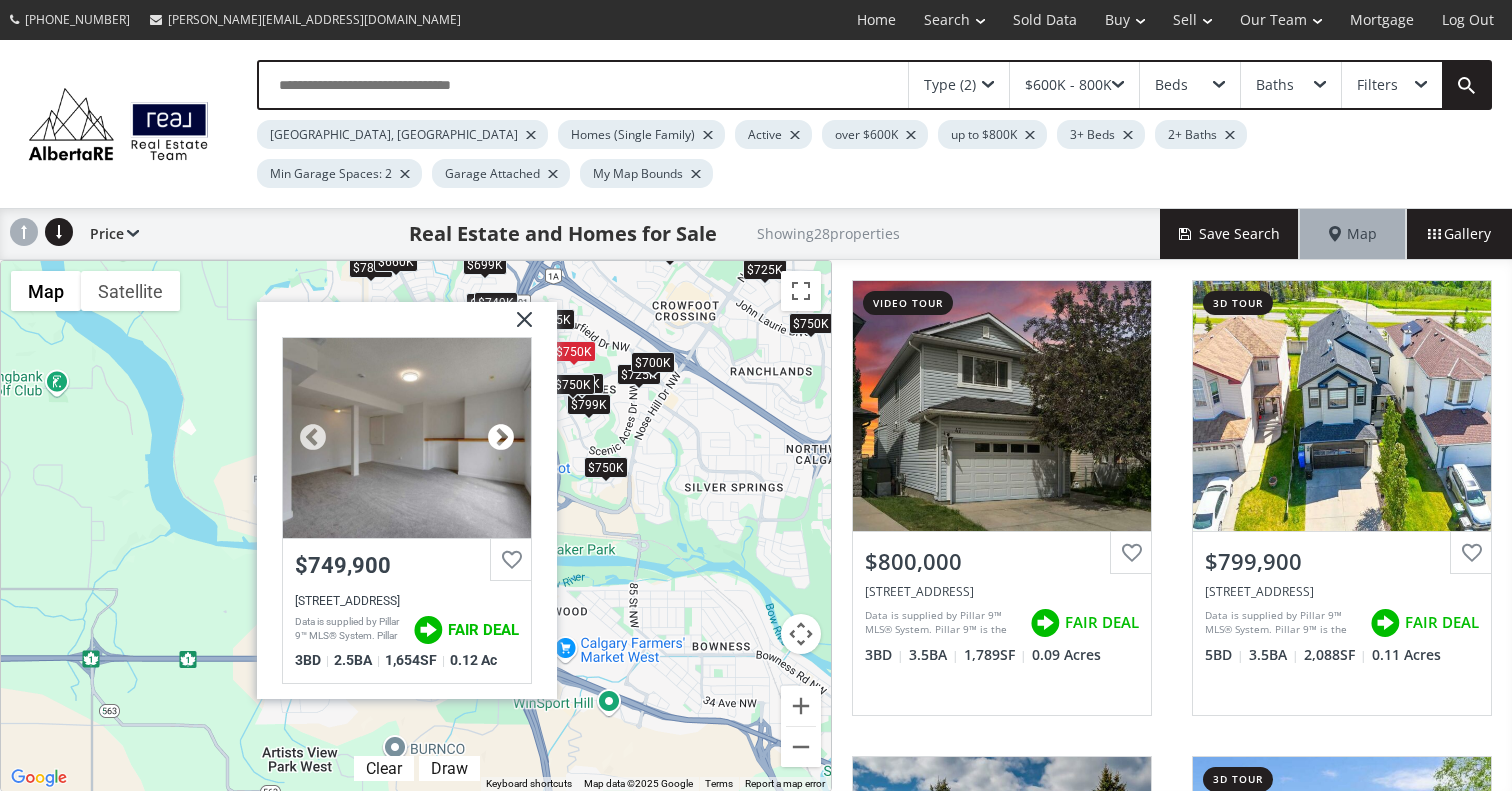 click at bounding box center (501, 438) 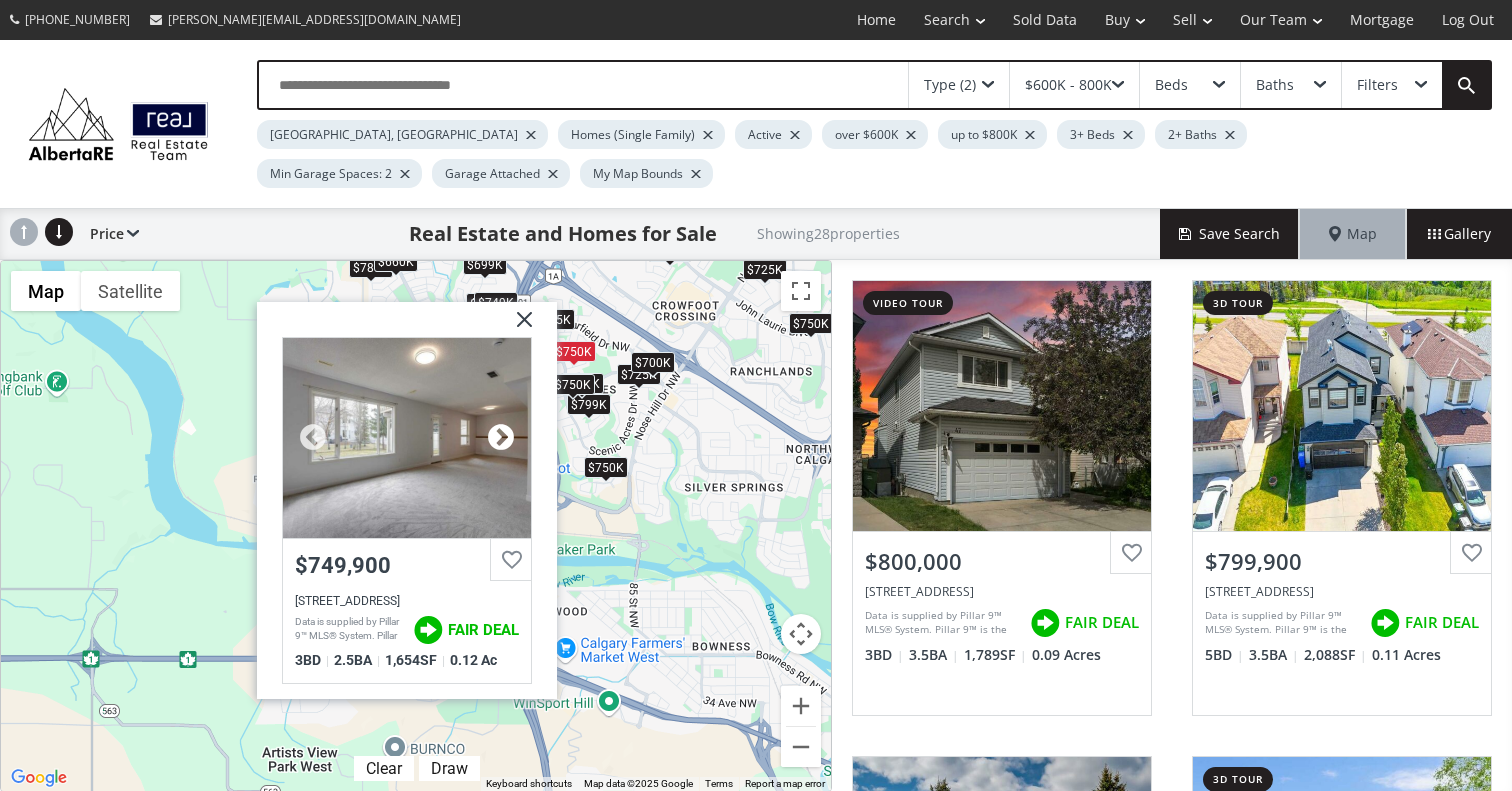 click at bounding box center (501, 438) 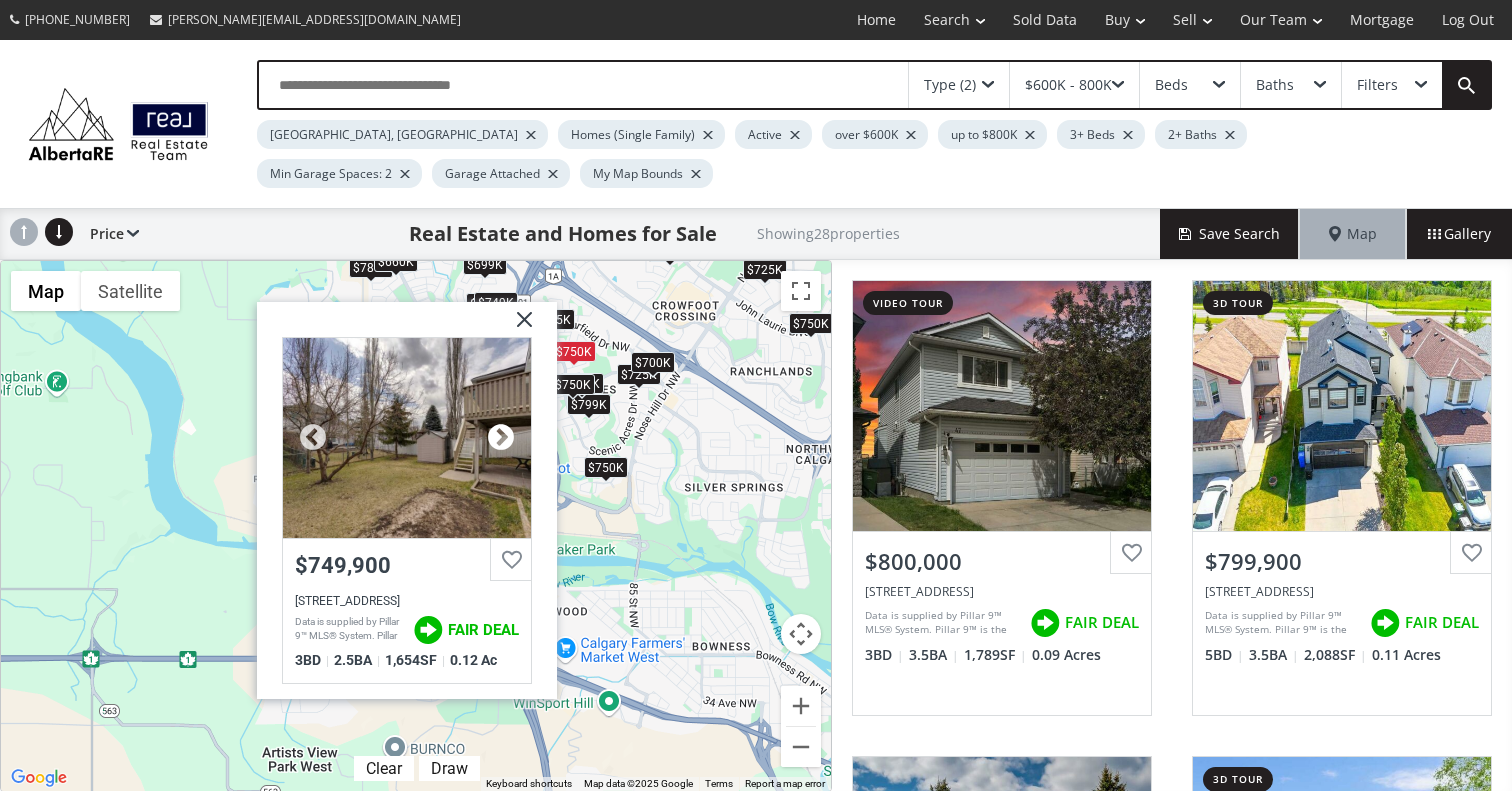 click at bounding box center (501, 438) 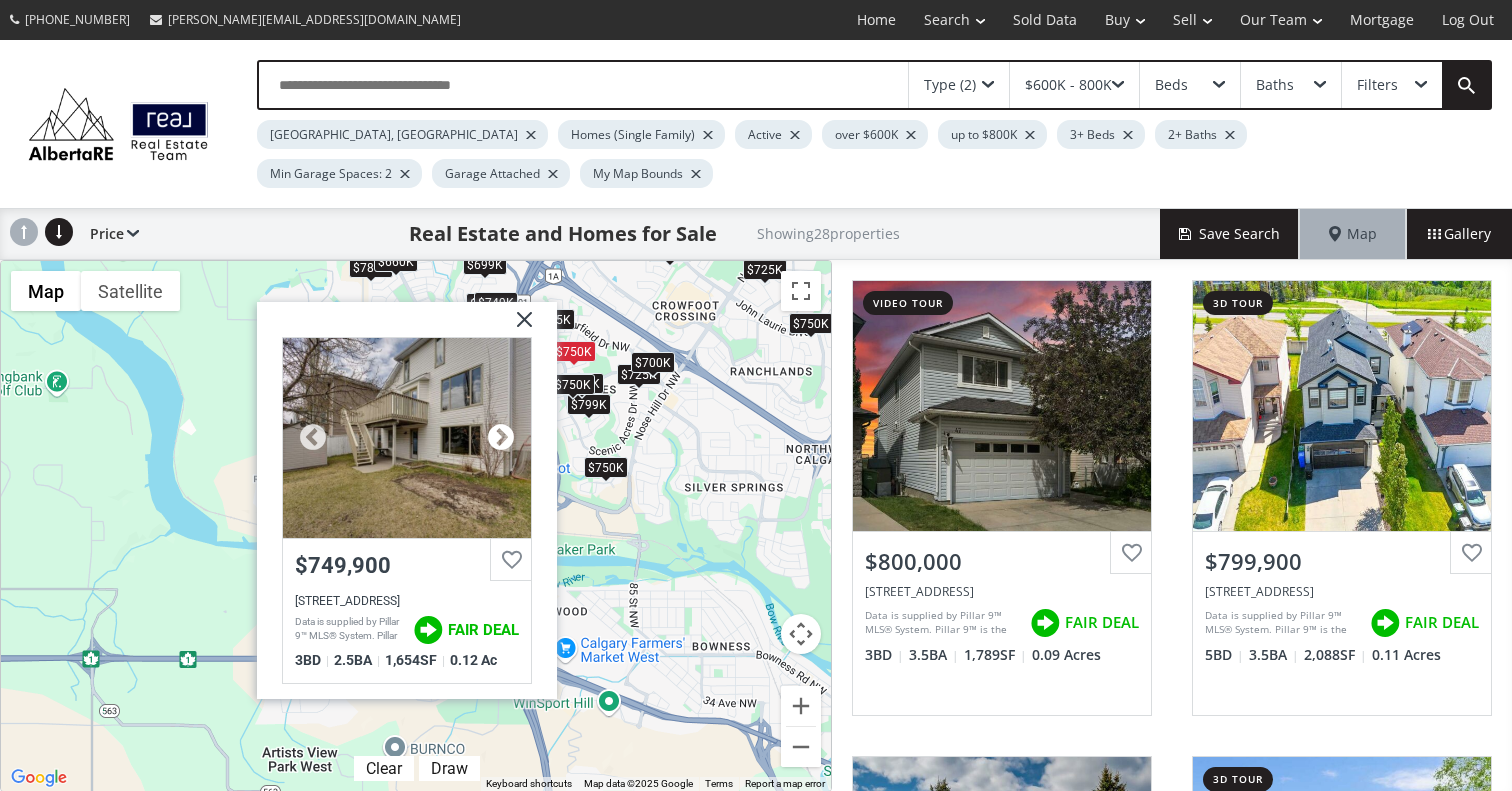 click at bounding box center (501, 438) 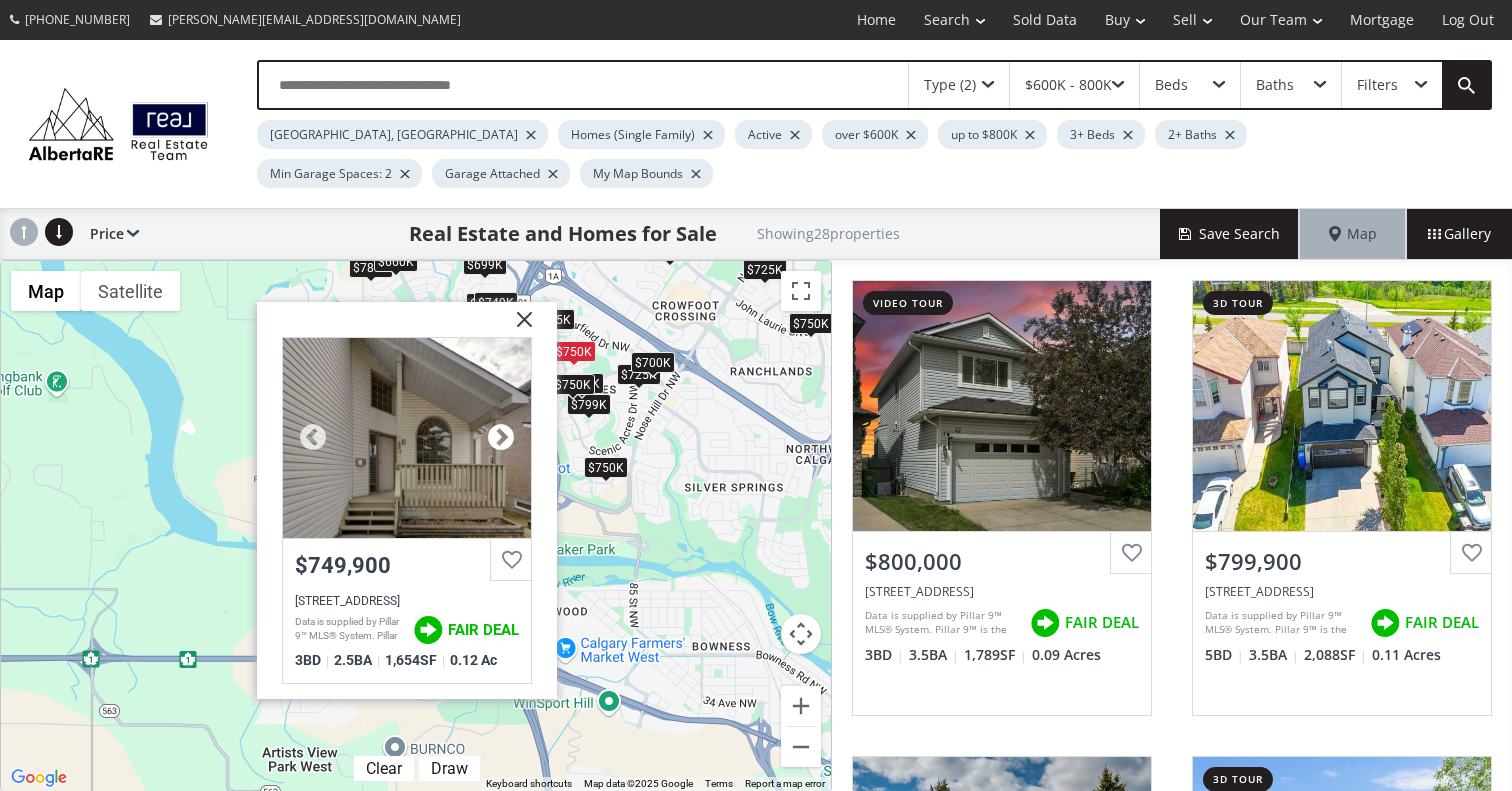 click at bounding box center [501, 438] 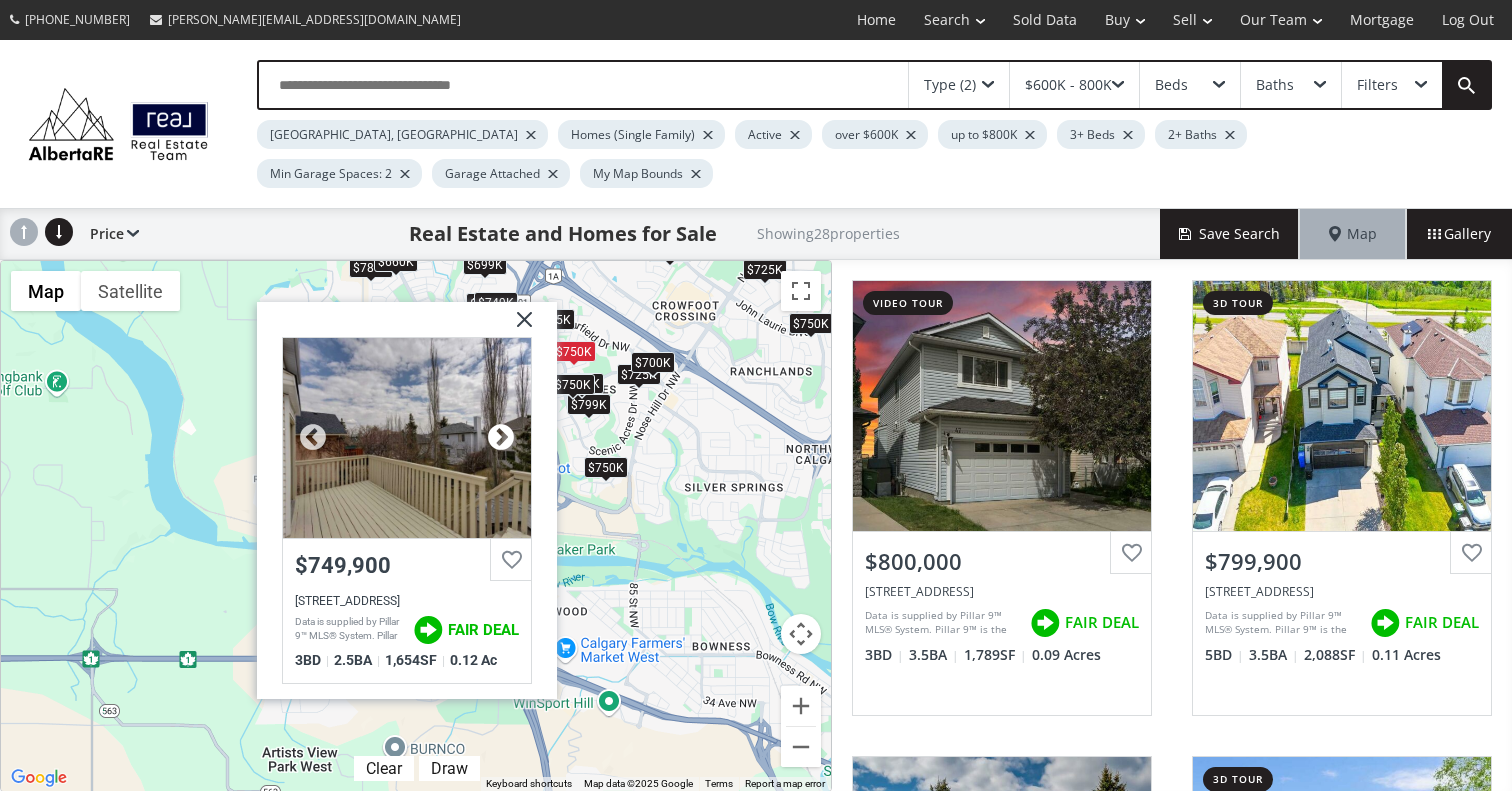 click at bounding box center [501, 438] 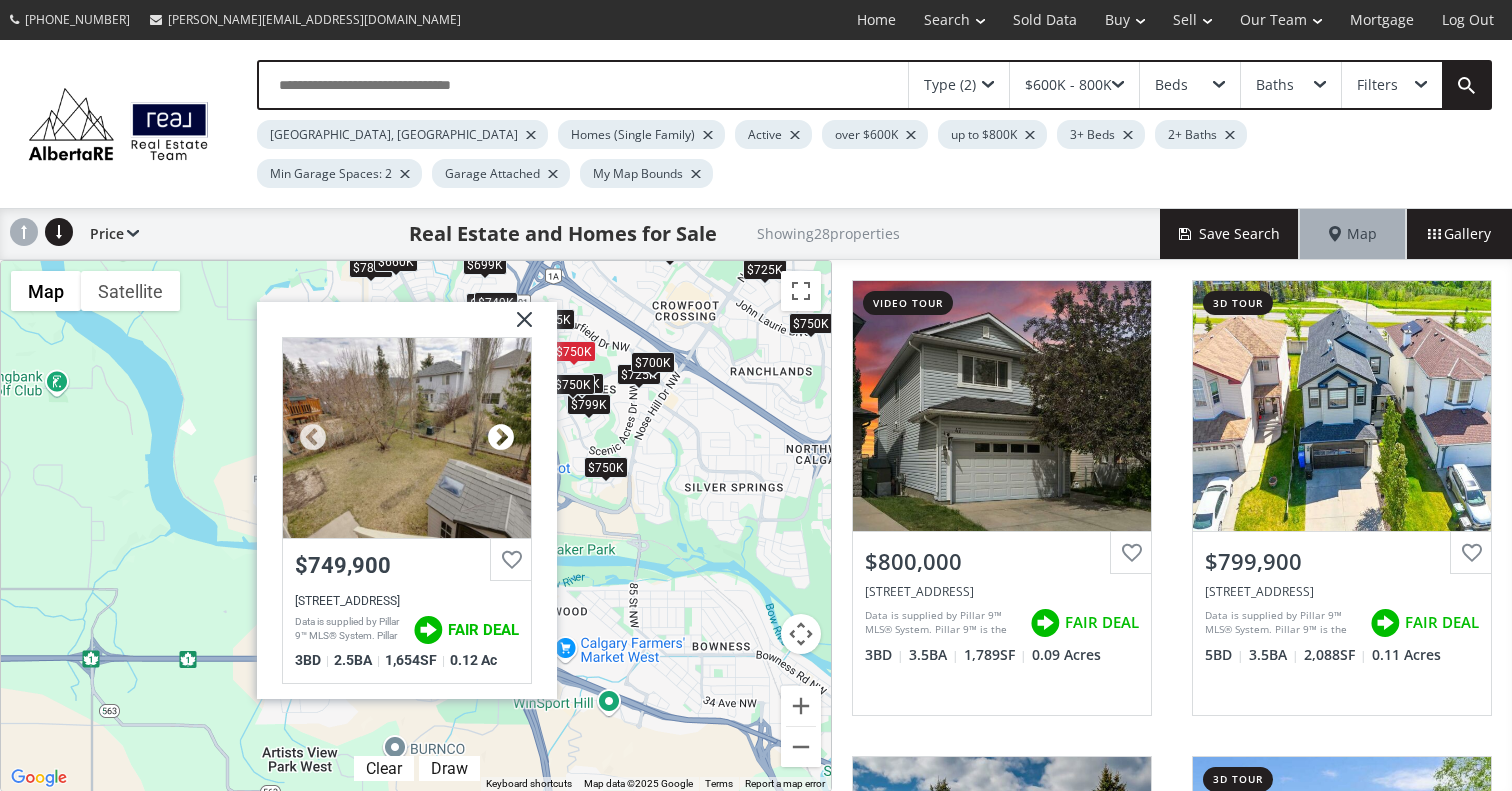 click at bounding box center (501, 438) 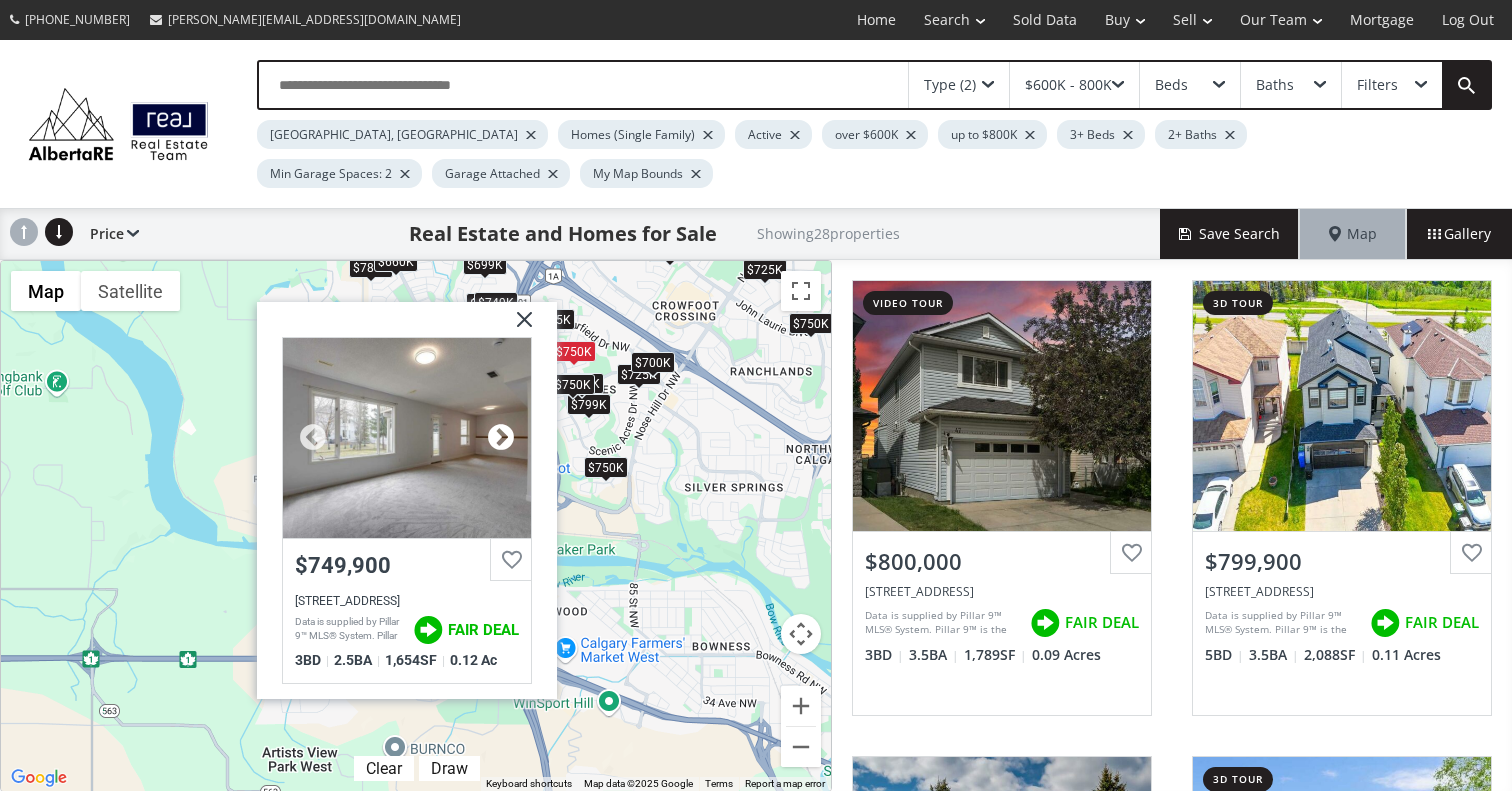 click at bounding box center [501, 438] 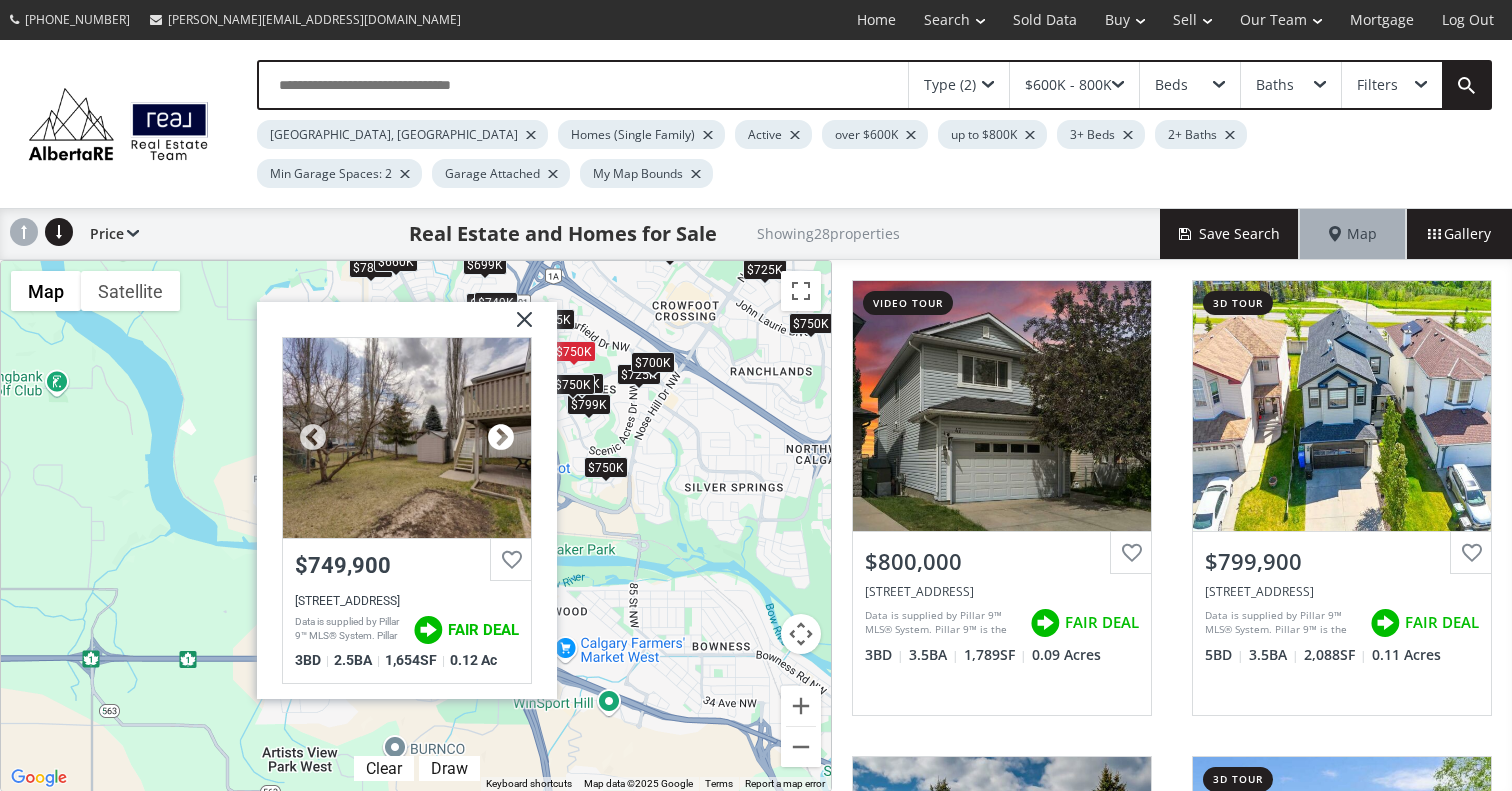 click at bounding box center (501, 438) 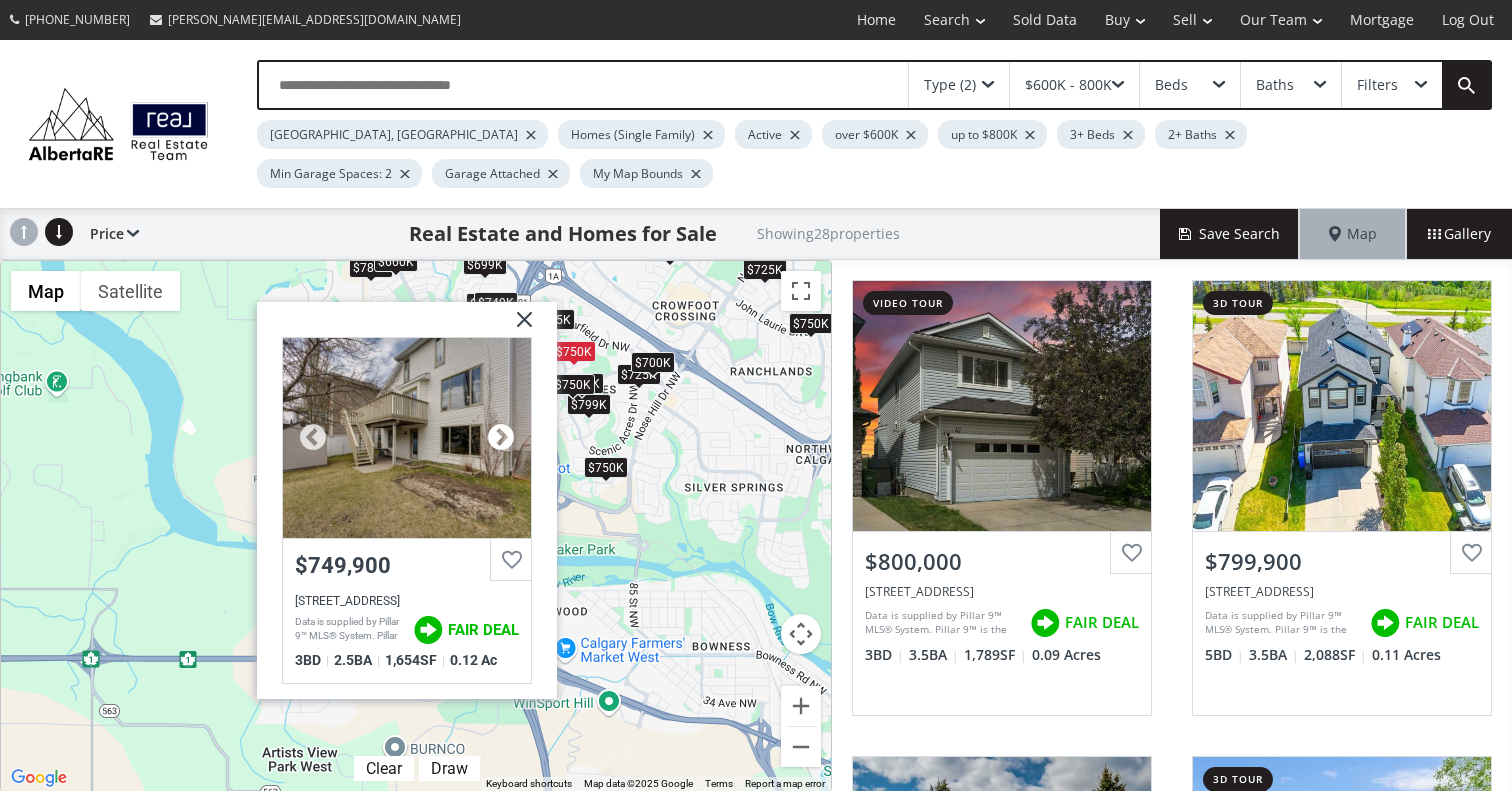 click at bounding box center (501, 438) 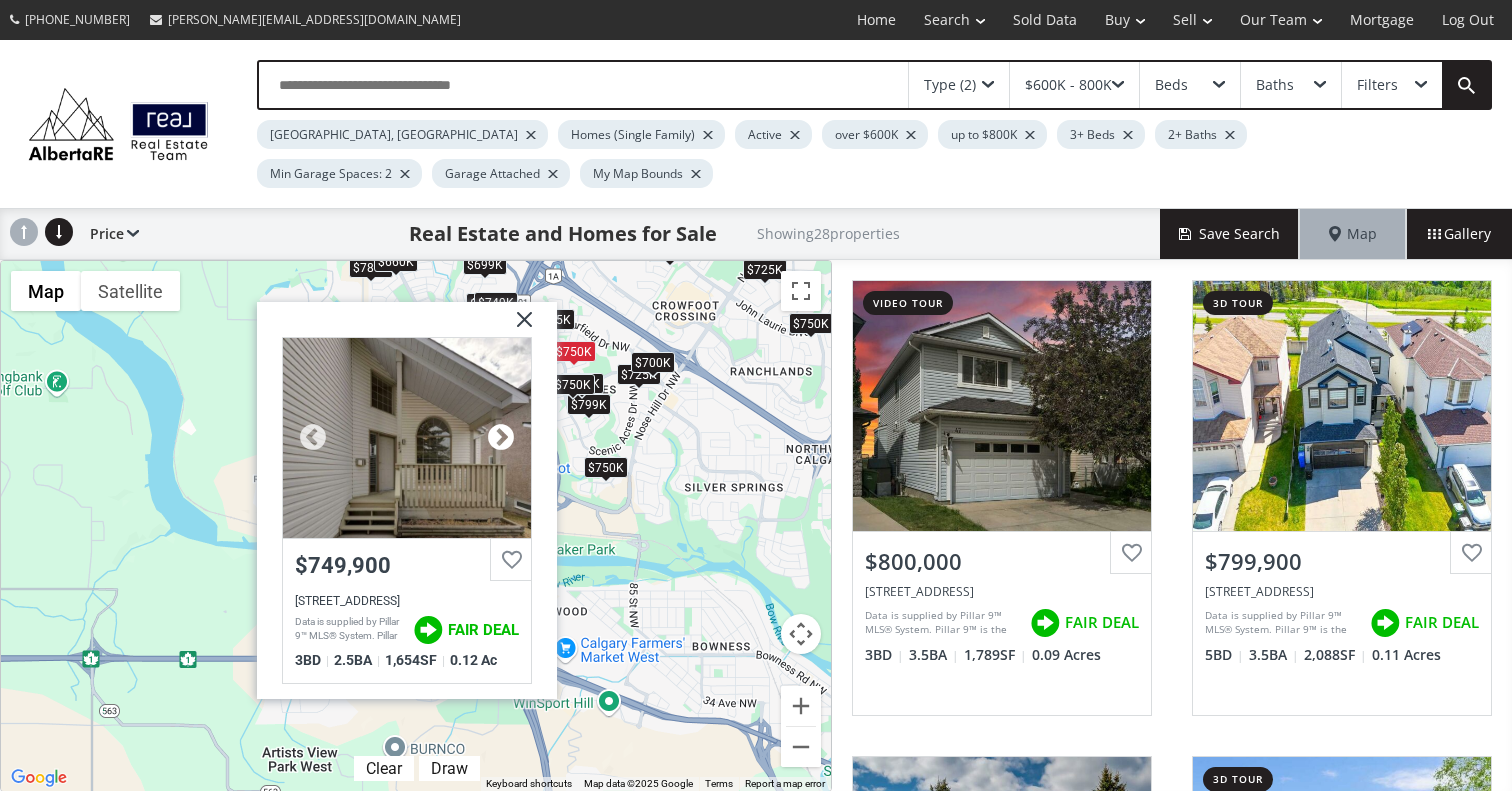 click at bounding box center (501, 438) 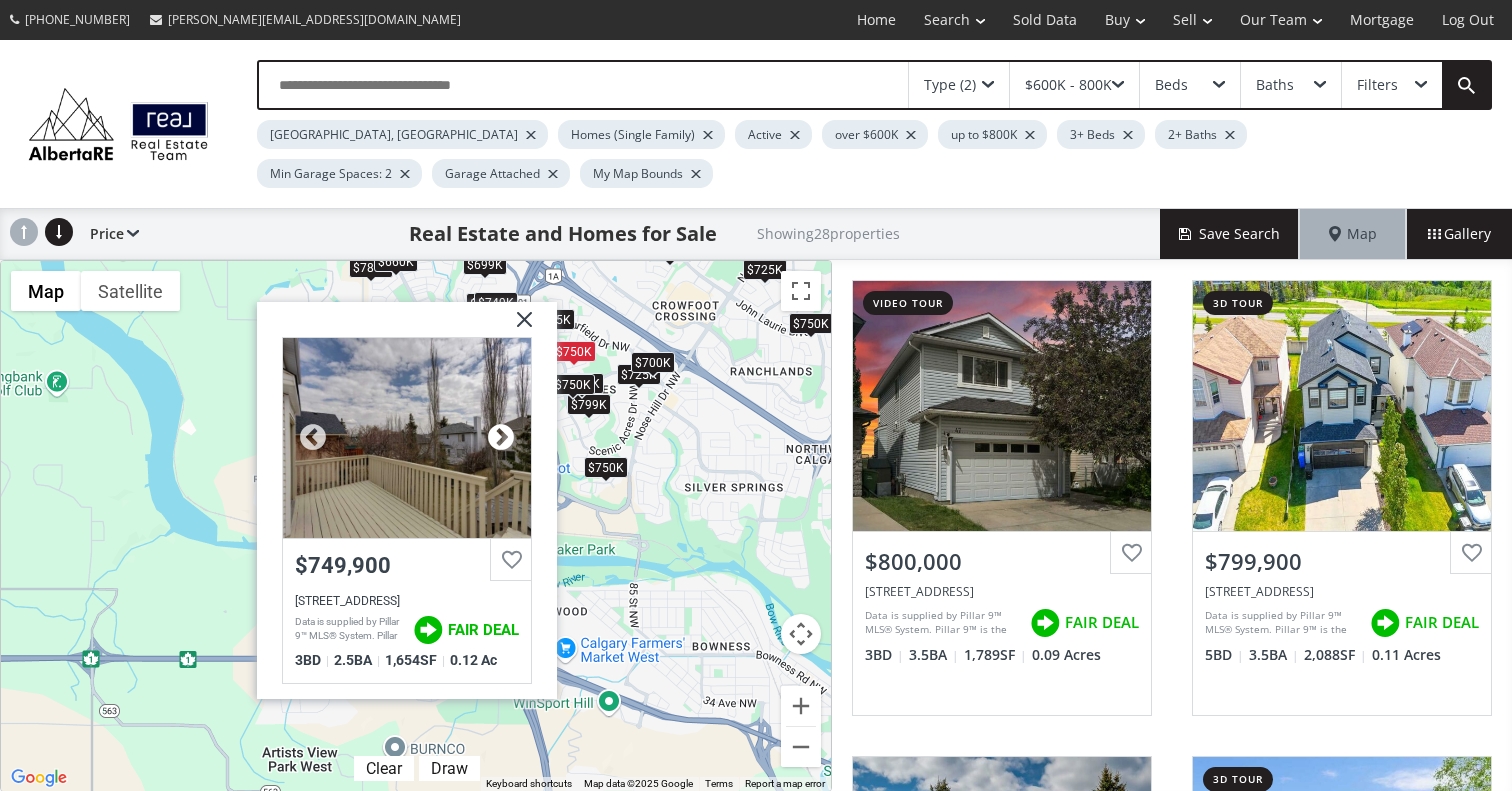 click at bounding box center [501, 438] 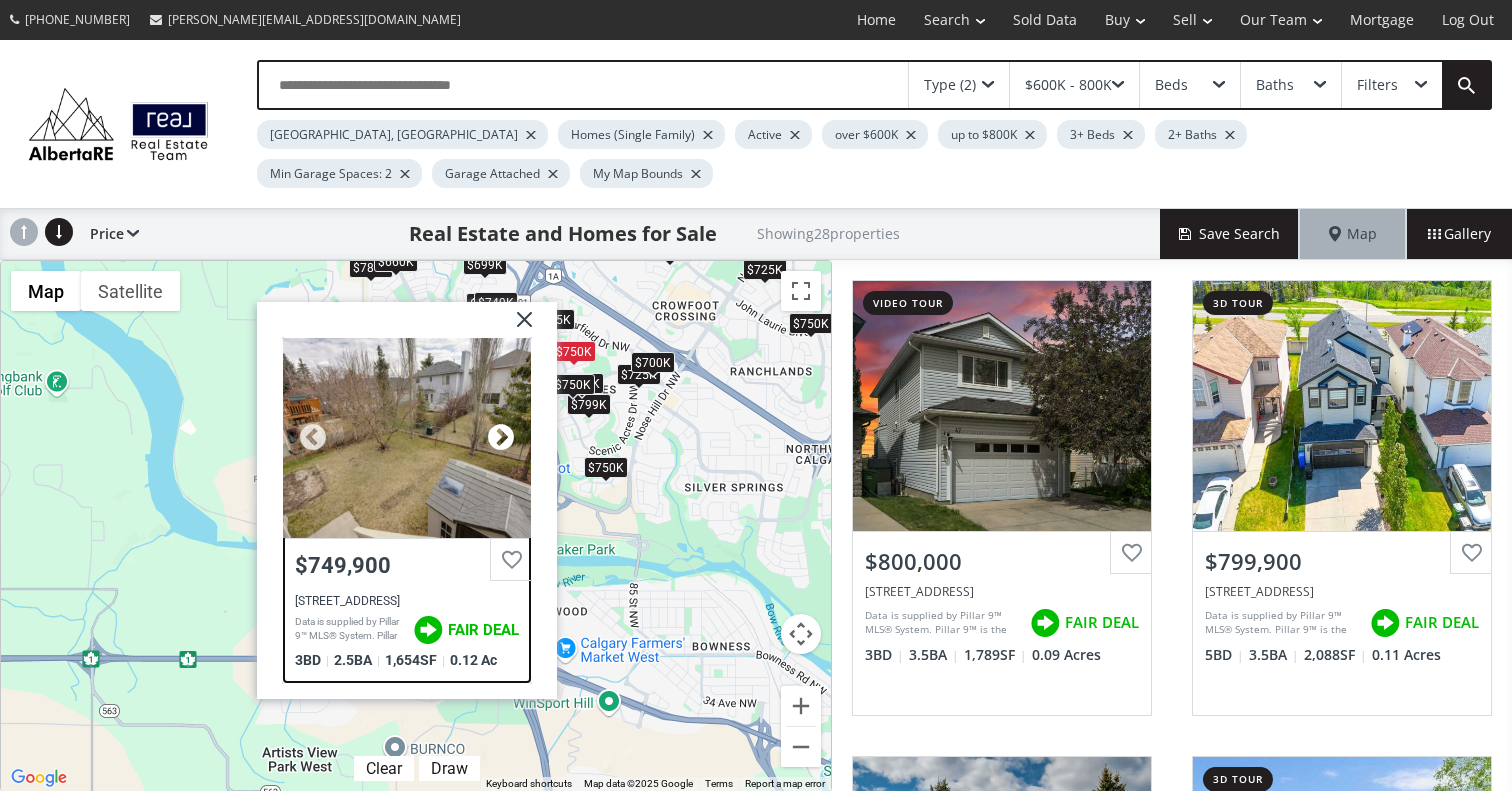 click at bounding box center (501, 438) 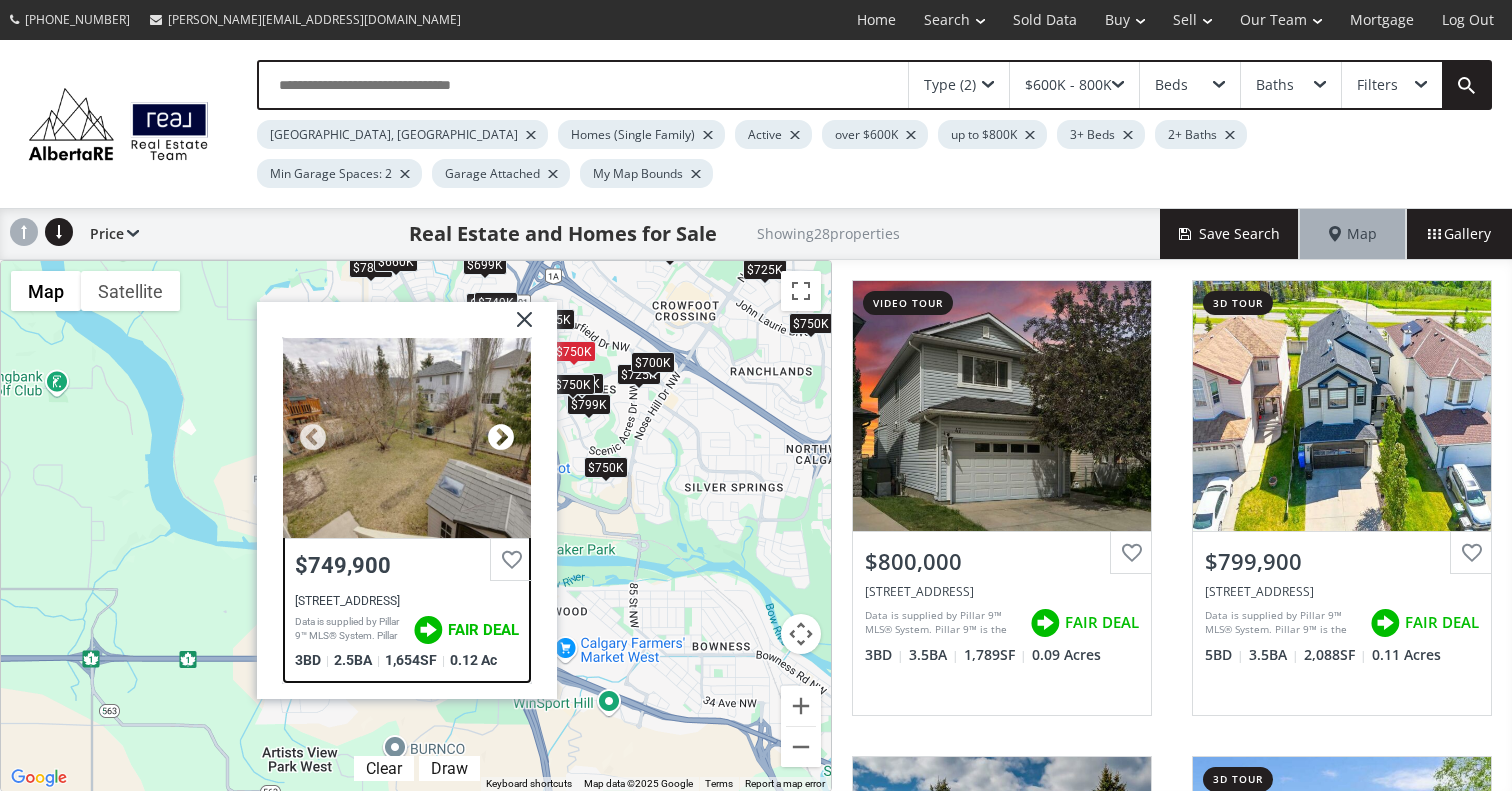 click at bounding box center [501, 438] 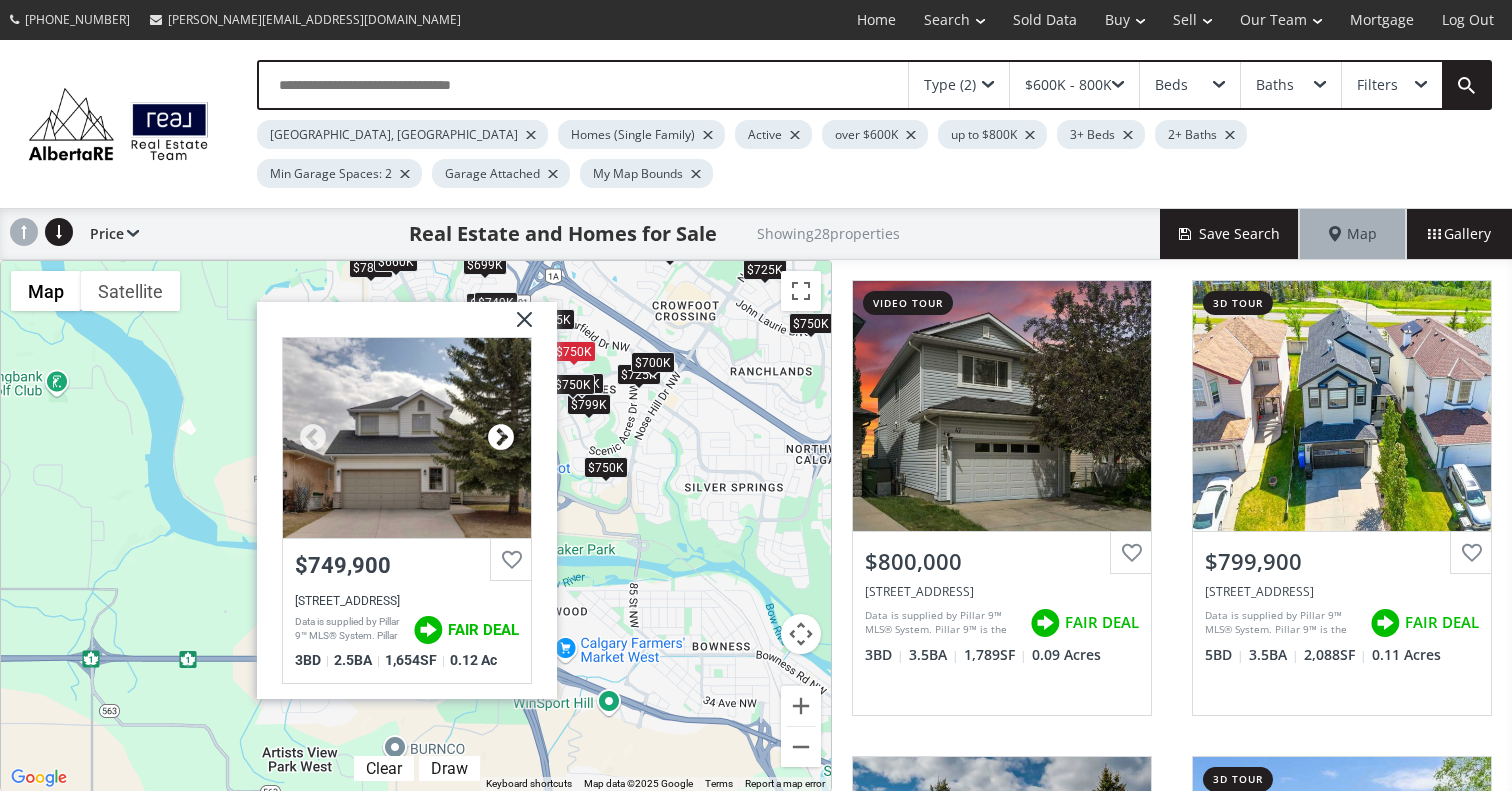 click at bounding box center (501, 438) 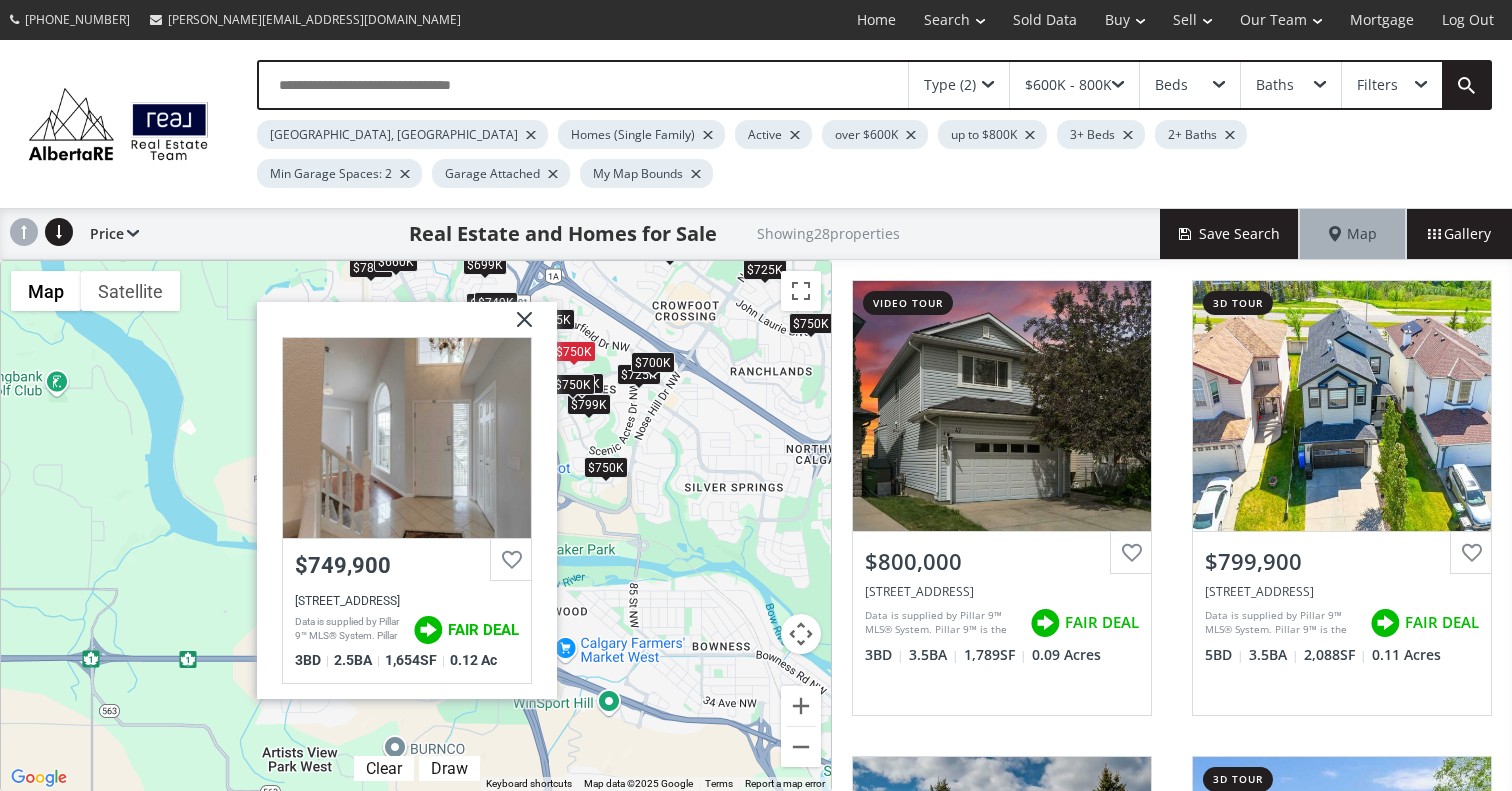 click at bounding box center (517, 327) 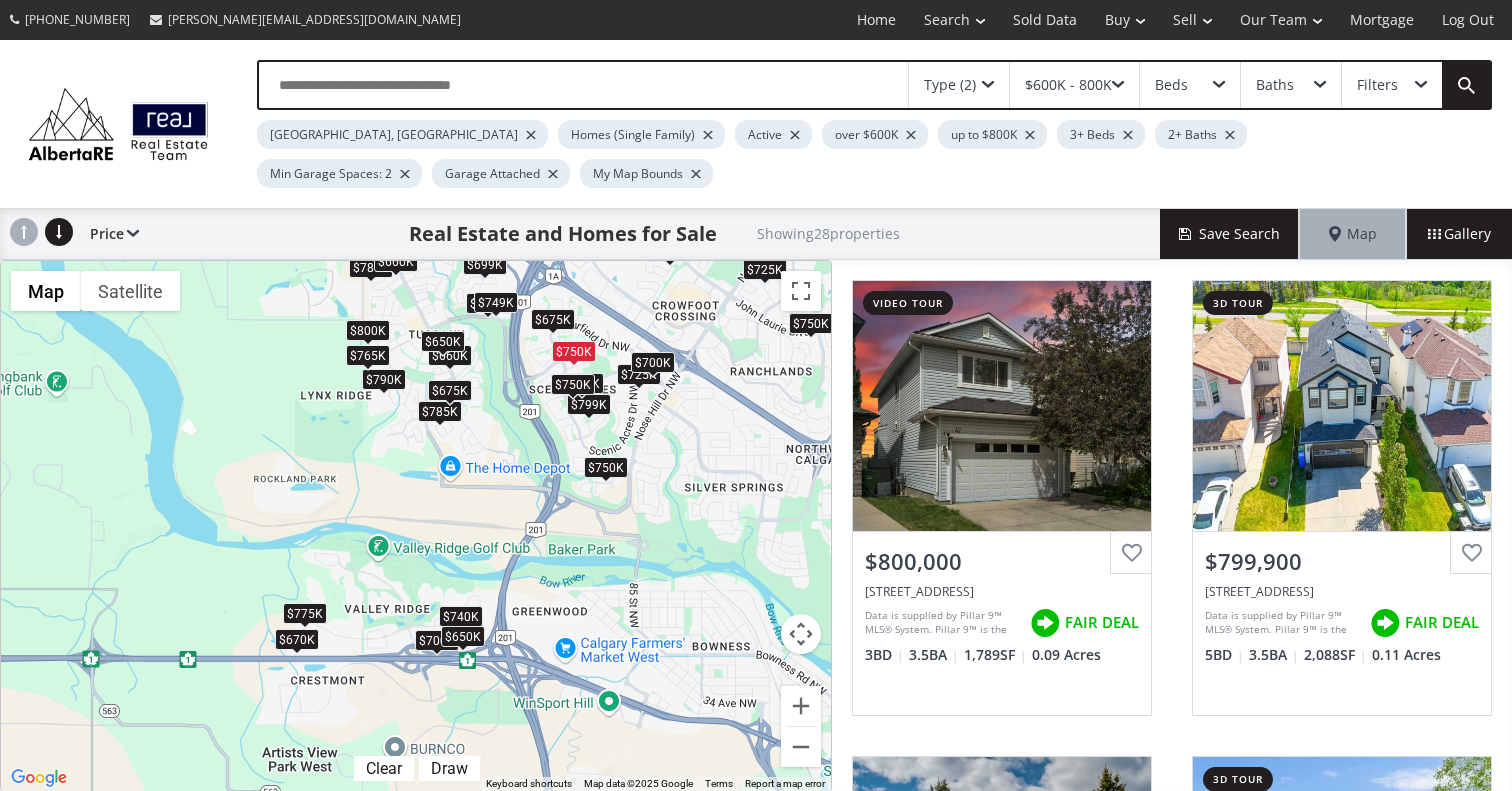 click on "$700K" at bounding box center [653, 362] 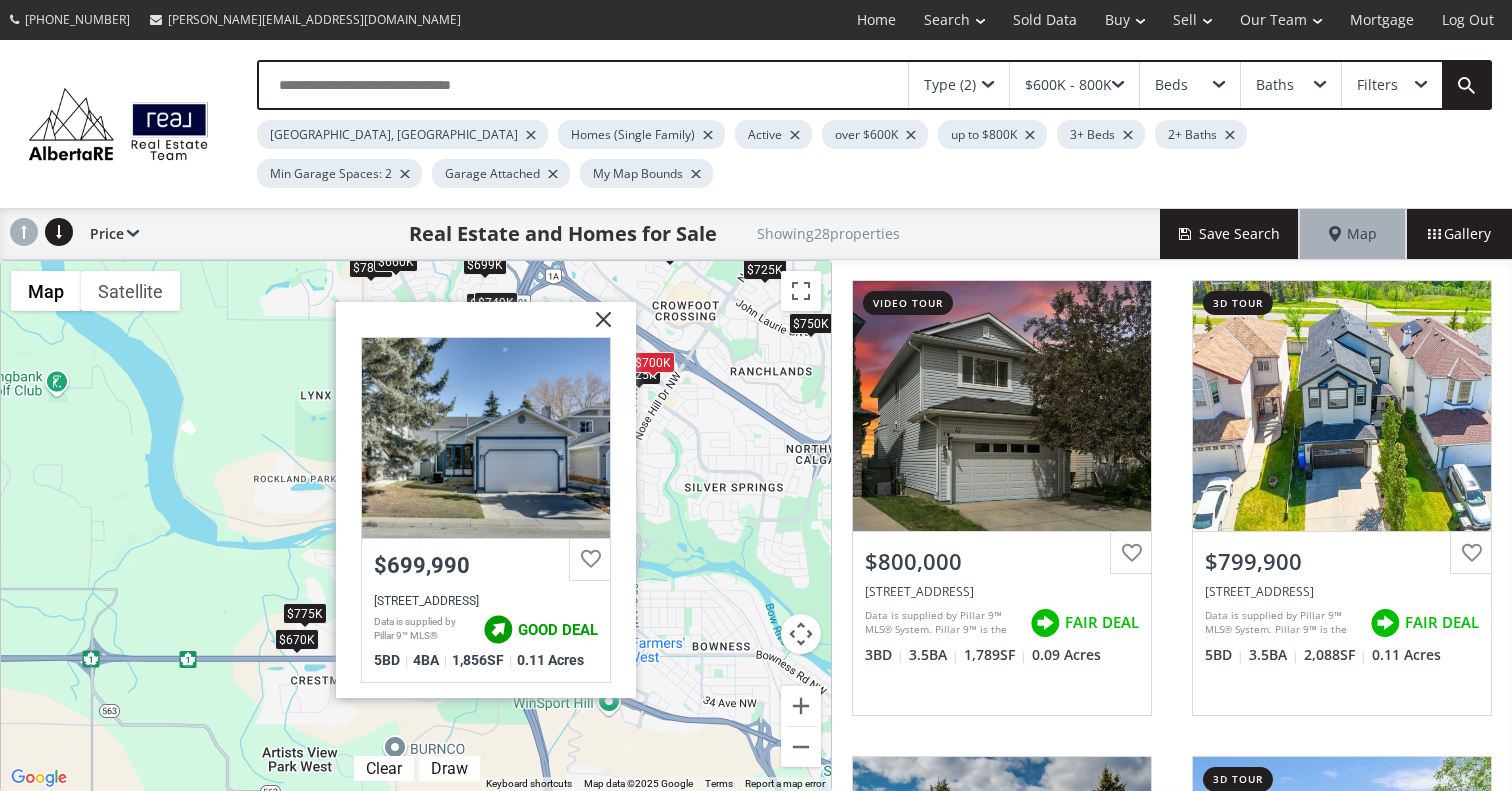 click at bounding box center (596, 327) 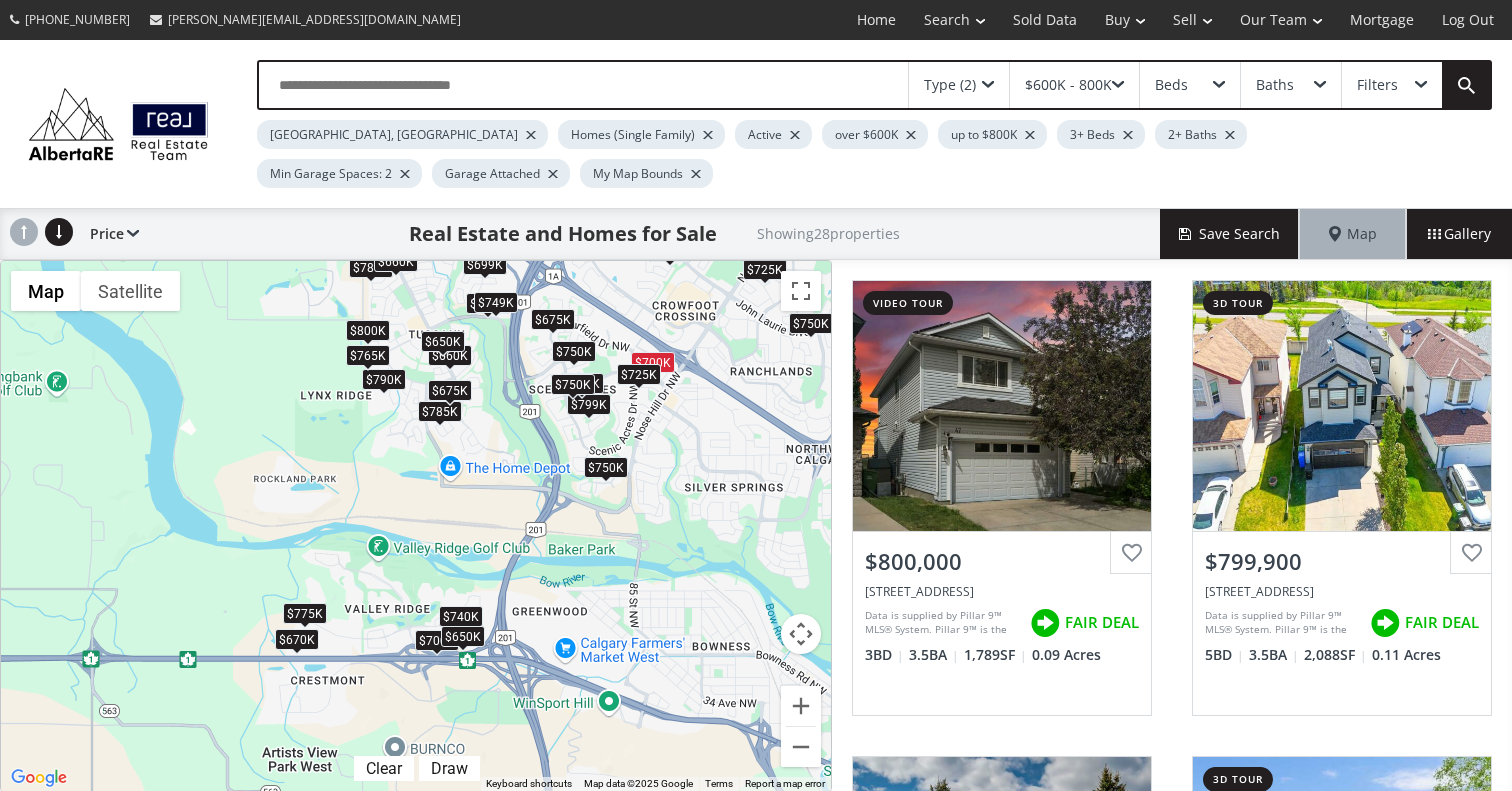 click on "$725K" at bounding box center [639, 374] 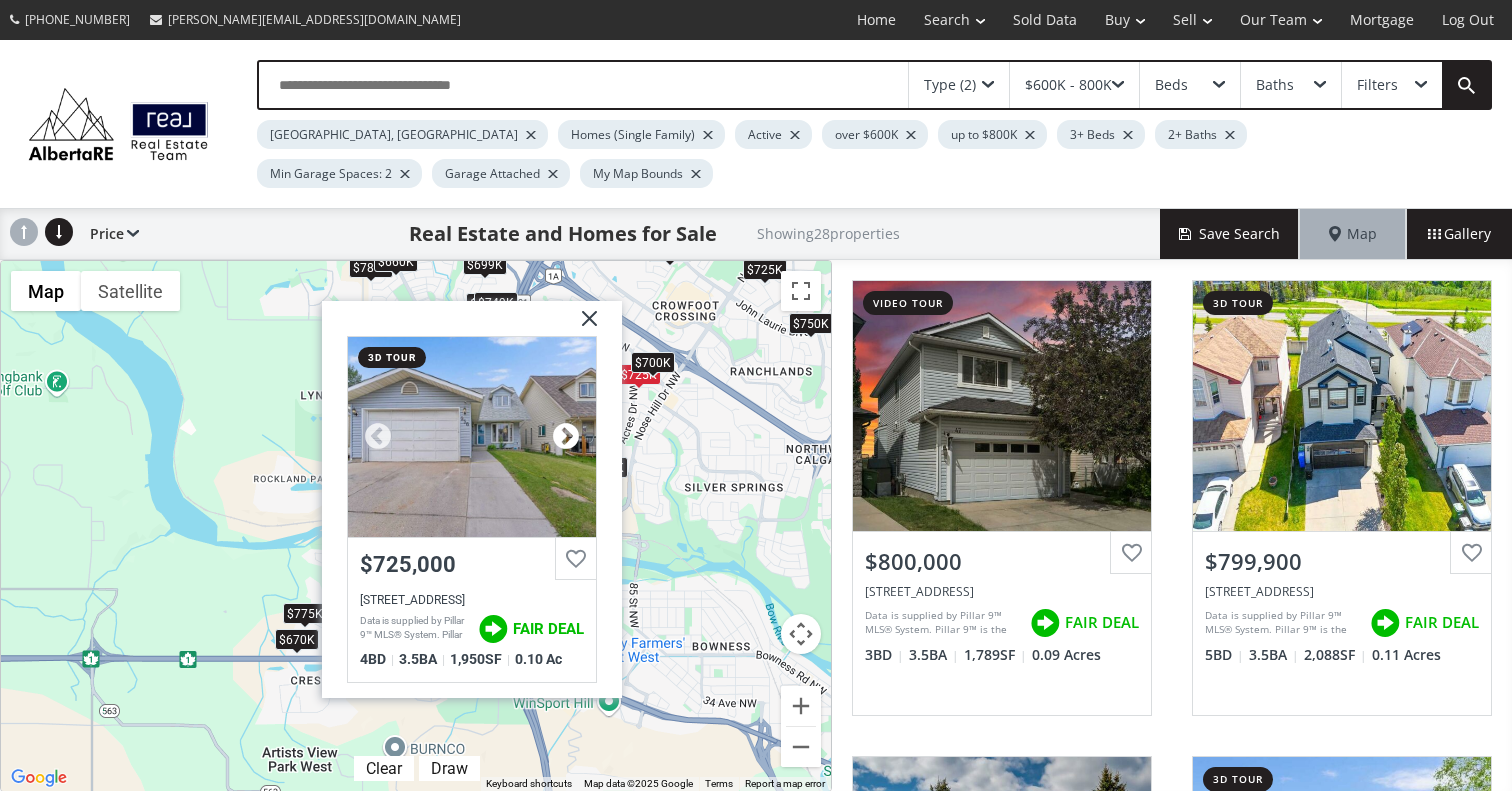 click at bounding box center (566, 437) 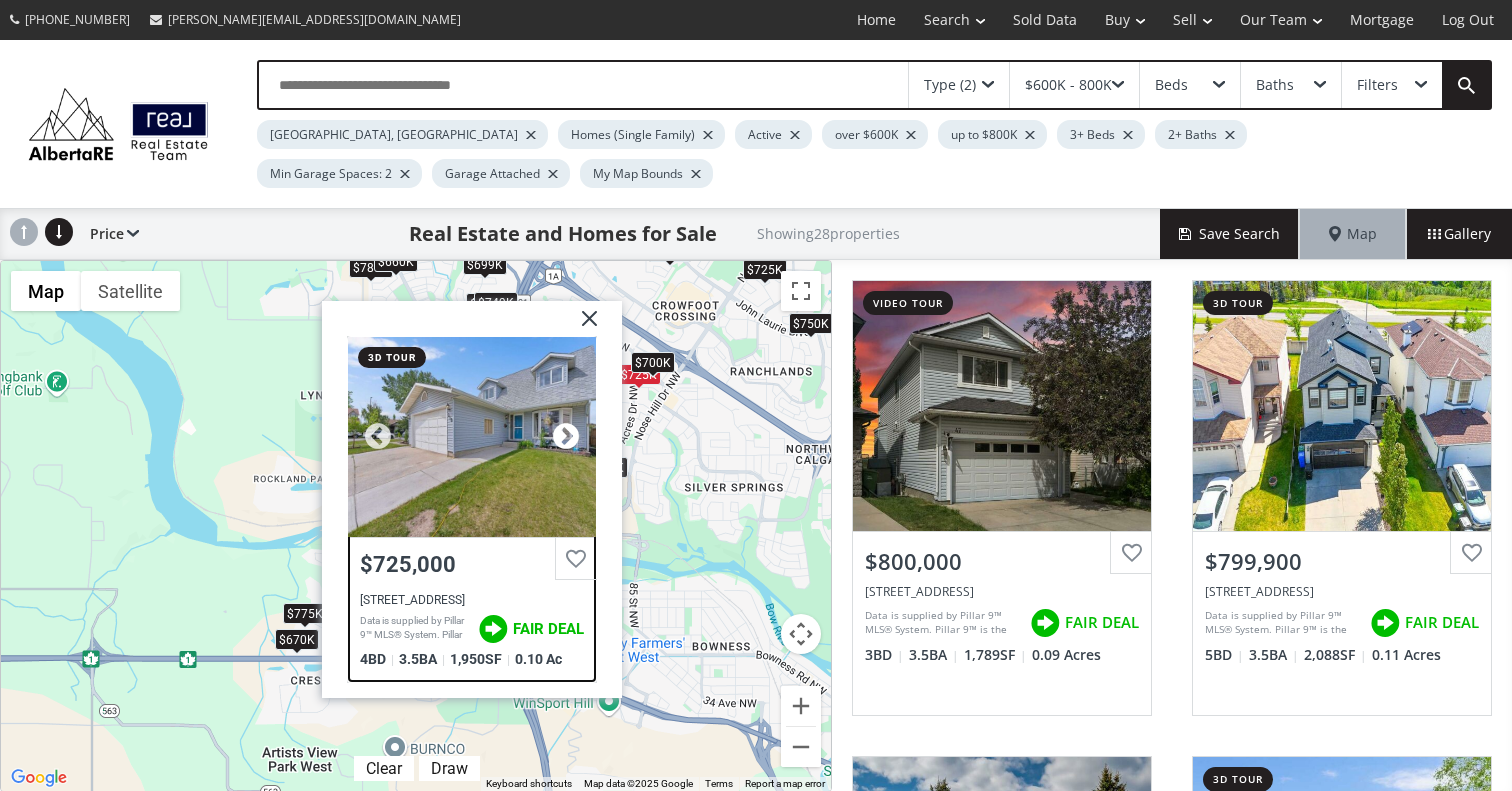 click at bounding box center (566, 437) 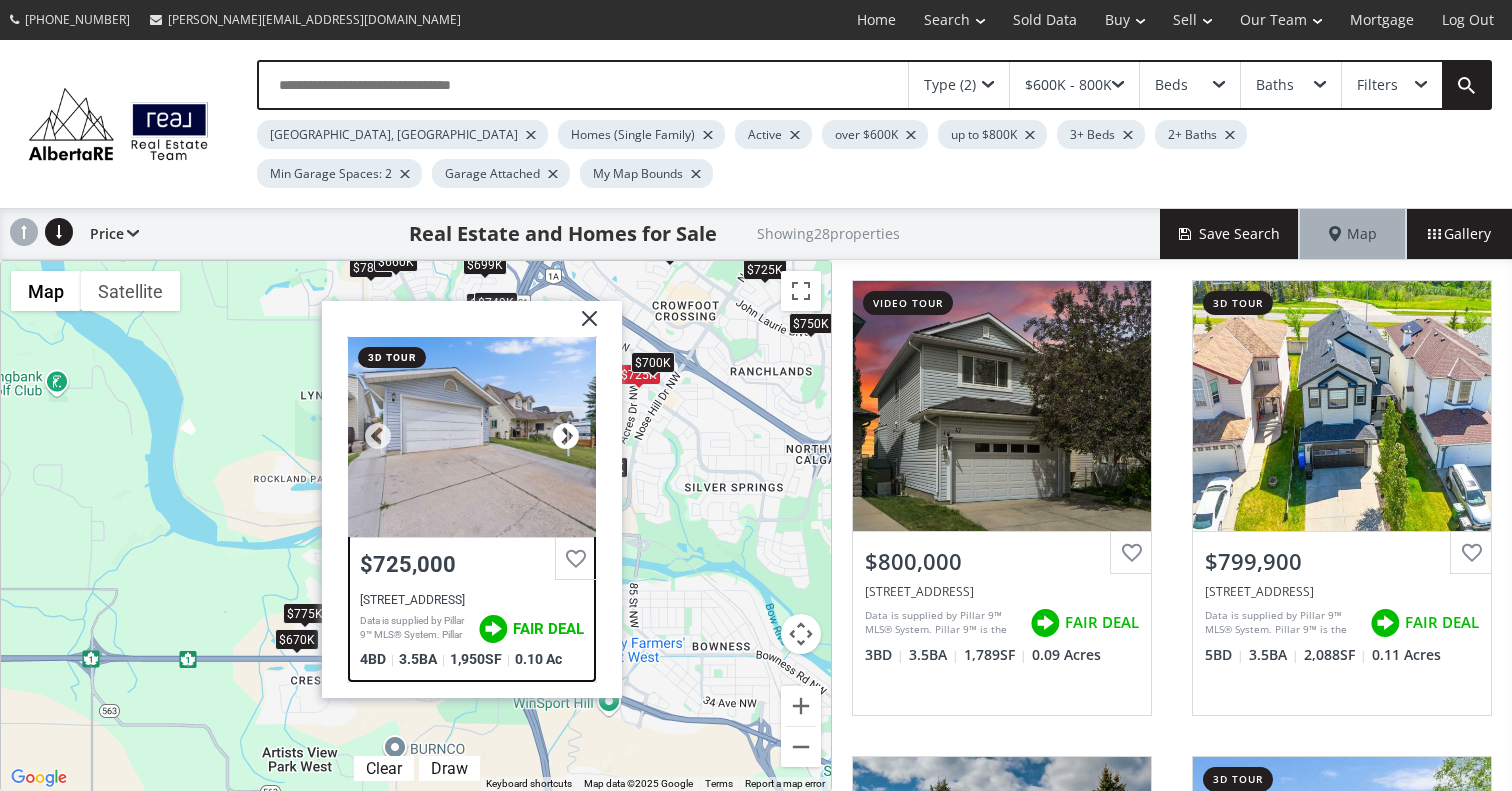 click at bounding box center (566, 437) 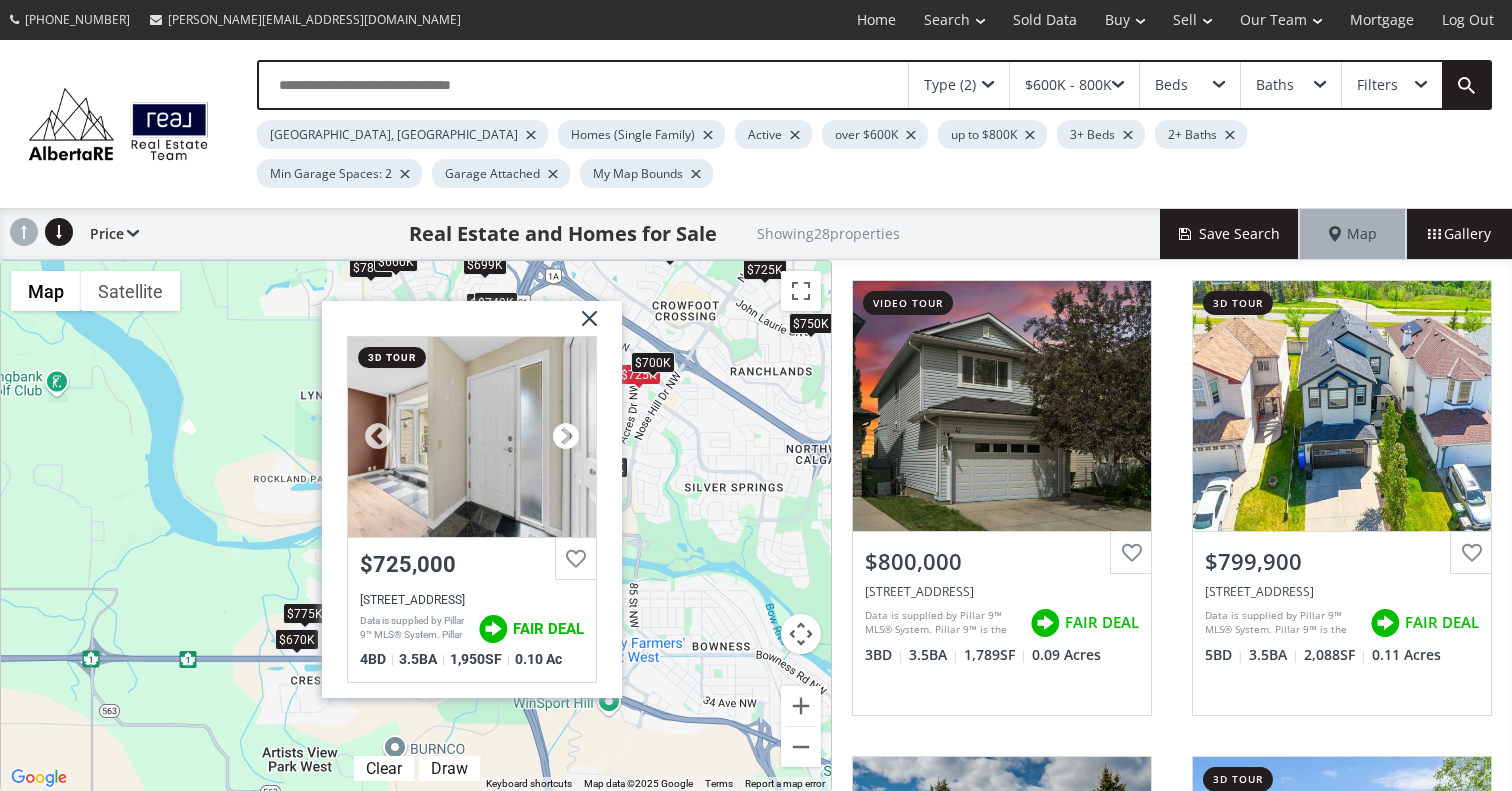 click at bounding box center [566, 437] 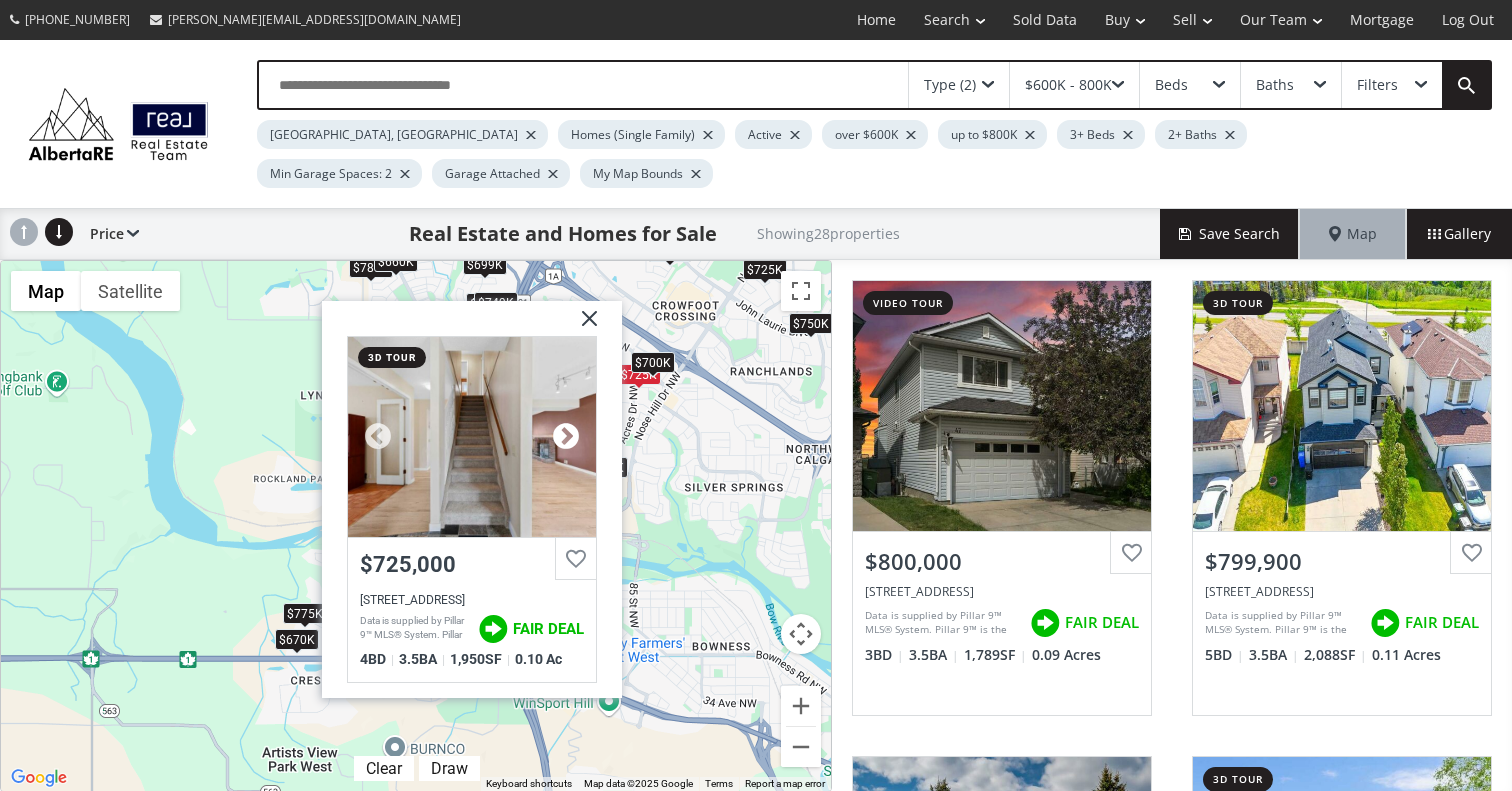 click at bounding box center [566, 437] 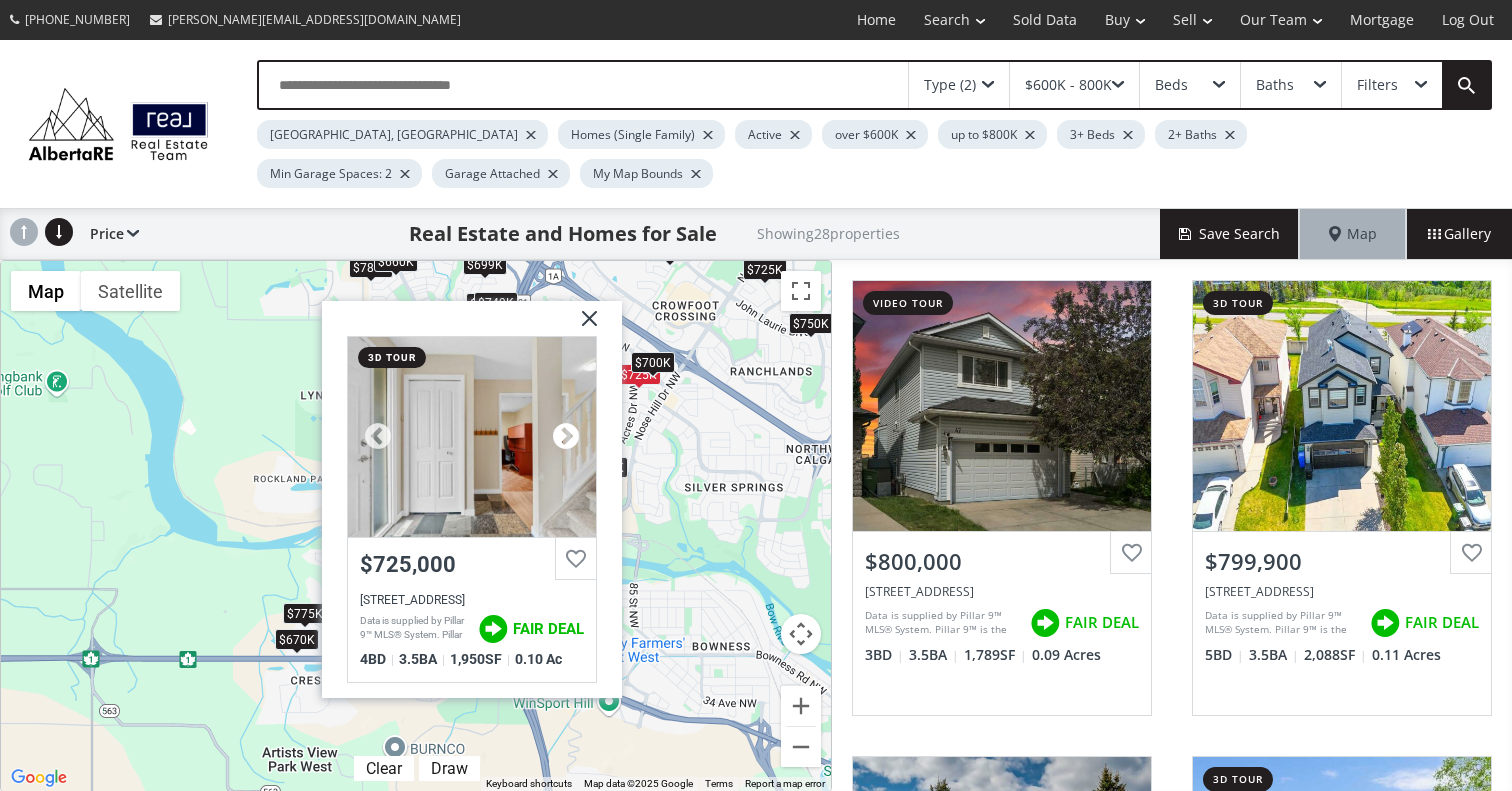 click at bounding box center [566, 437] 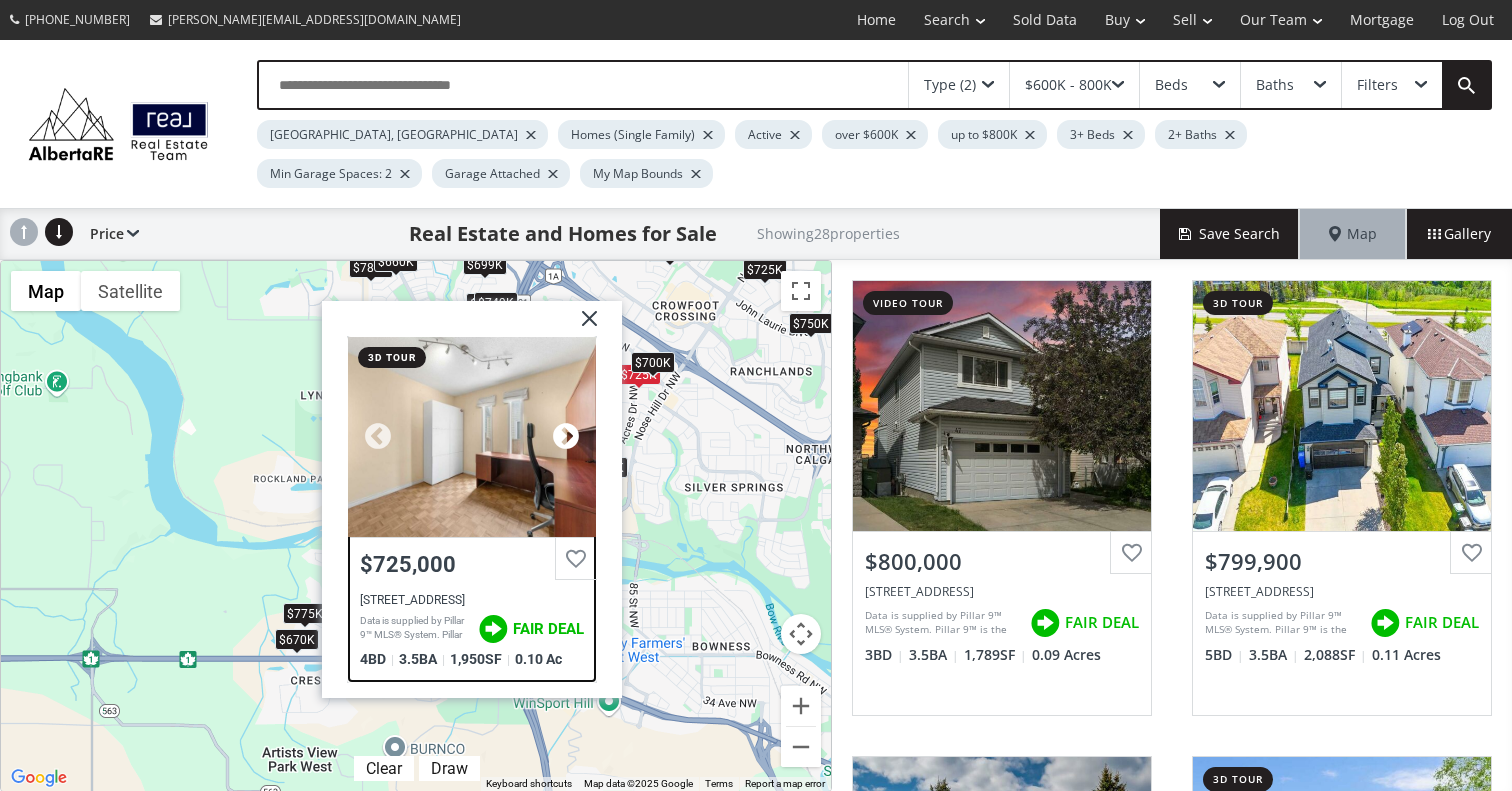 click at bounding box center (566, 437) 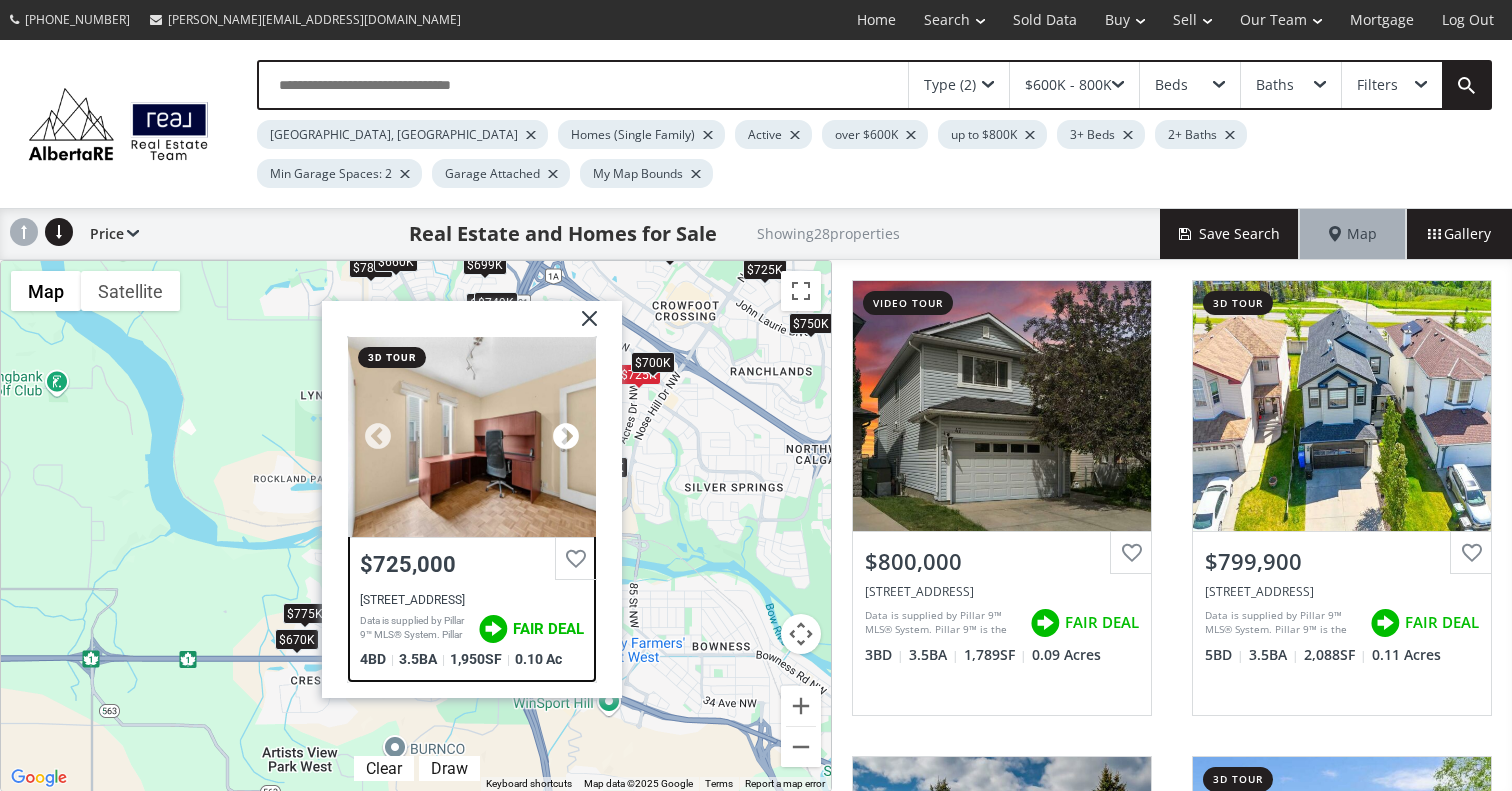 click at bounding box center [566, 437] 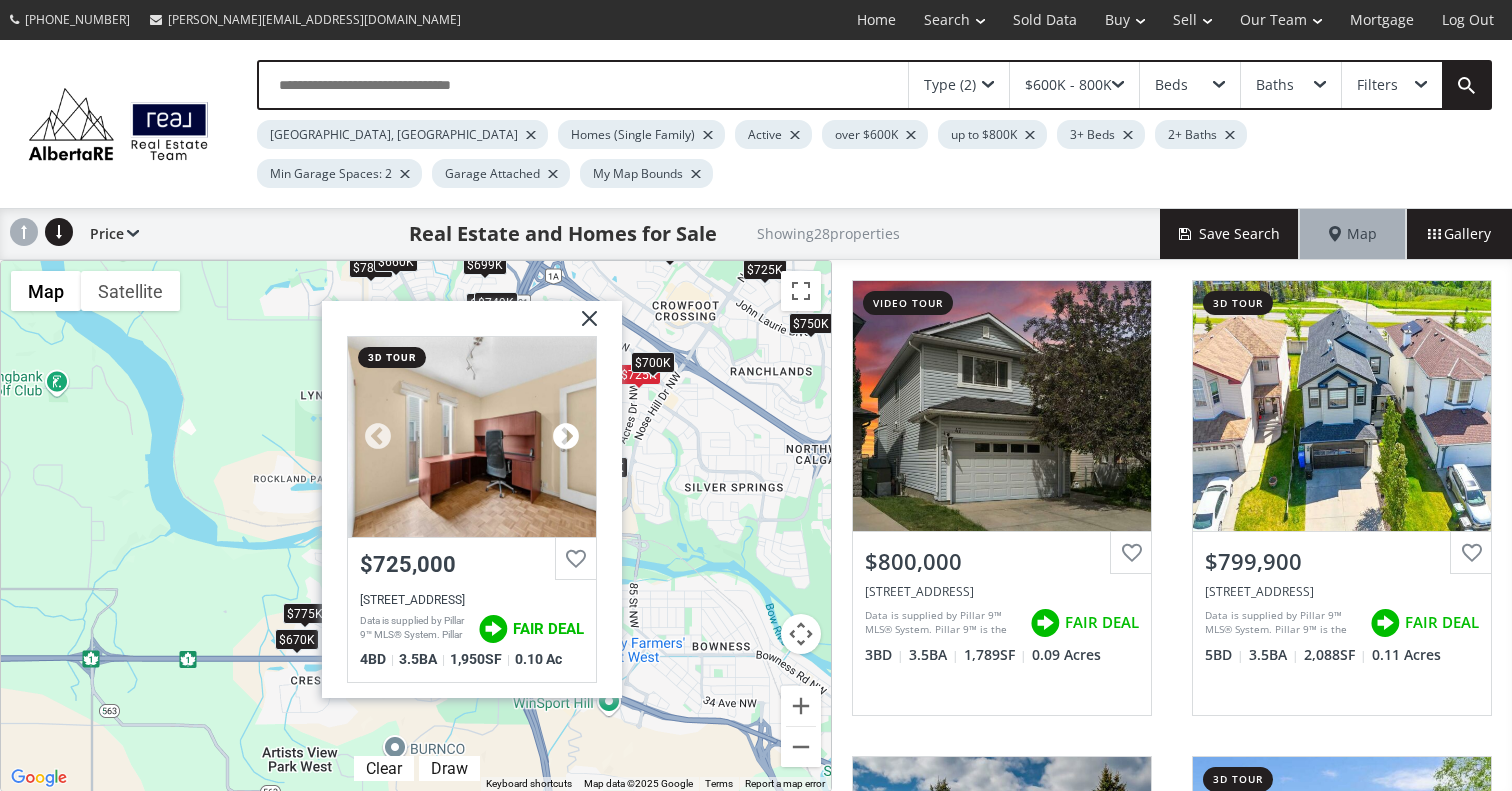 click at bounding box center (566, 437) 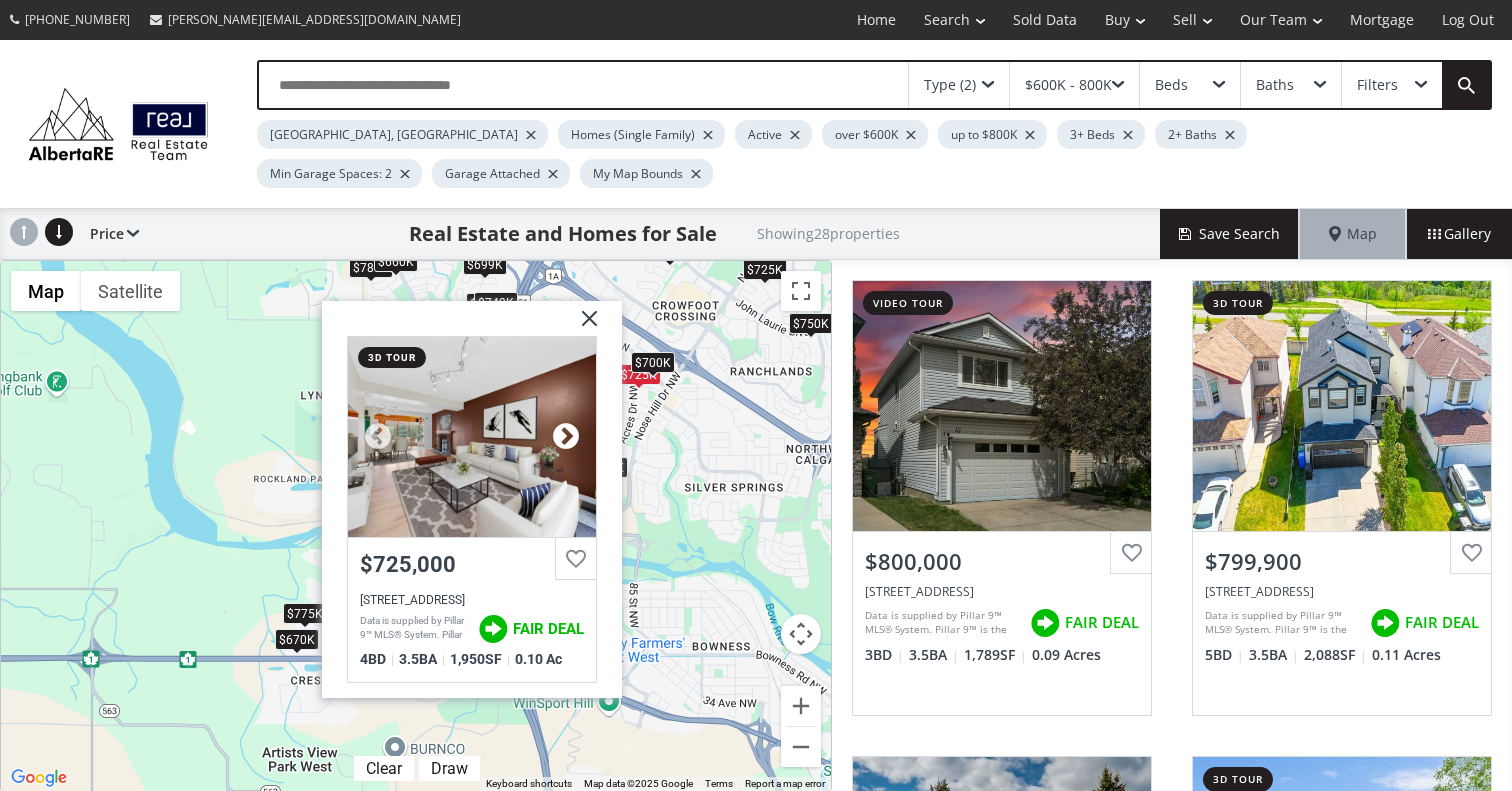 click at bounding box center [566, 437] 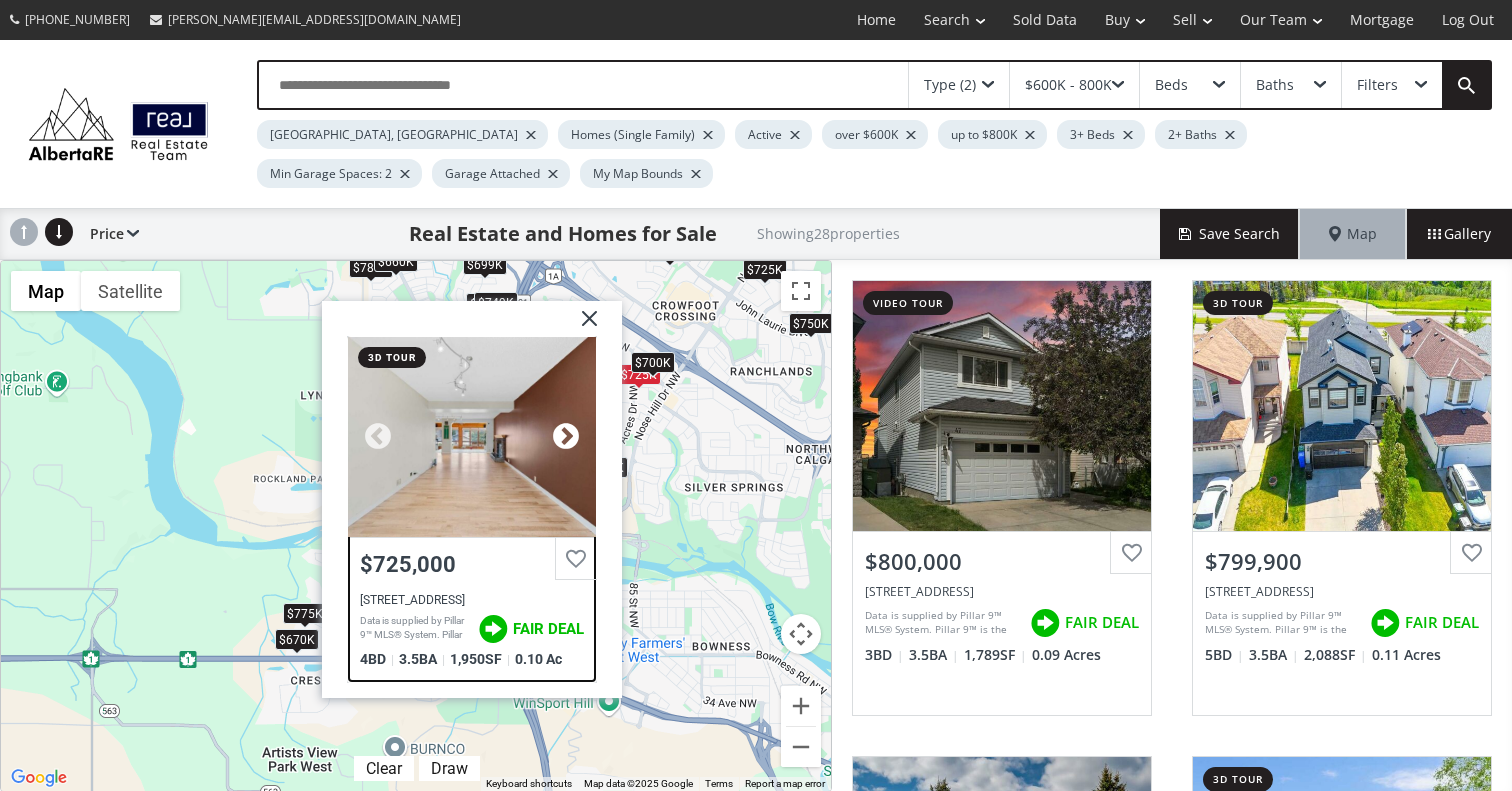 click at bounding box center [566, 437] 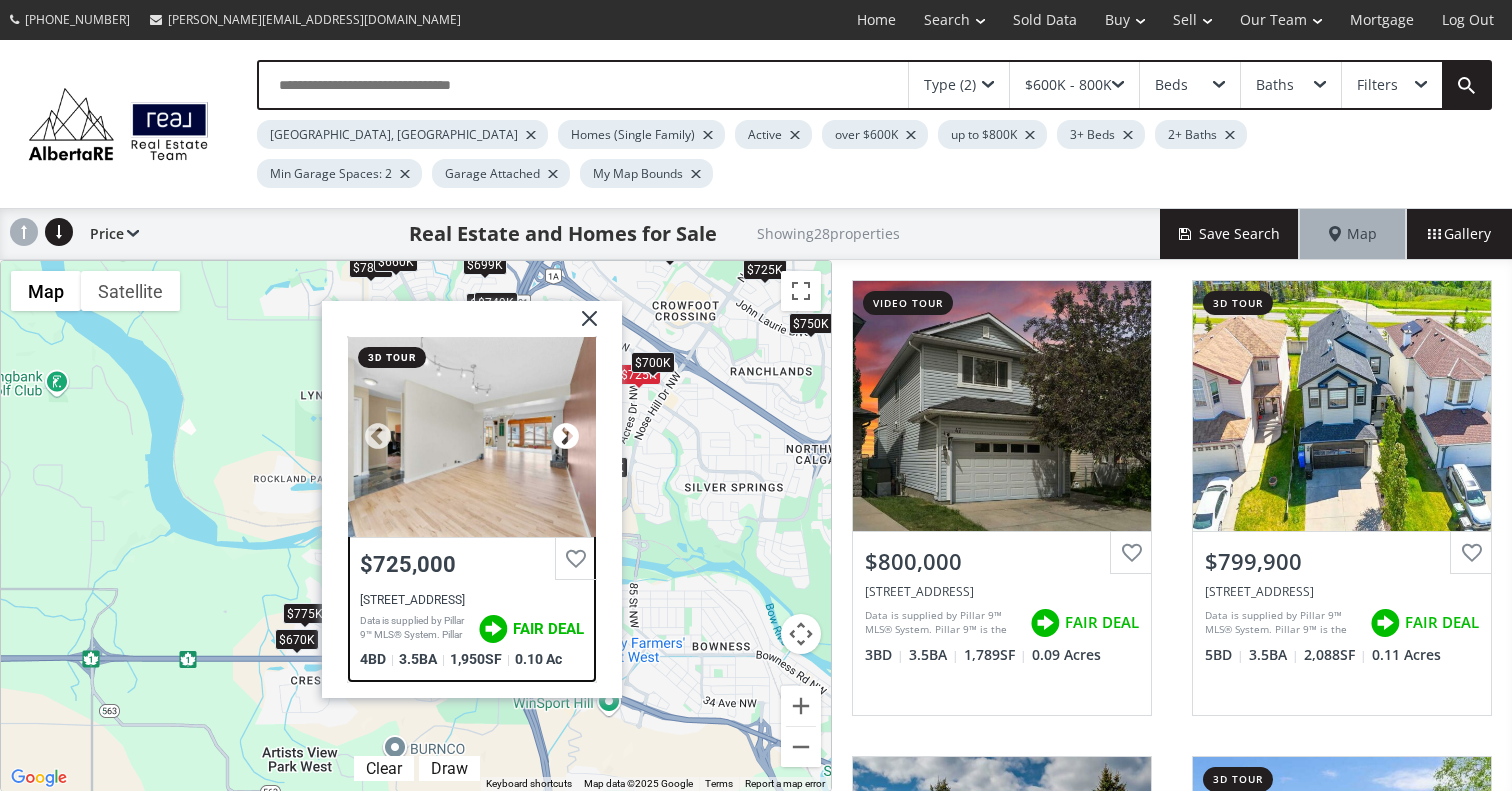 click at bounding box center (566, 437) 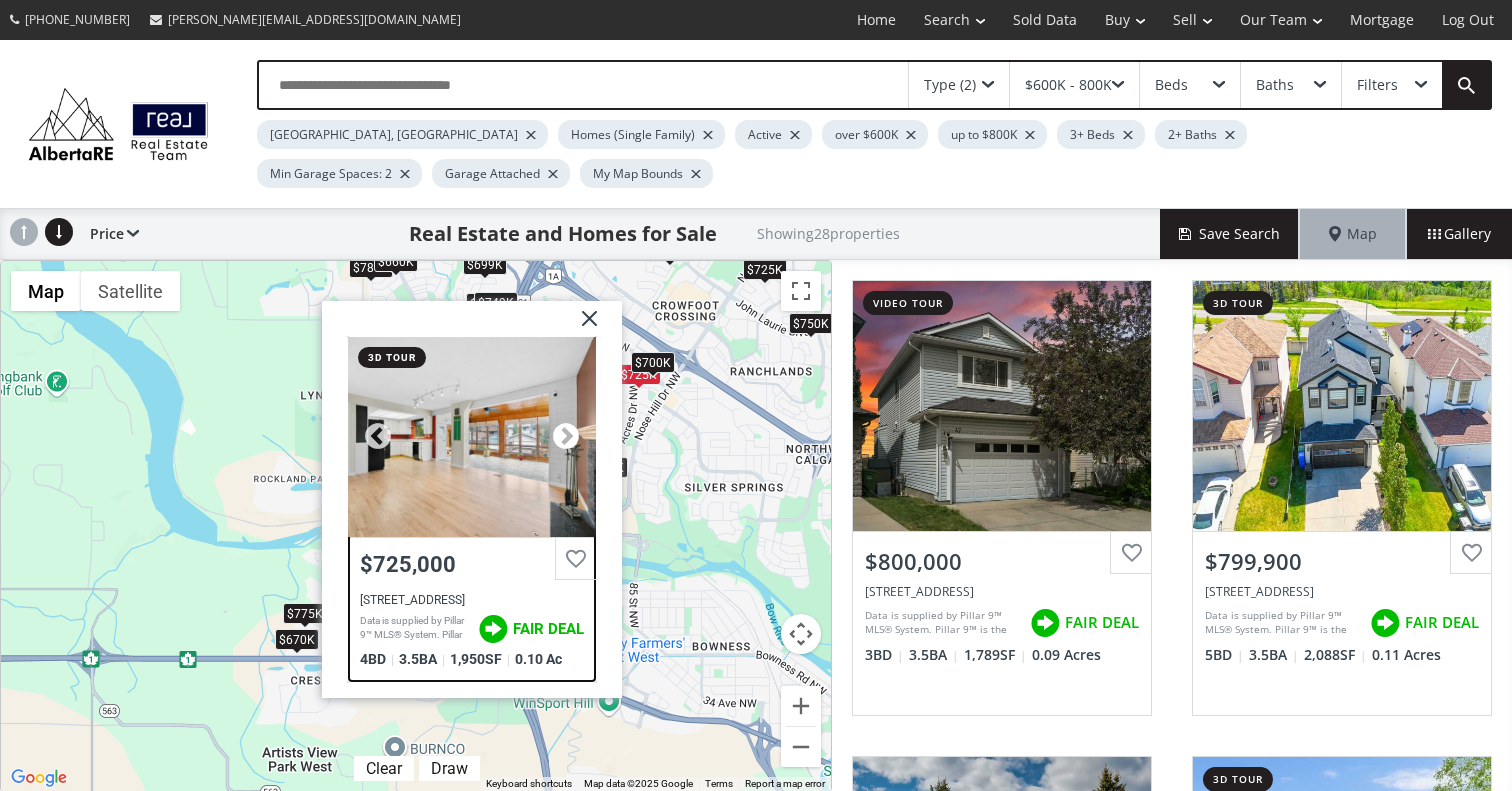 click at bounding box center (566, 437) 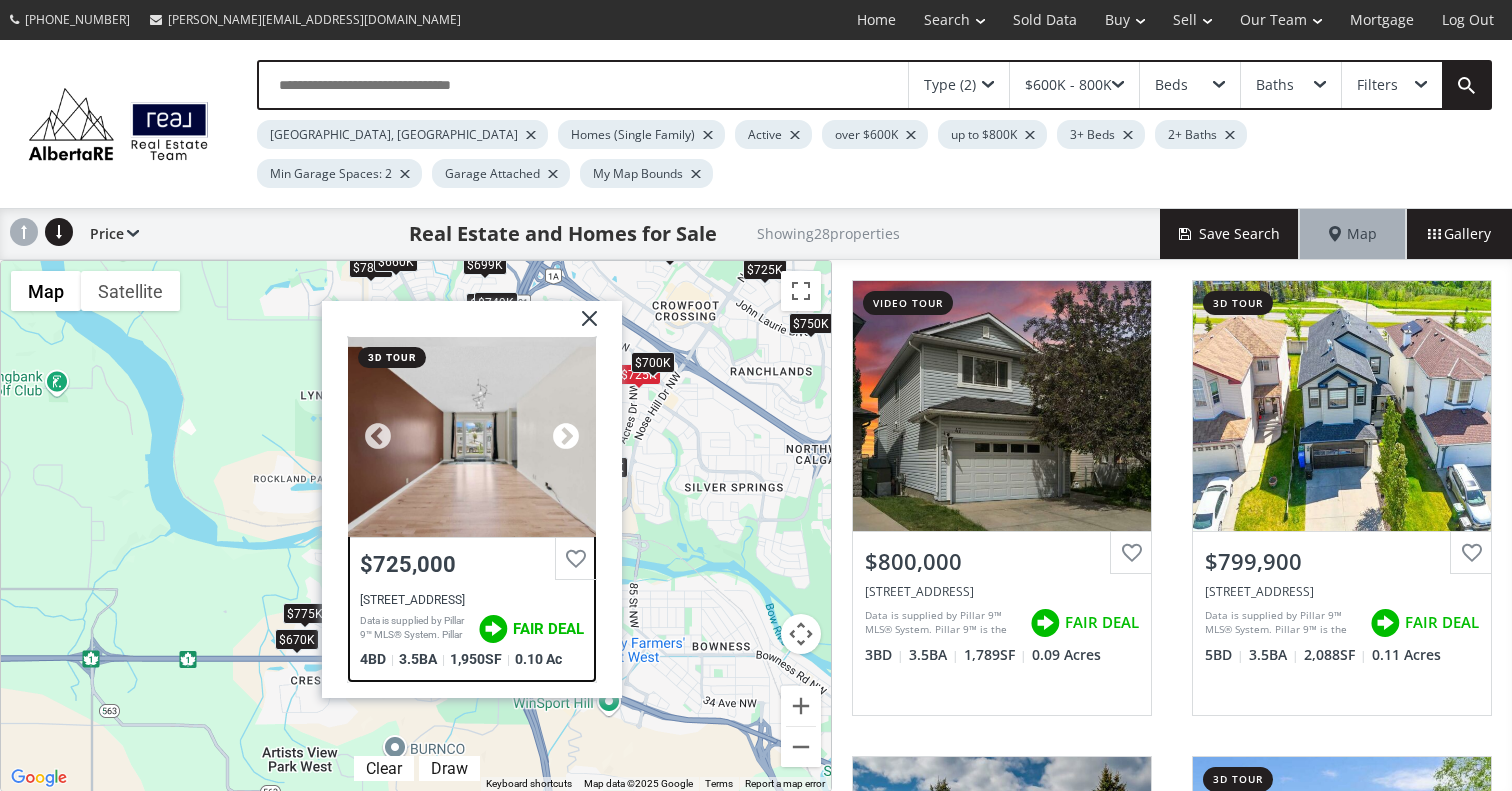 click at bounding box center [566, 437] 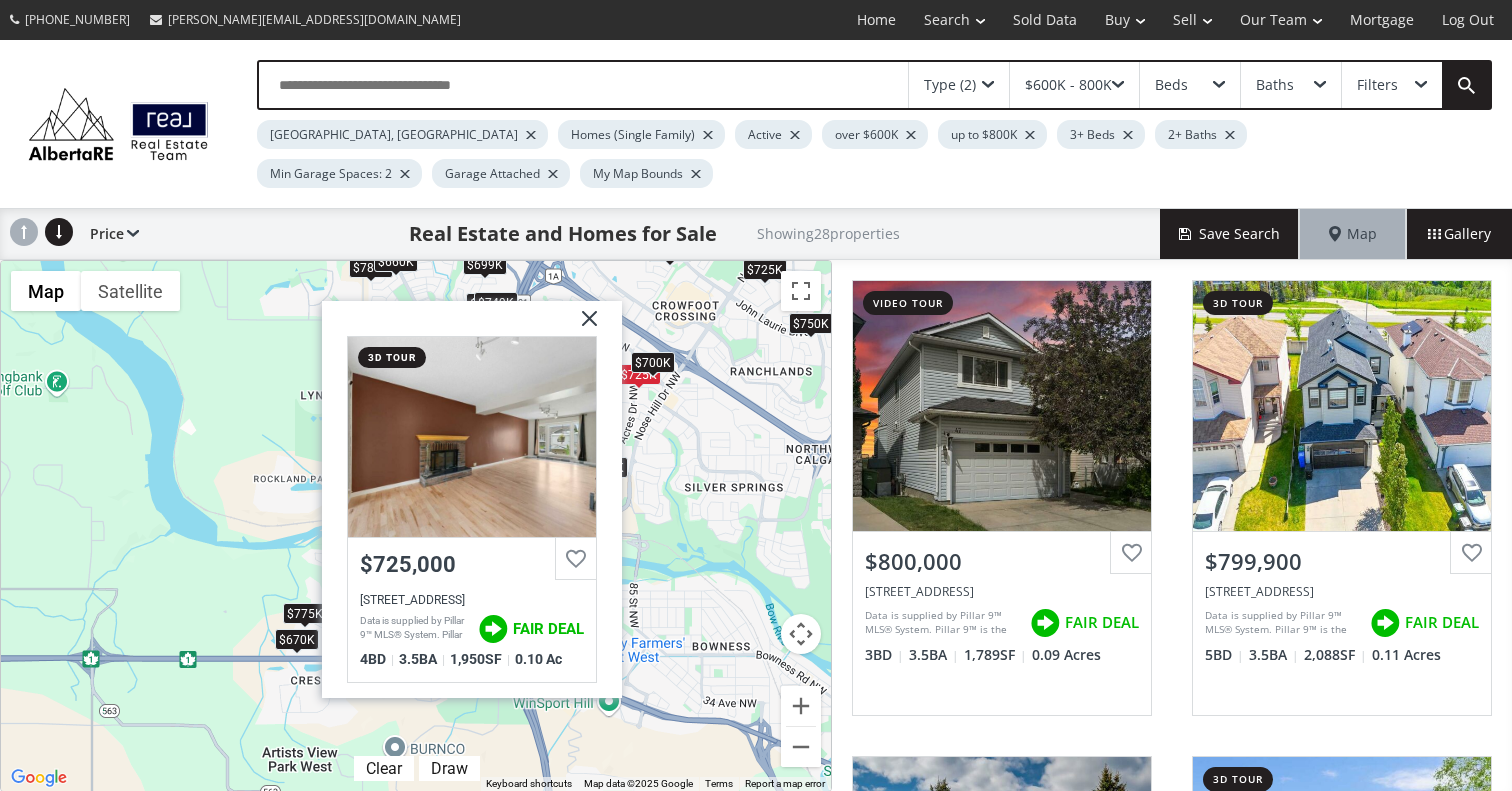 click at bounding box center (582, 326) 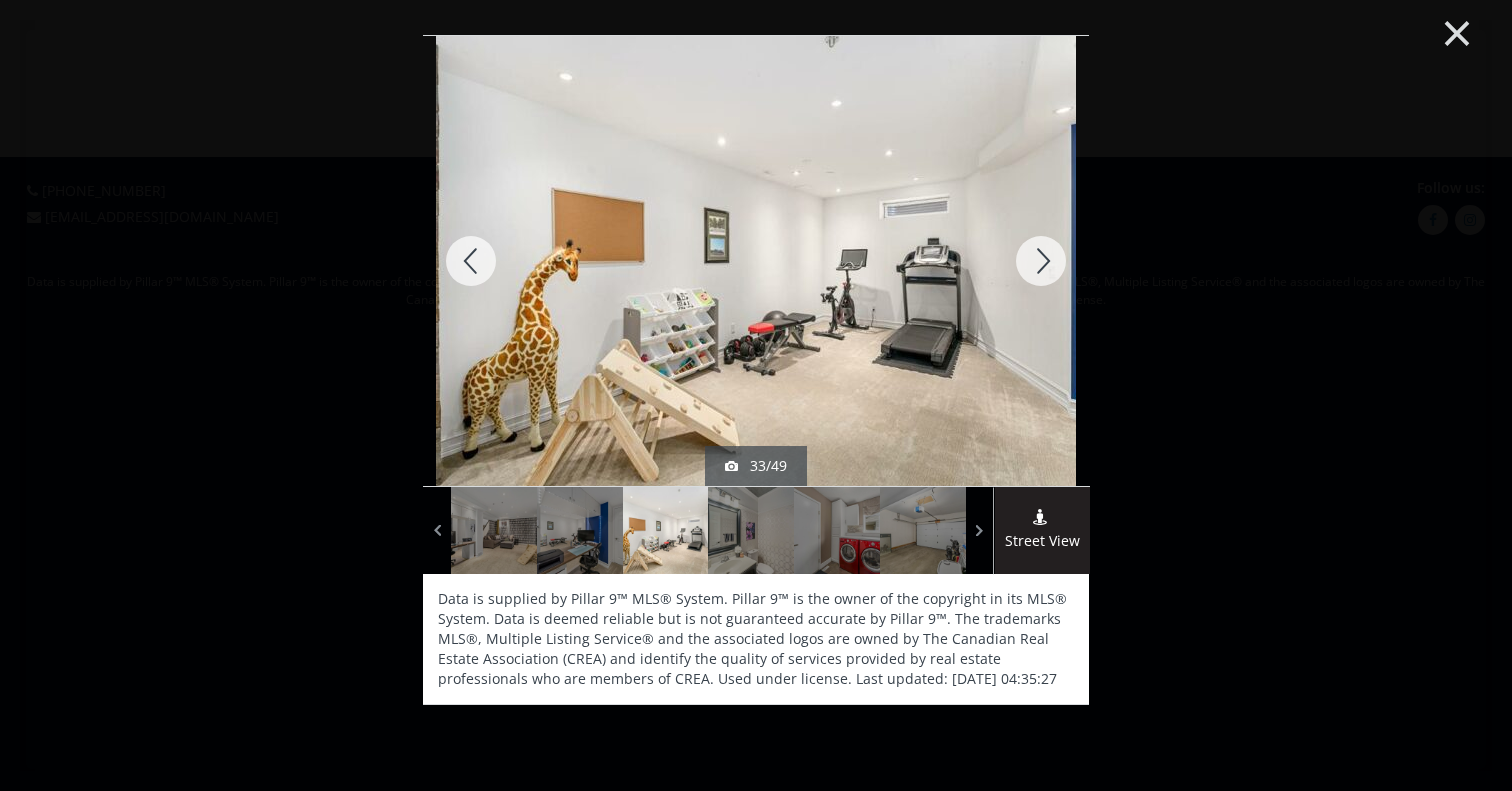 scroll, scrollTop: 0, scrollLeft: 0, axis: both 